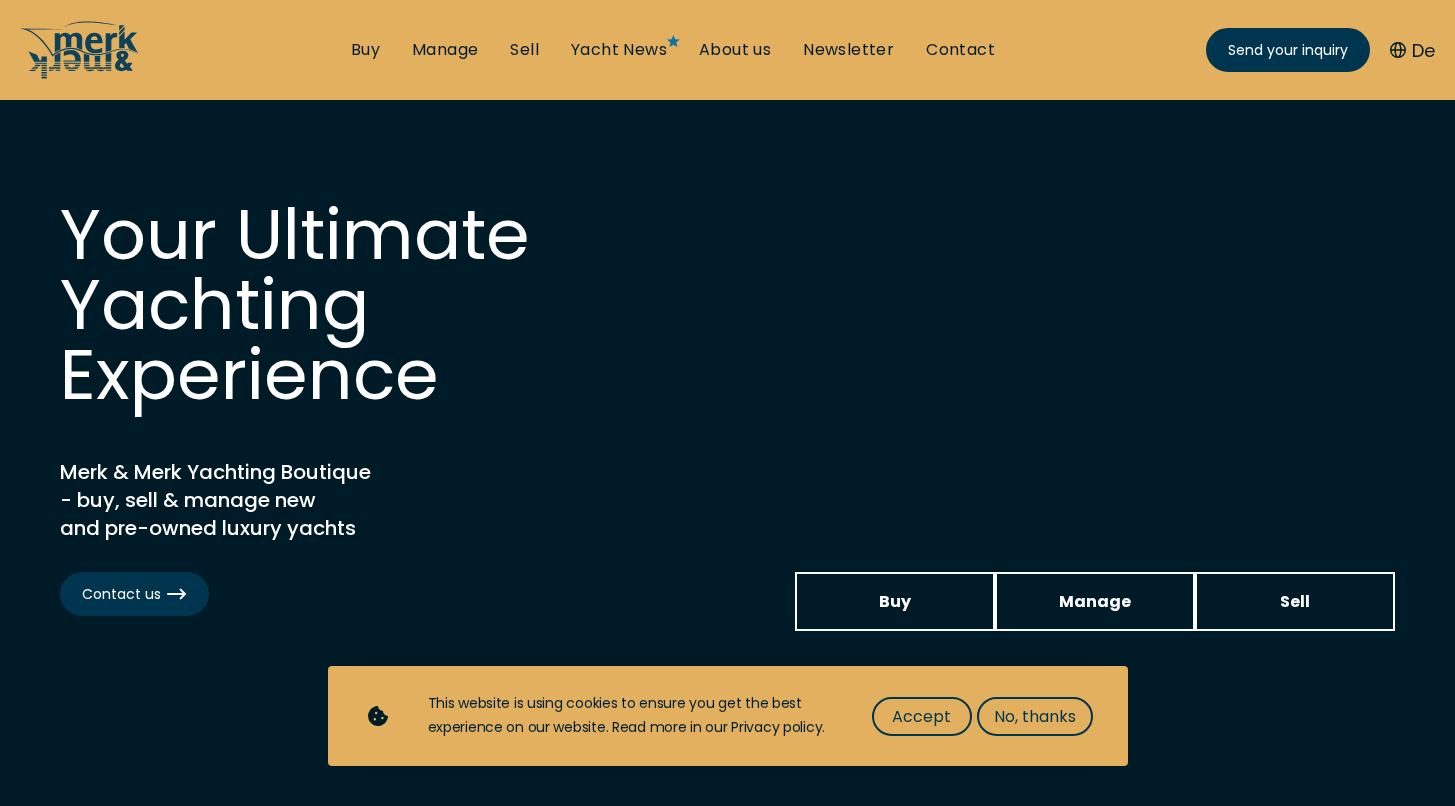 scroll, scrollTop: 0, scrollLeft: 0, axis: both 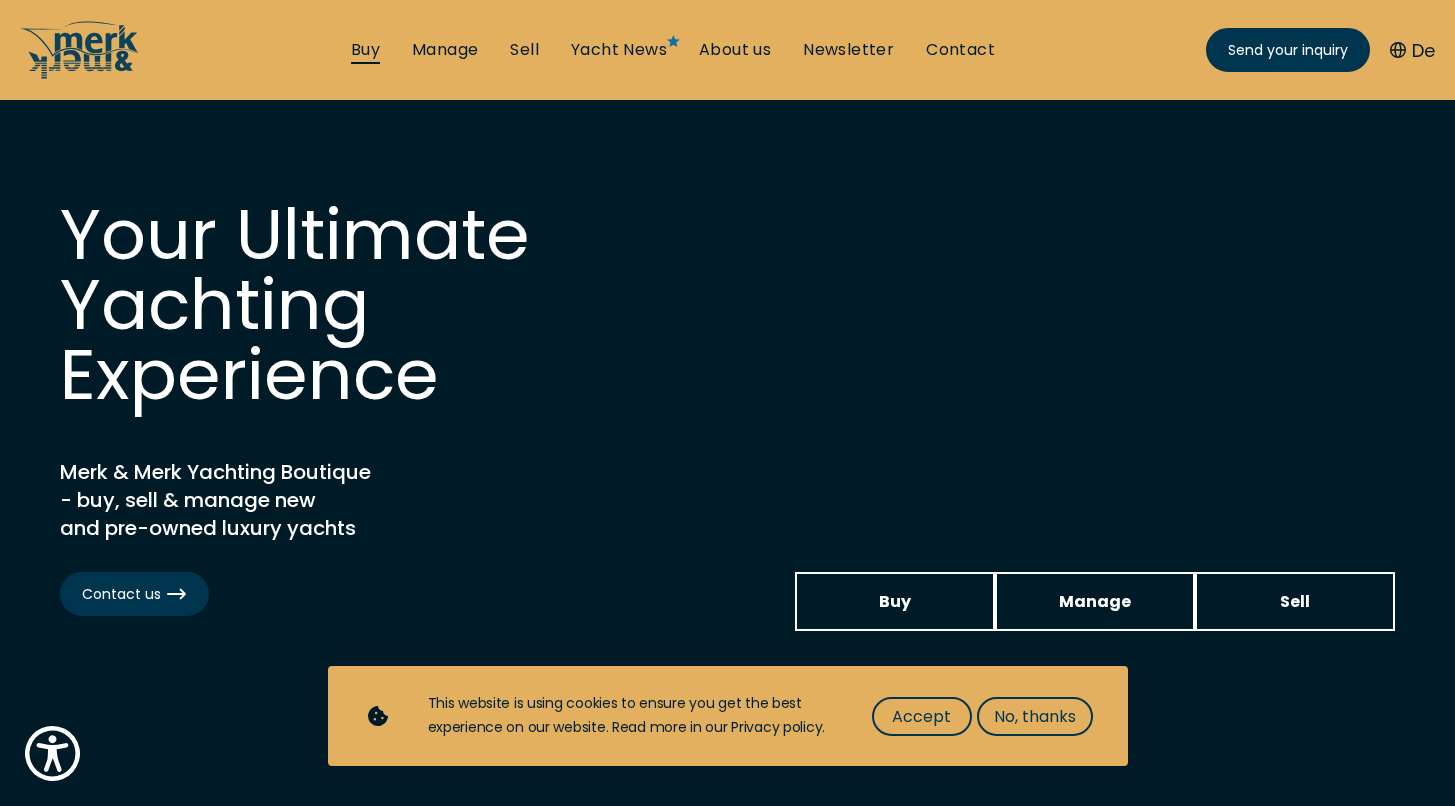 click on "Buy" at bounding box center (365, 50) 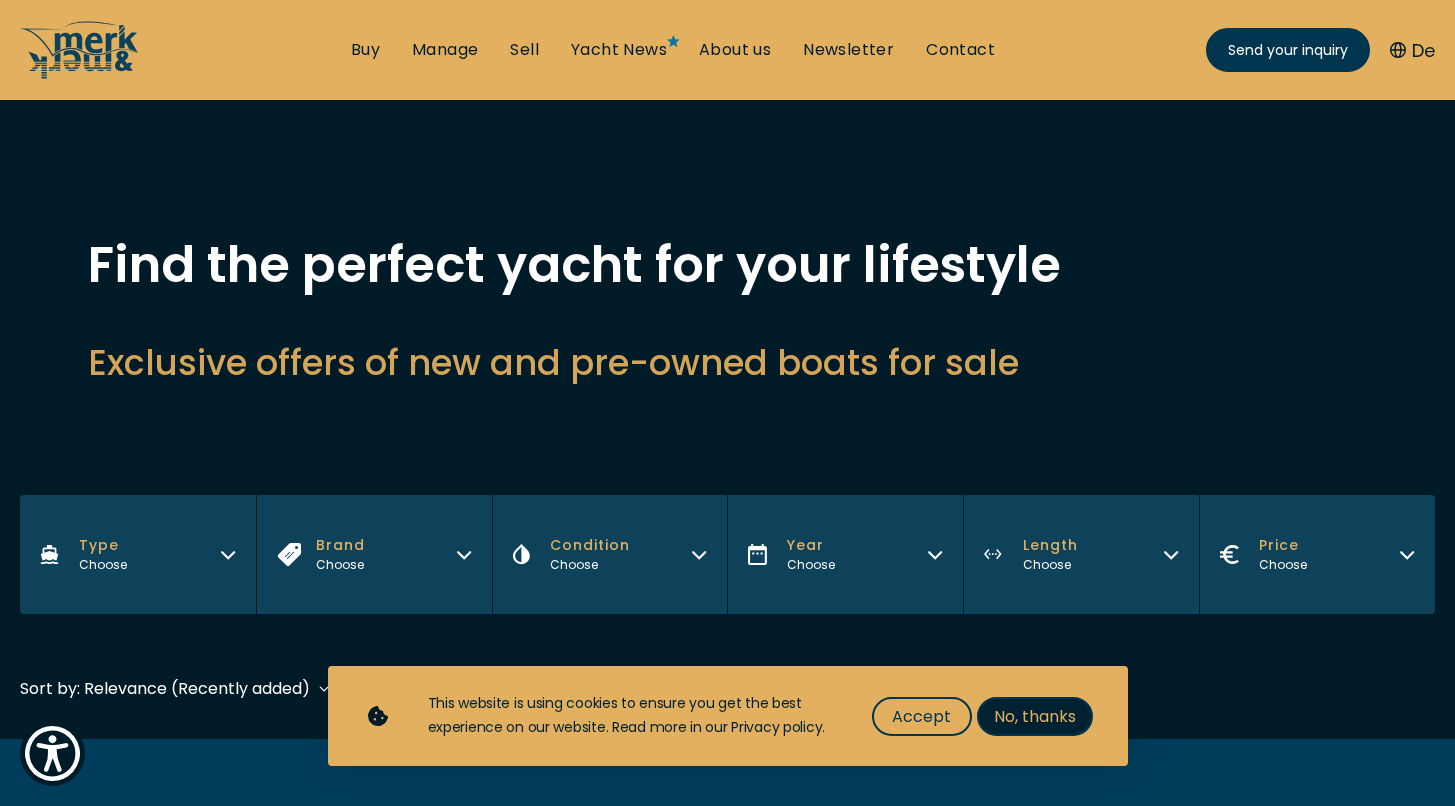 click on "No, thanks" at bounding box center (1035, 716) 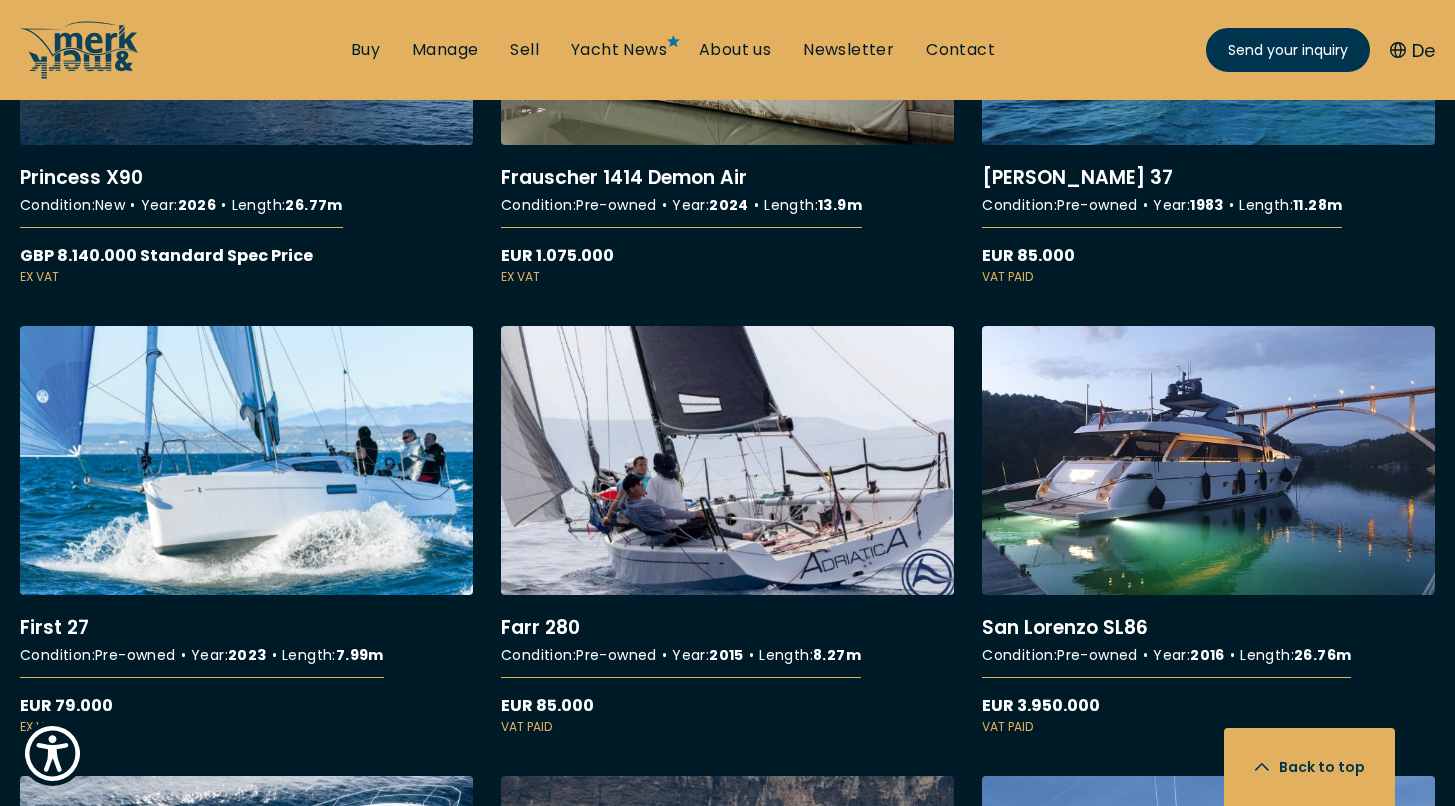 scroll, scrollTop: 2544, scrollLeft: 0, axis: vertical 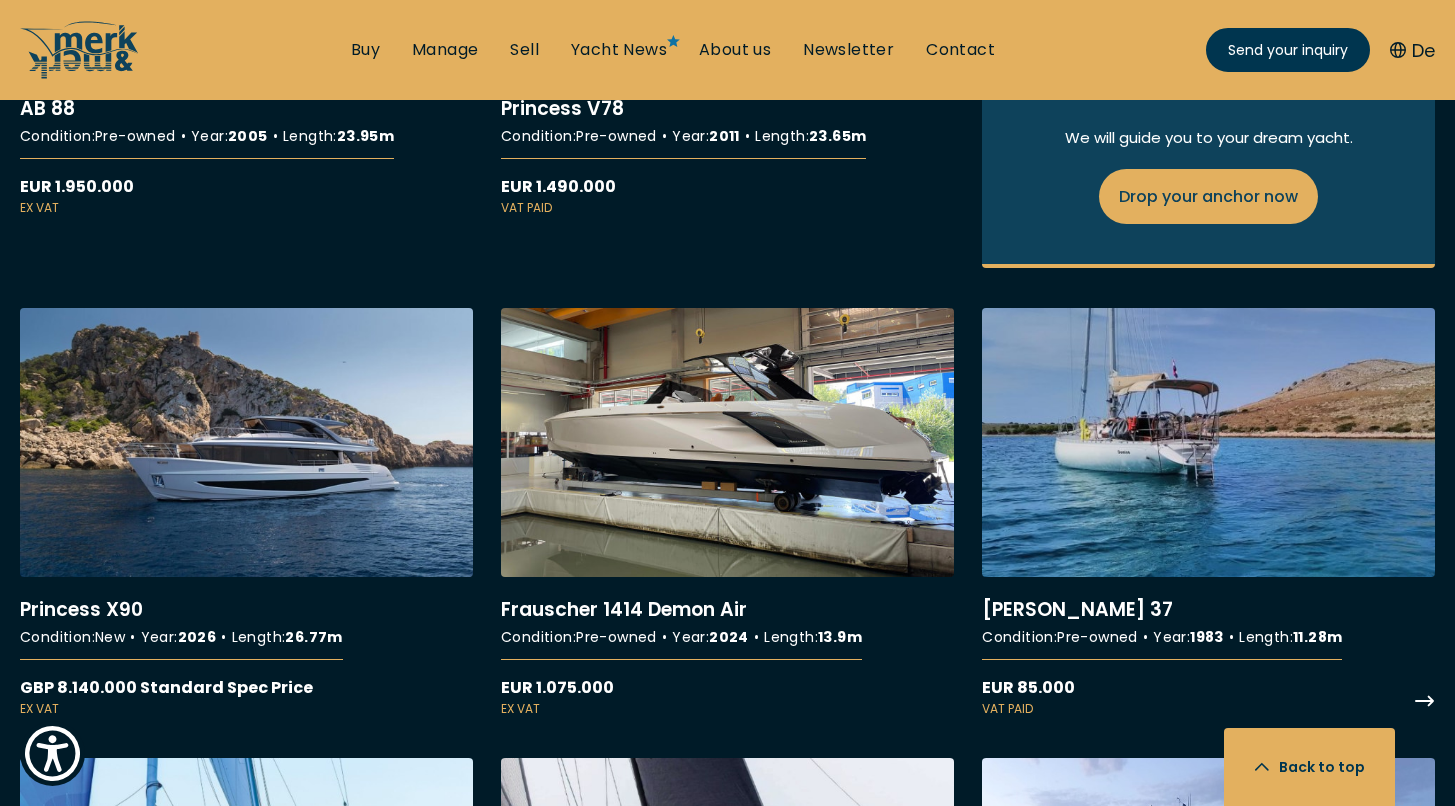 click on "More details about  Carter 37" at bounding box center [1208, 513] 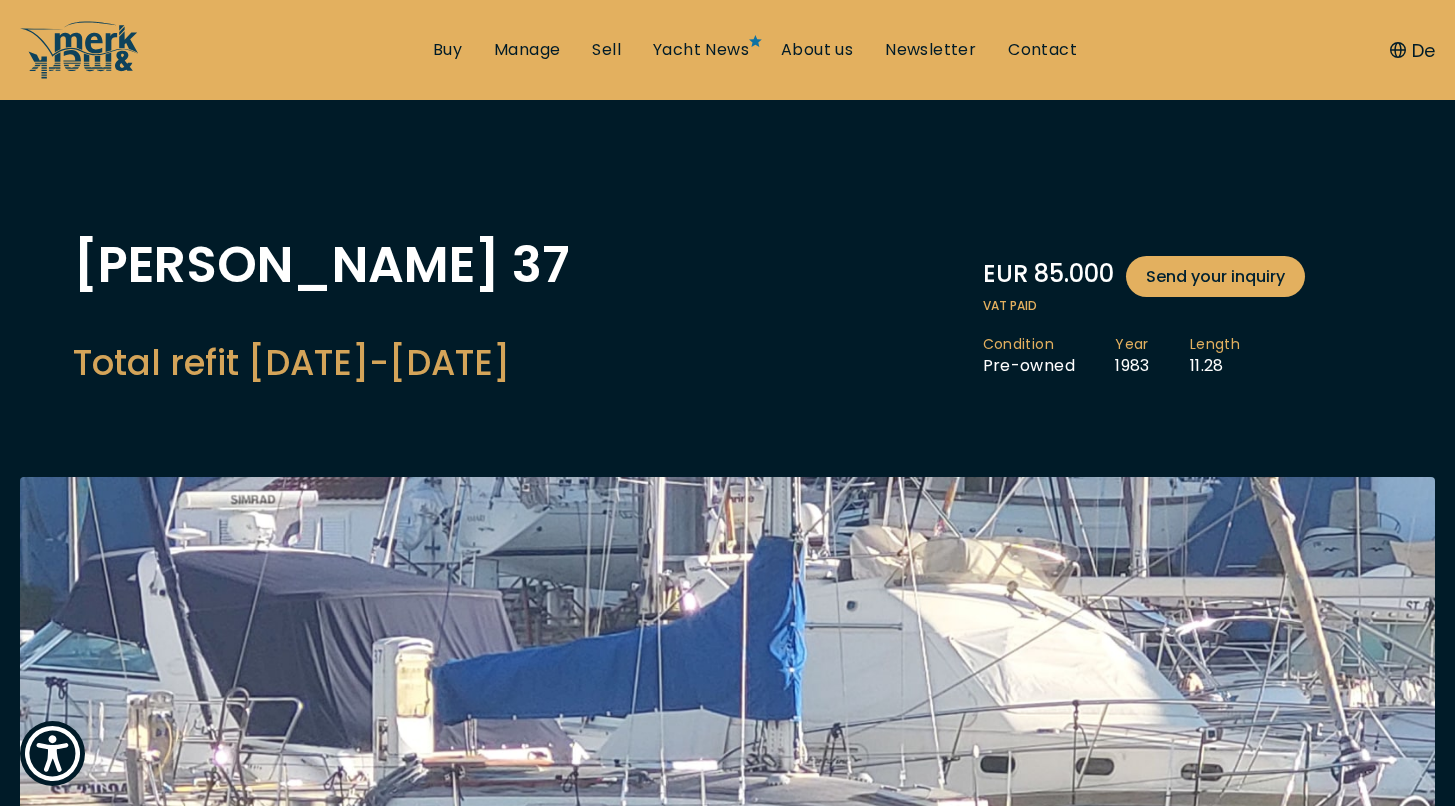 scroll, scrollTop: 256, scrollLeft: 0, axis: vertical 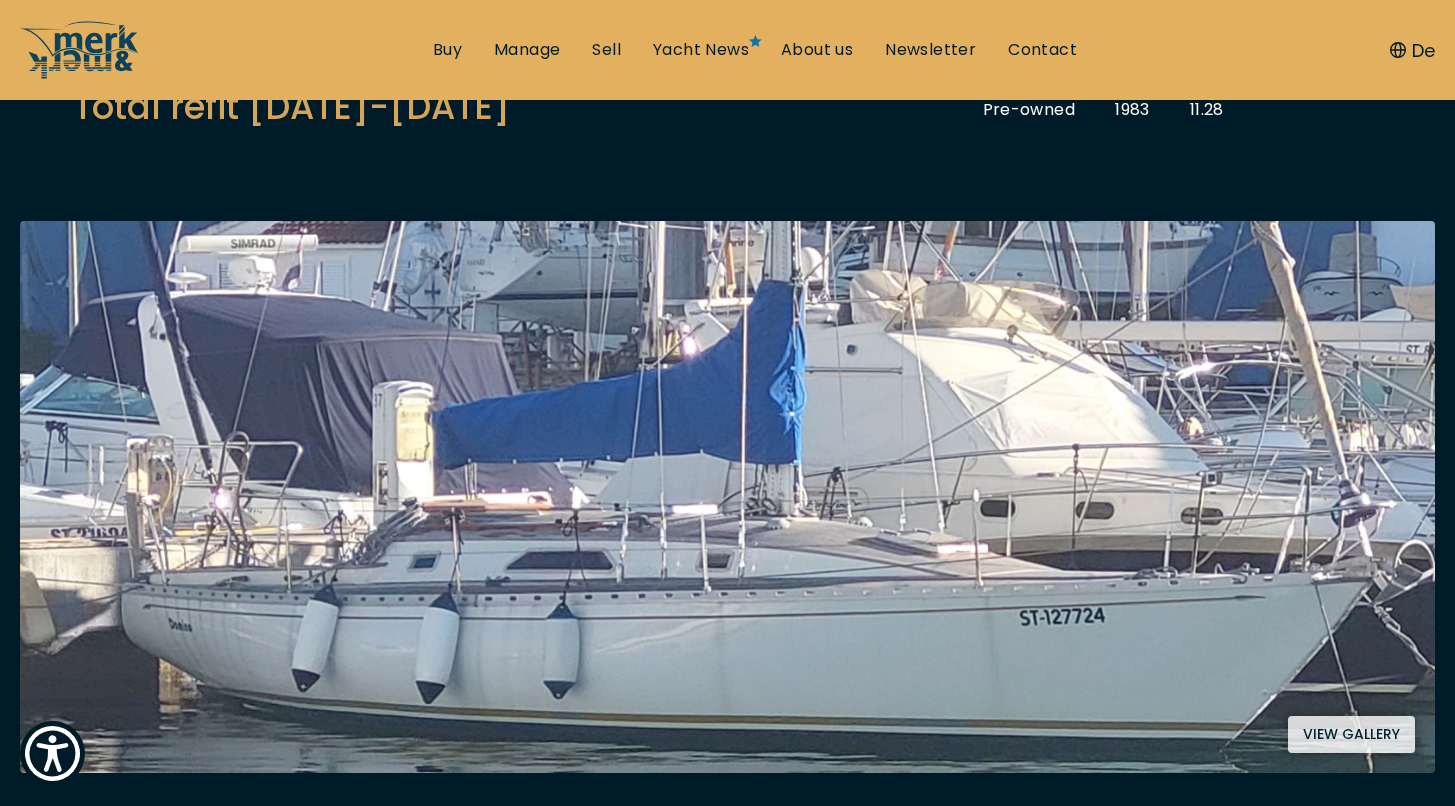 click on "View gallery" at bounding box center (1351, 734) 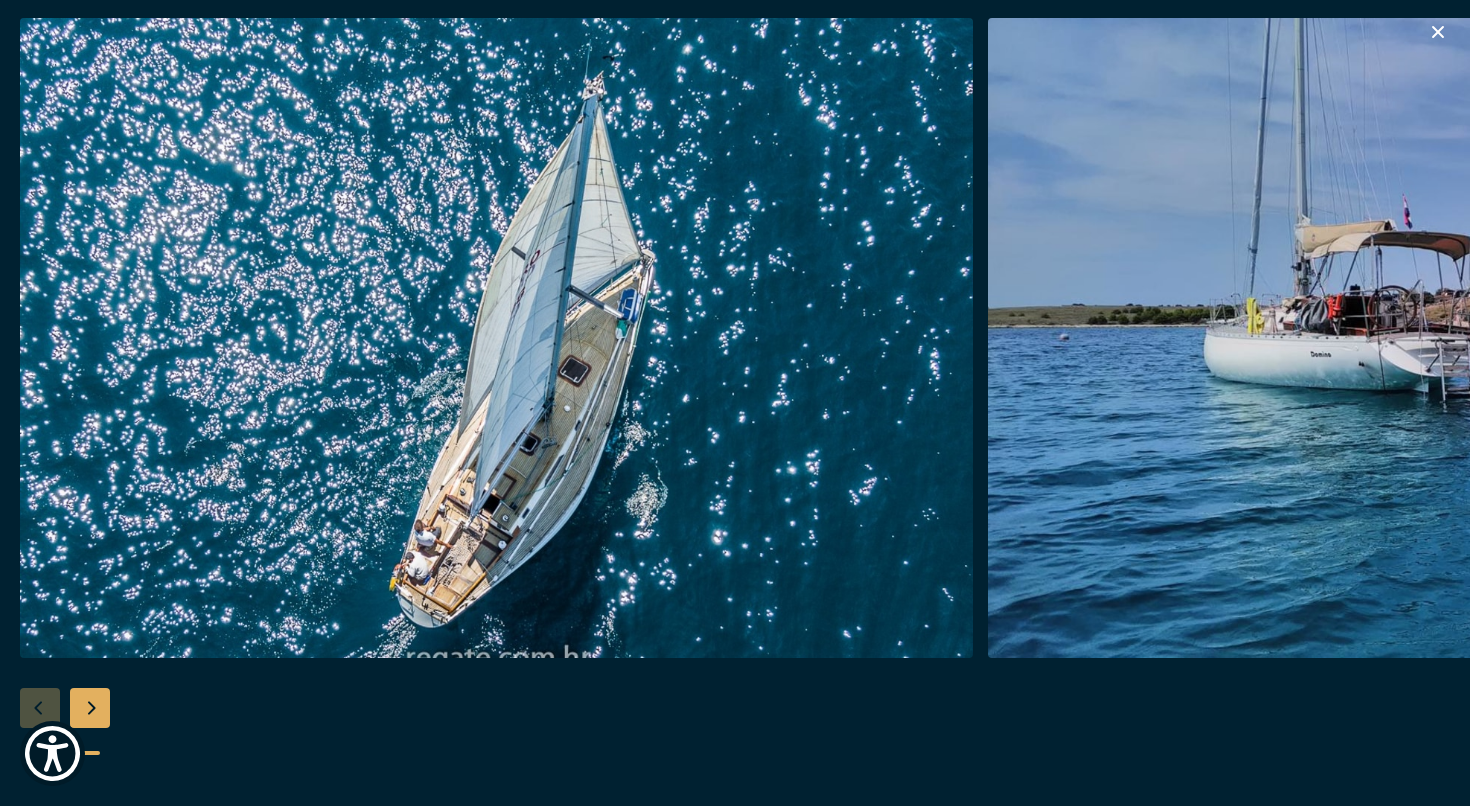 click at bounding box center [1464, 338] 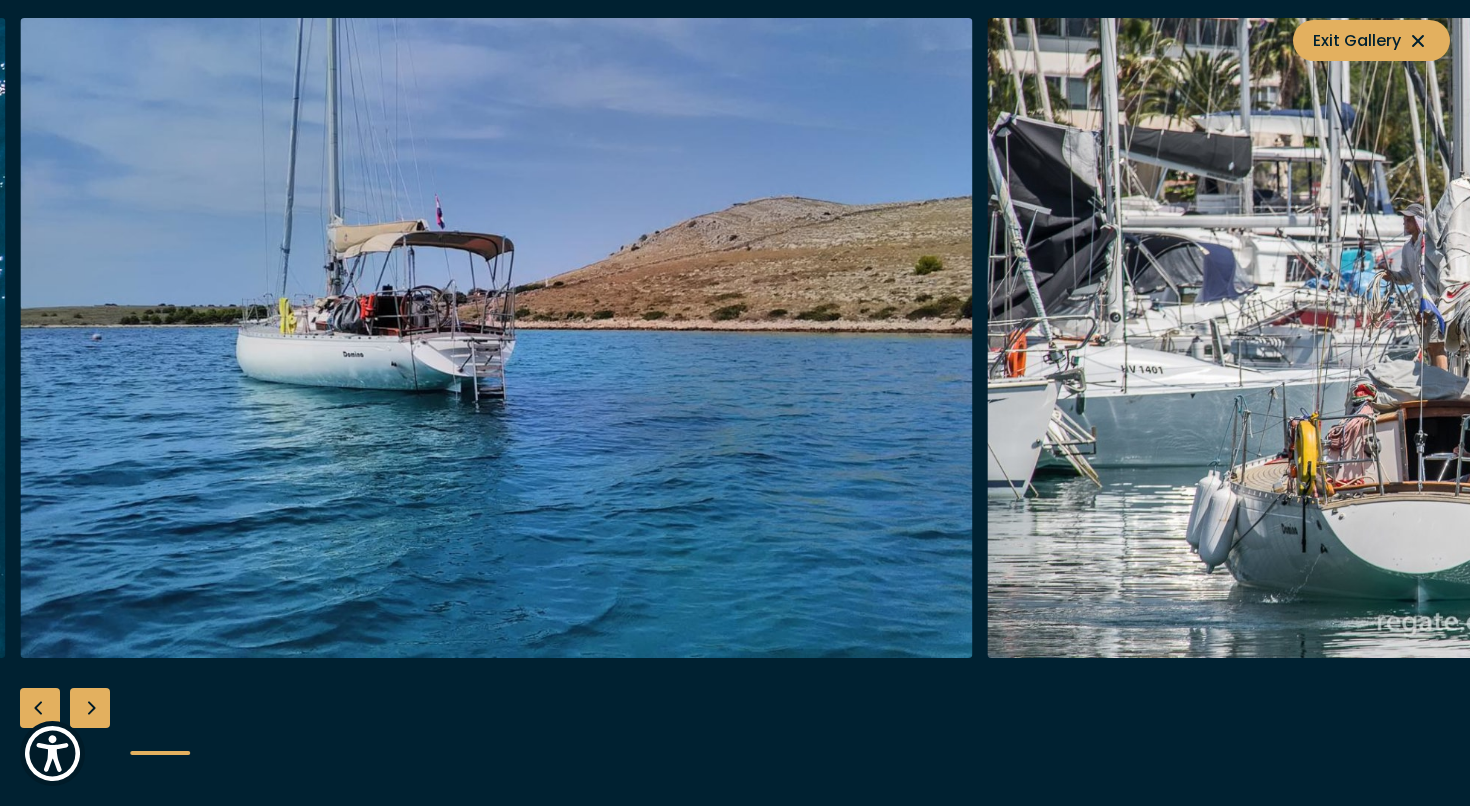 click at bounding box center [1464, 338] 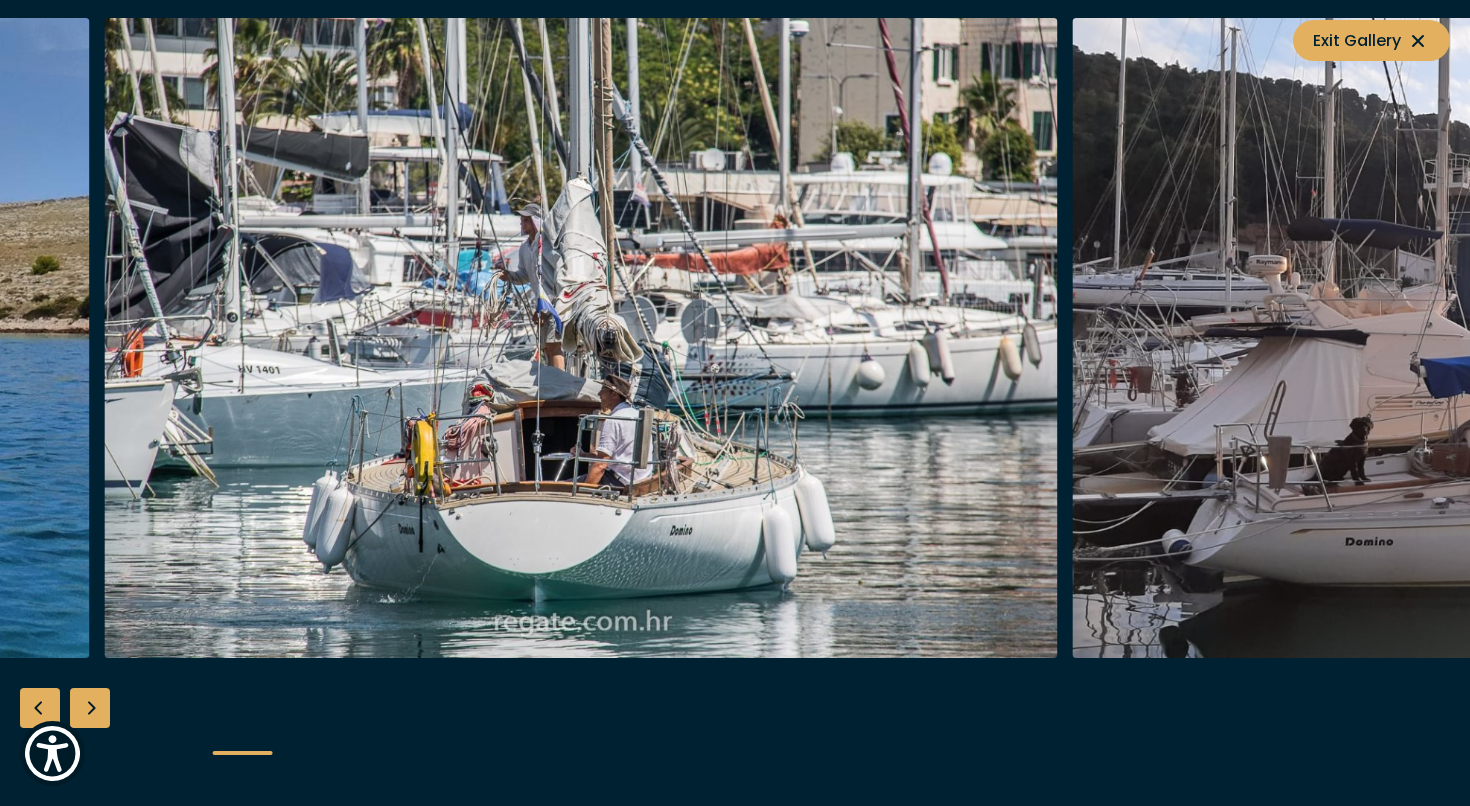 click at bounding box center [581, 338] 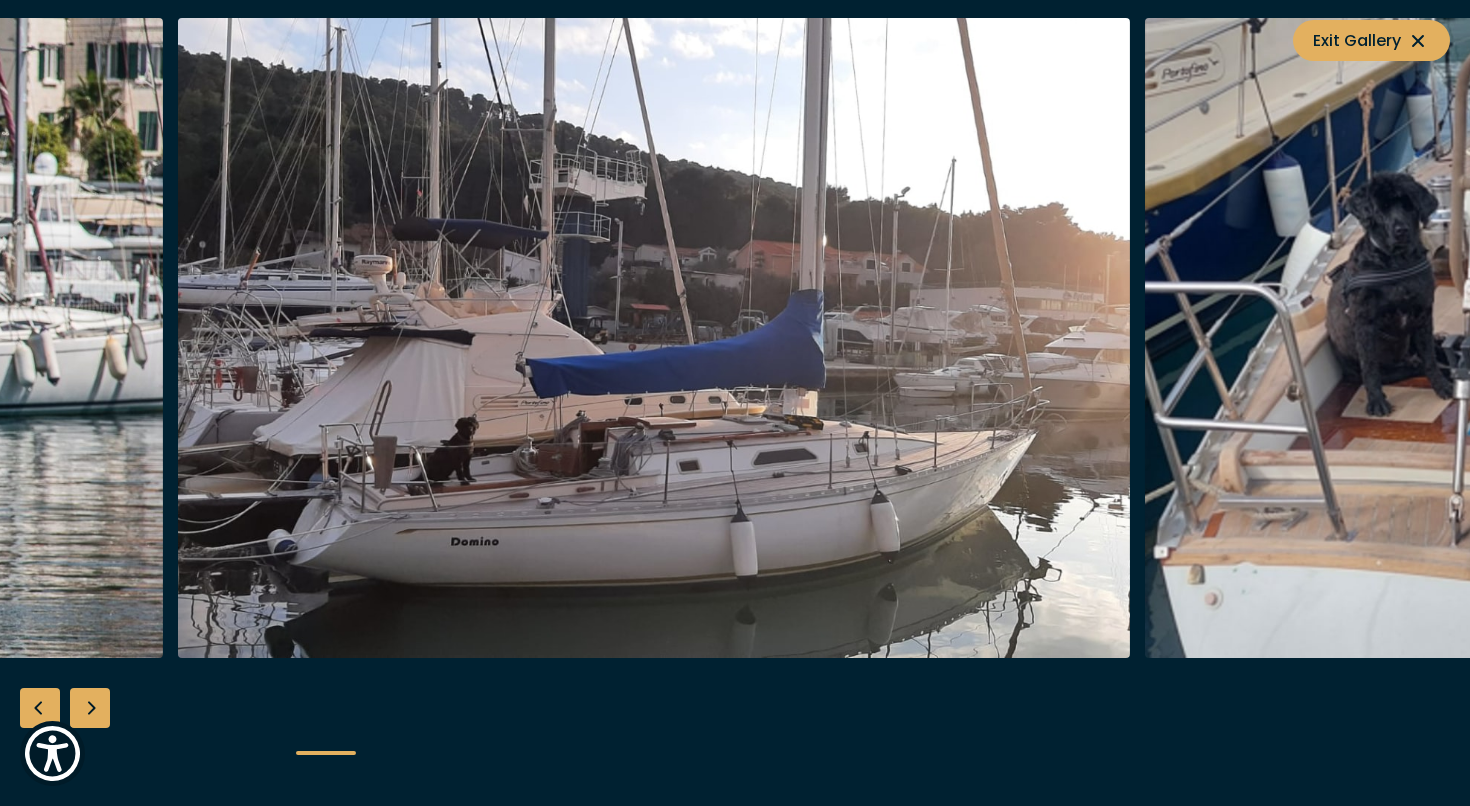 click at bounding box center [654, 338] 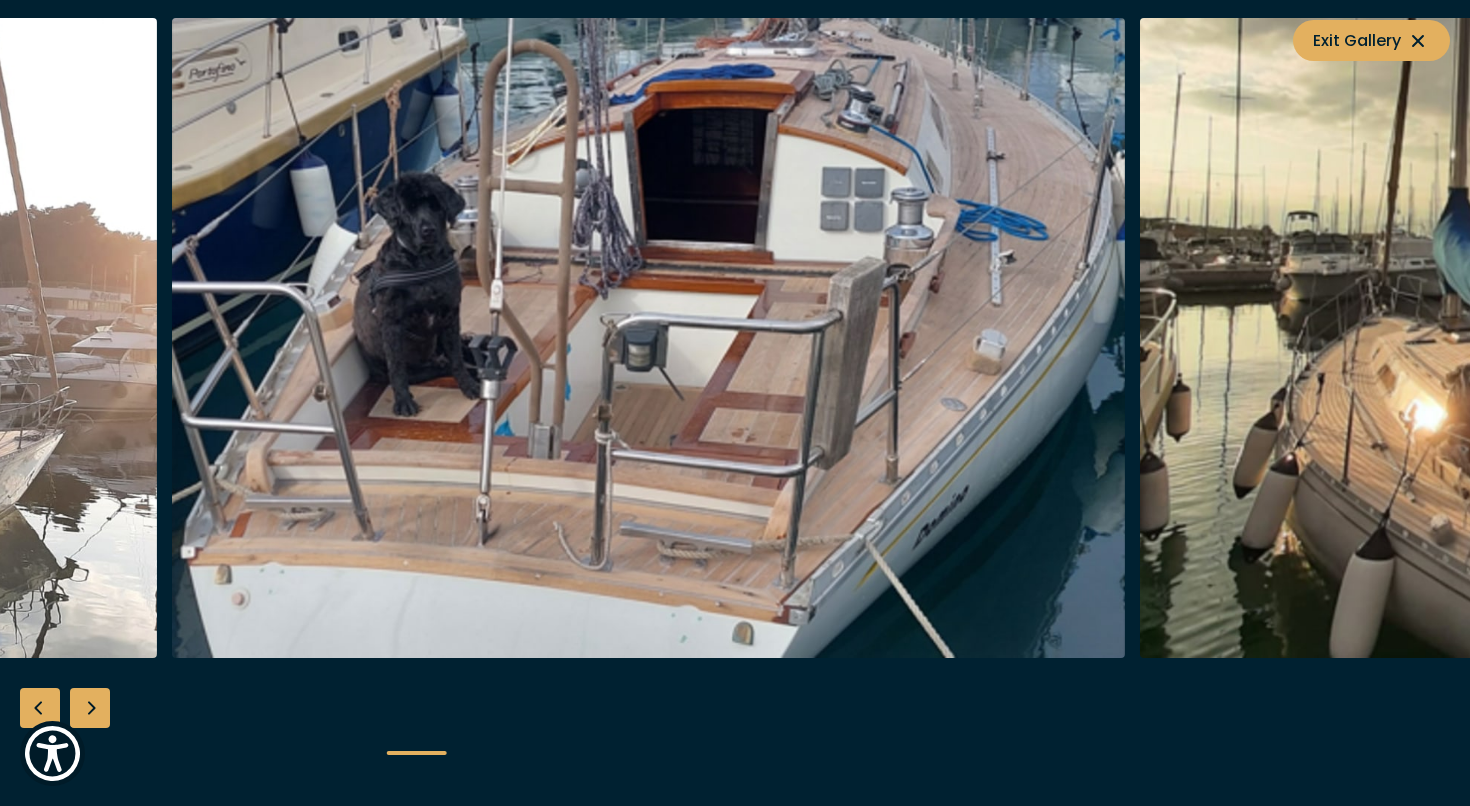 click at bounding box center (648, 338) 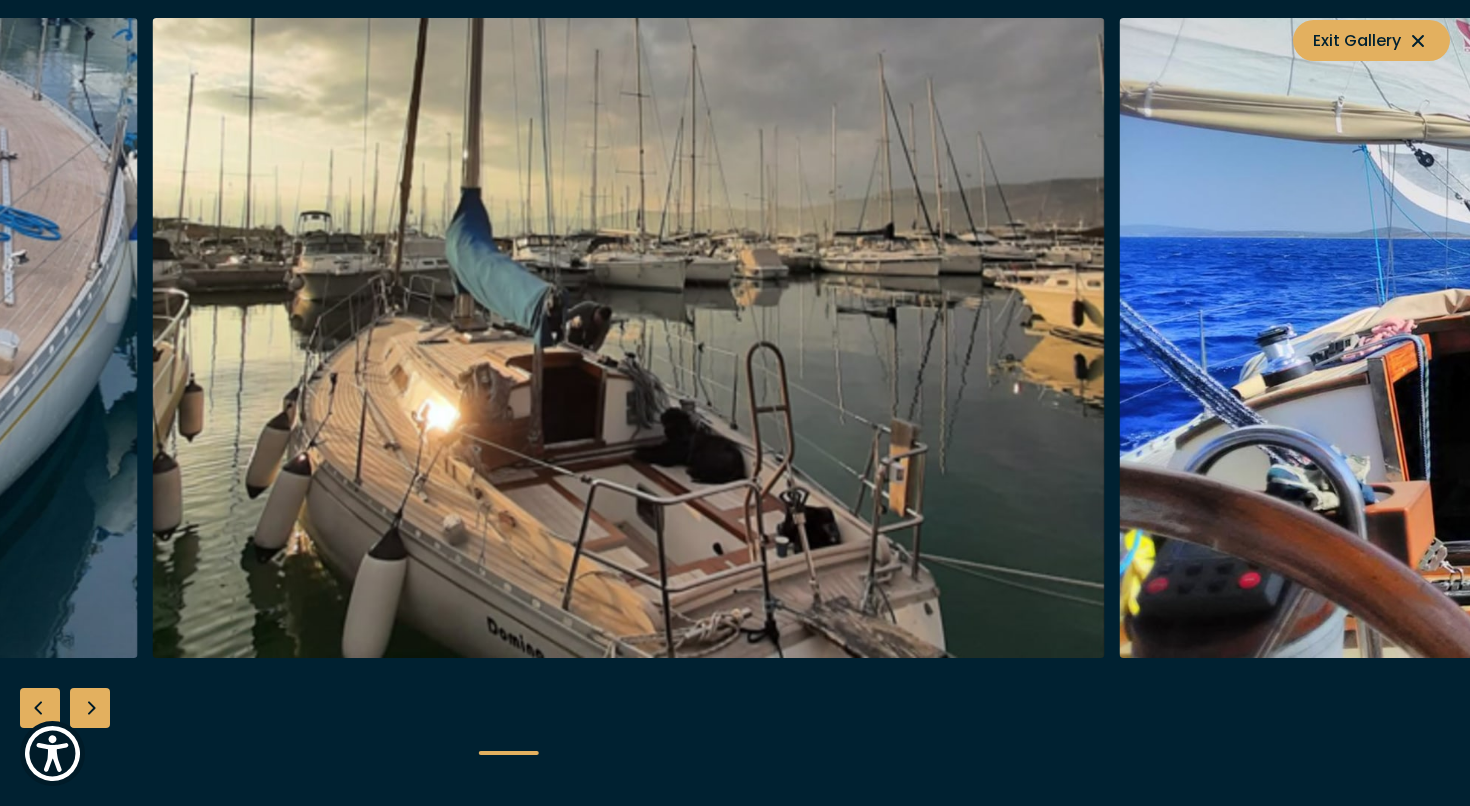 click at bounding box center (628, 338) 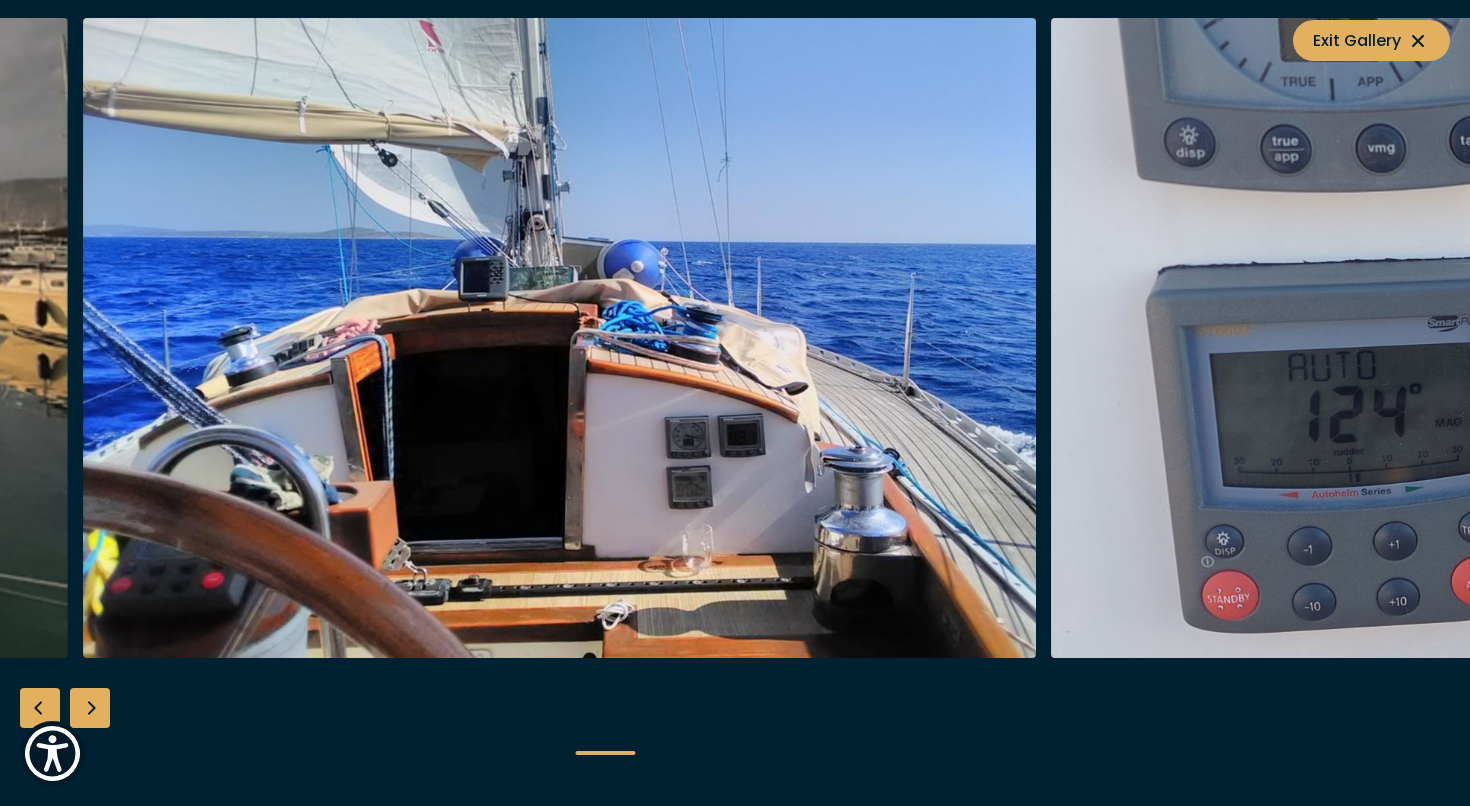 click at bounding box center [559, 338] 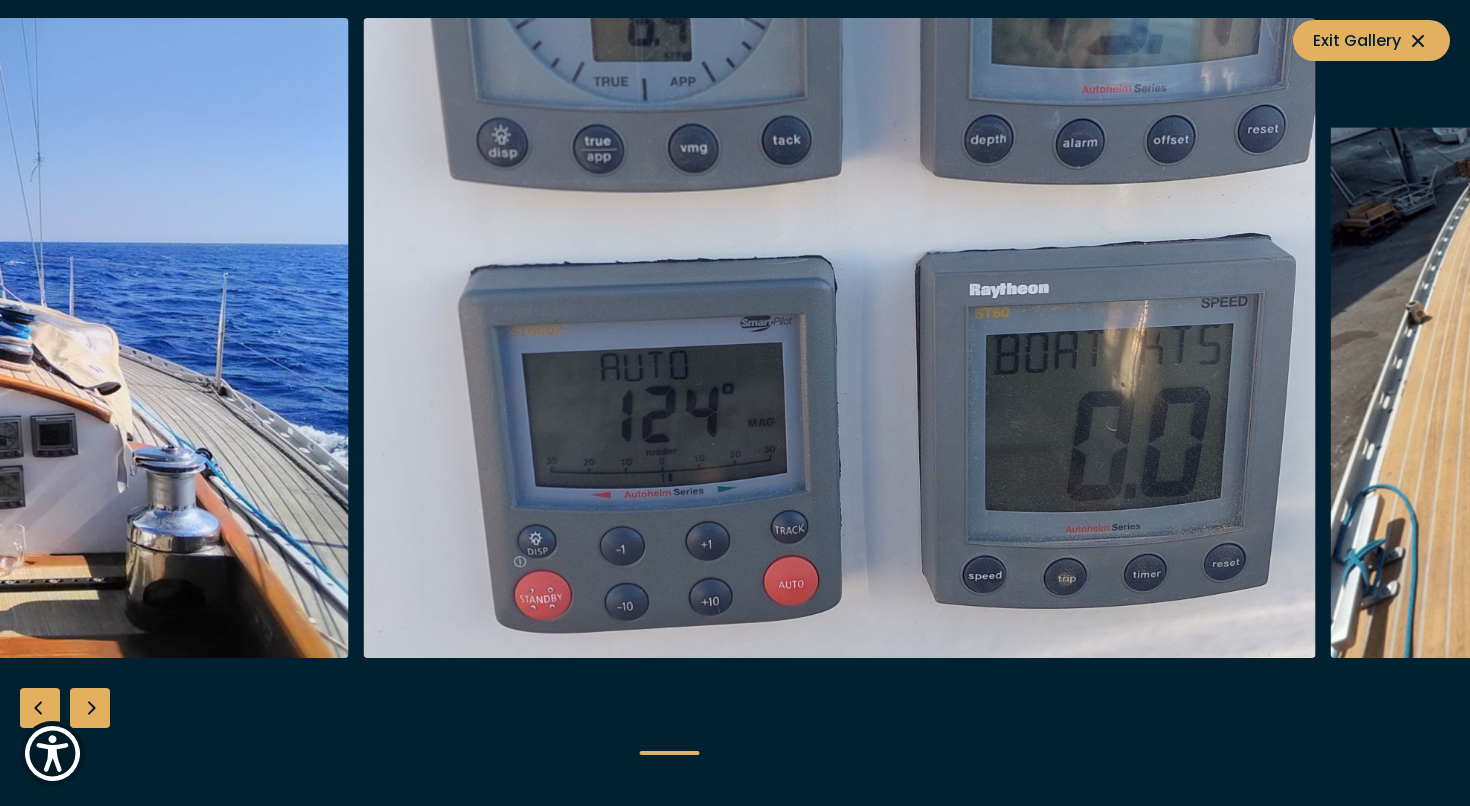 click at bounding box center (-128, 338) 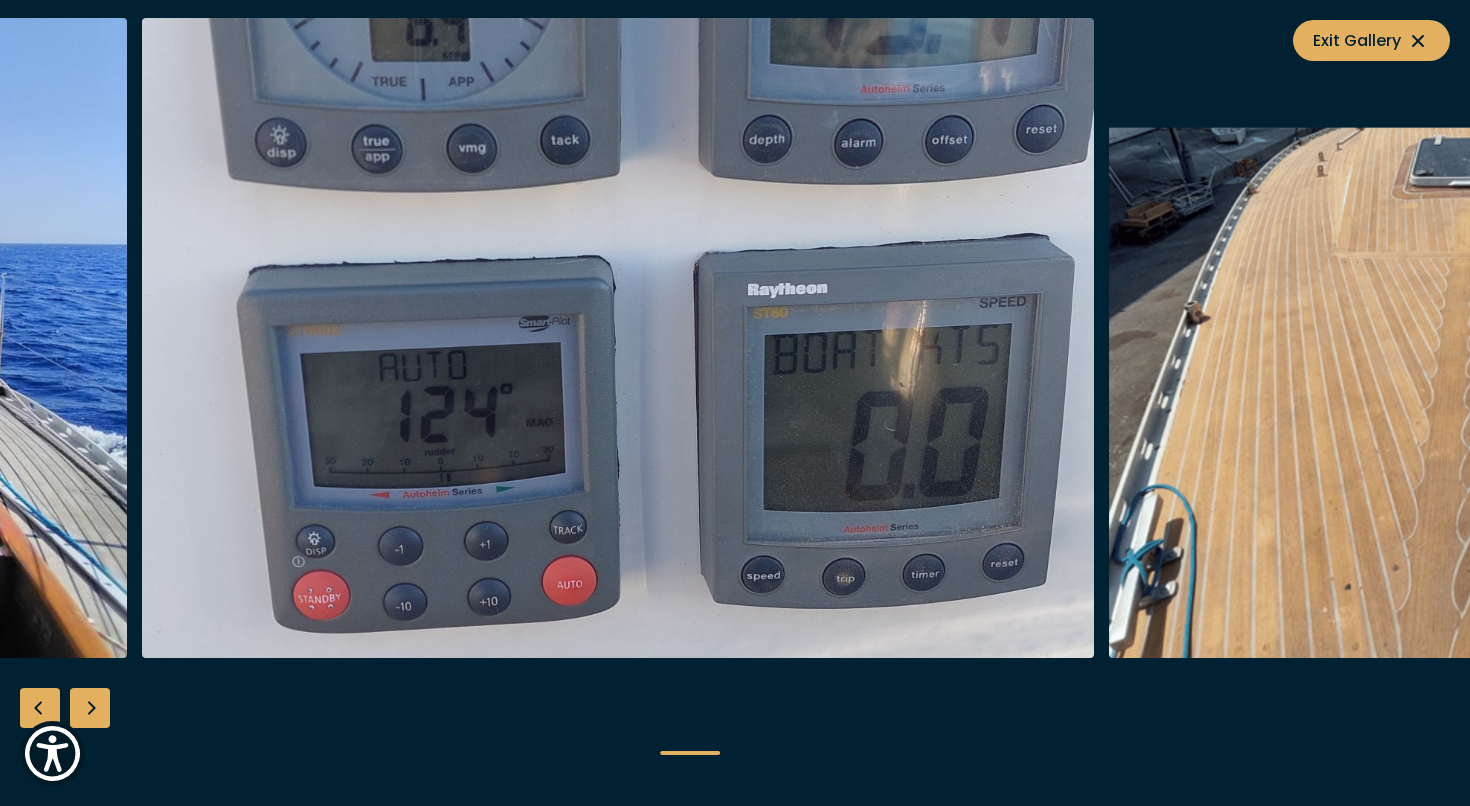 click at bounding box center (618, 338) 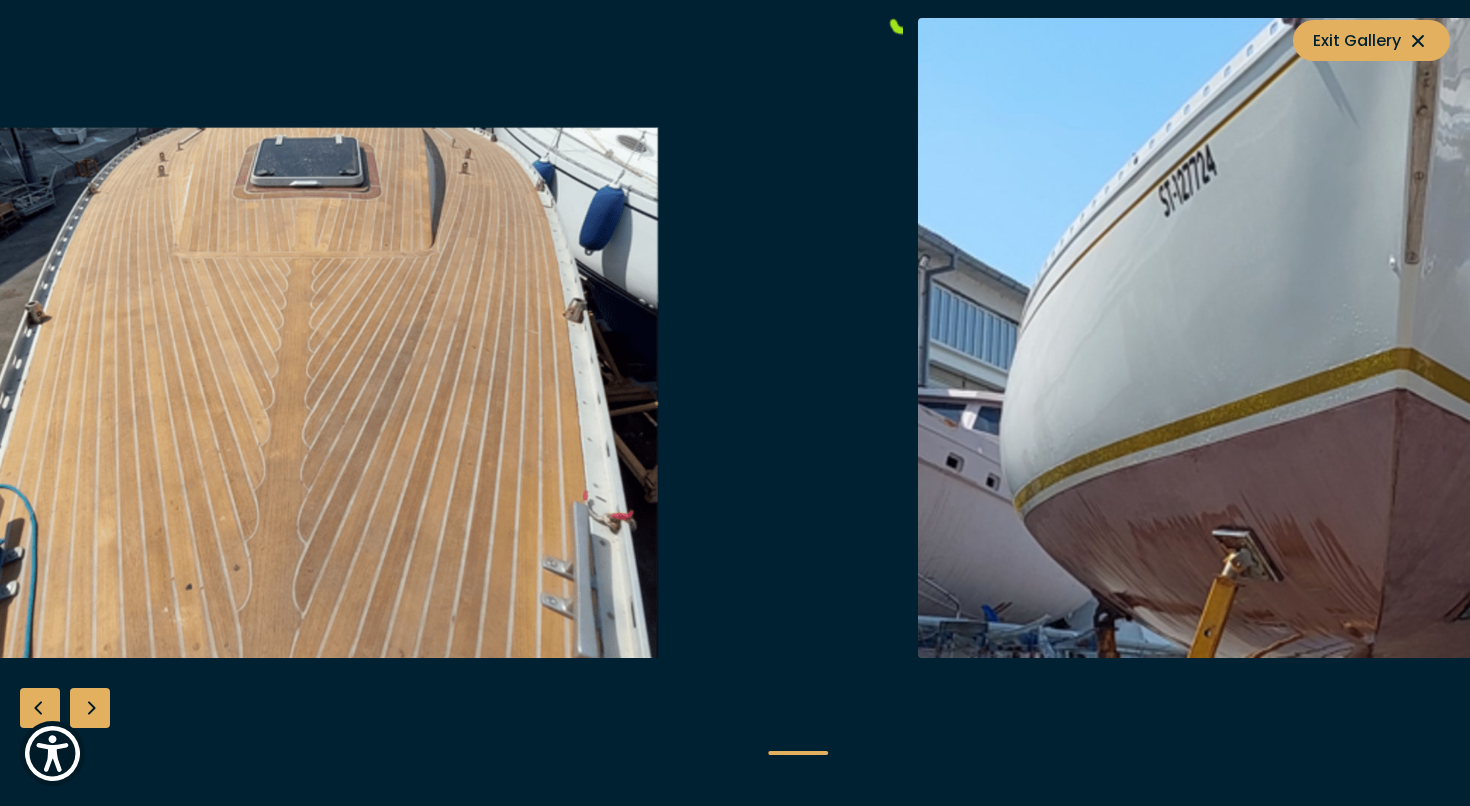 click at bounding box center (426, 338) 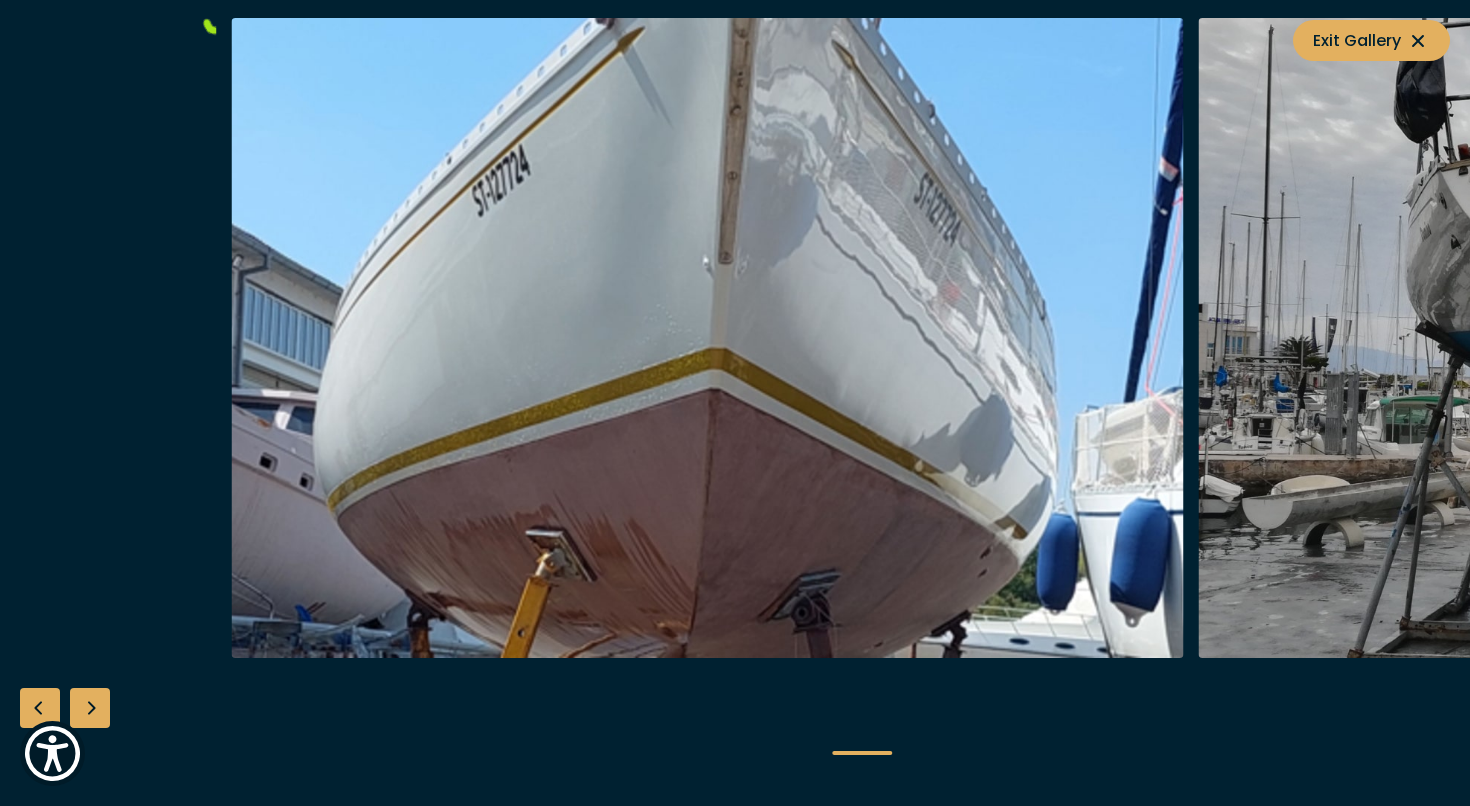 click at bounding box center [707, 338] 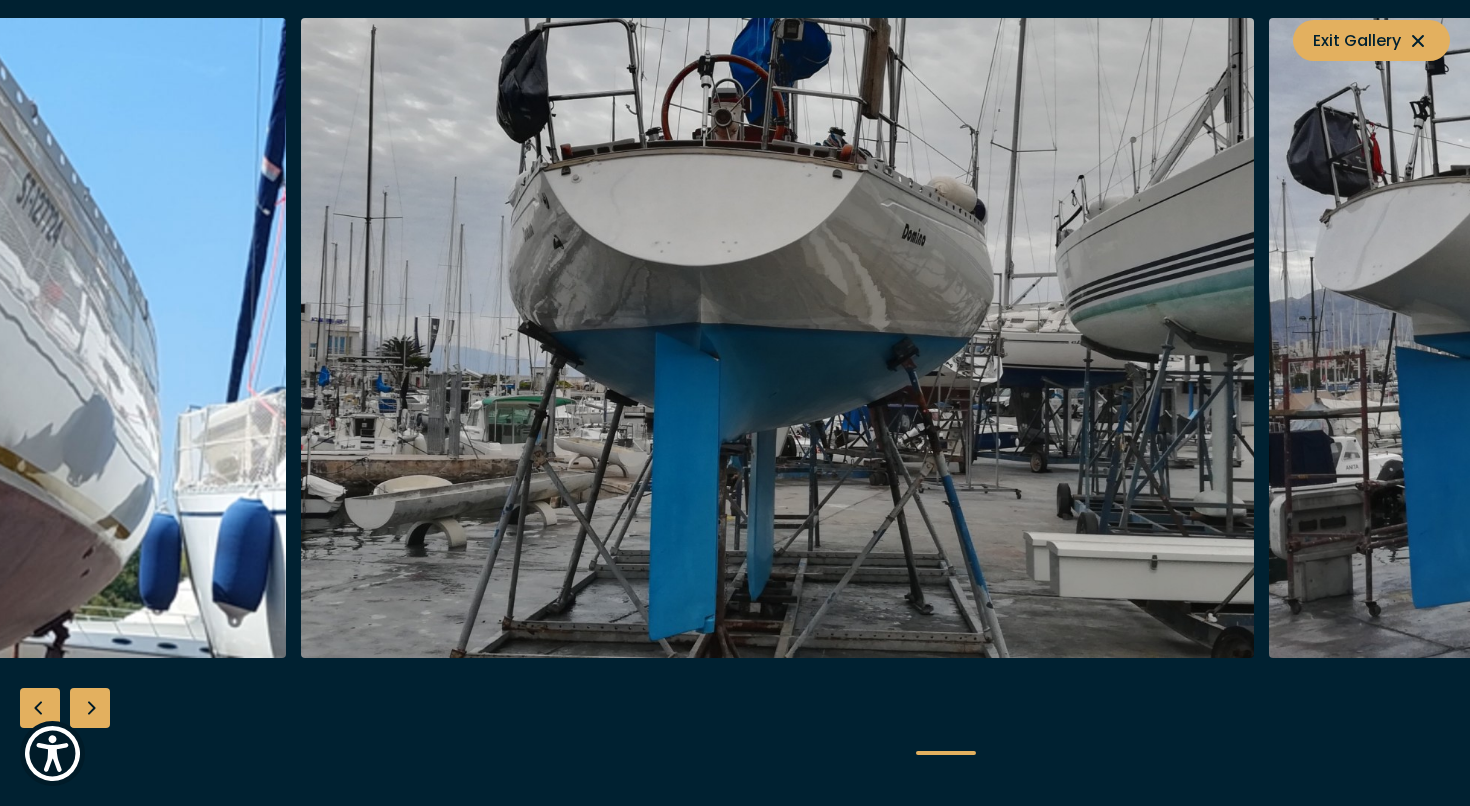 click at bounding box center (777, 338) 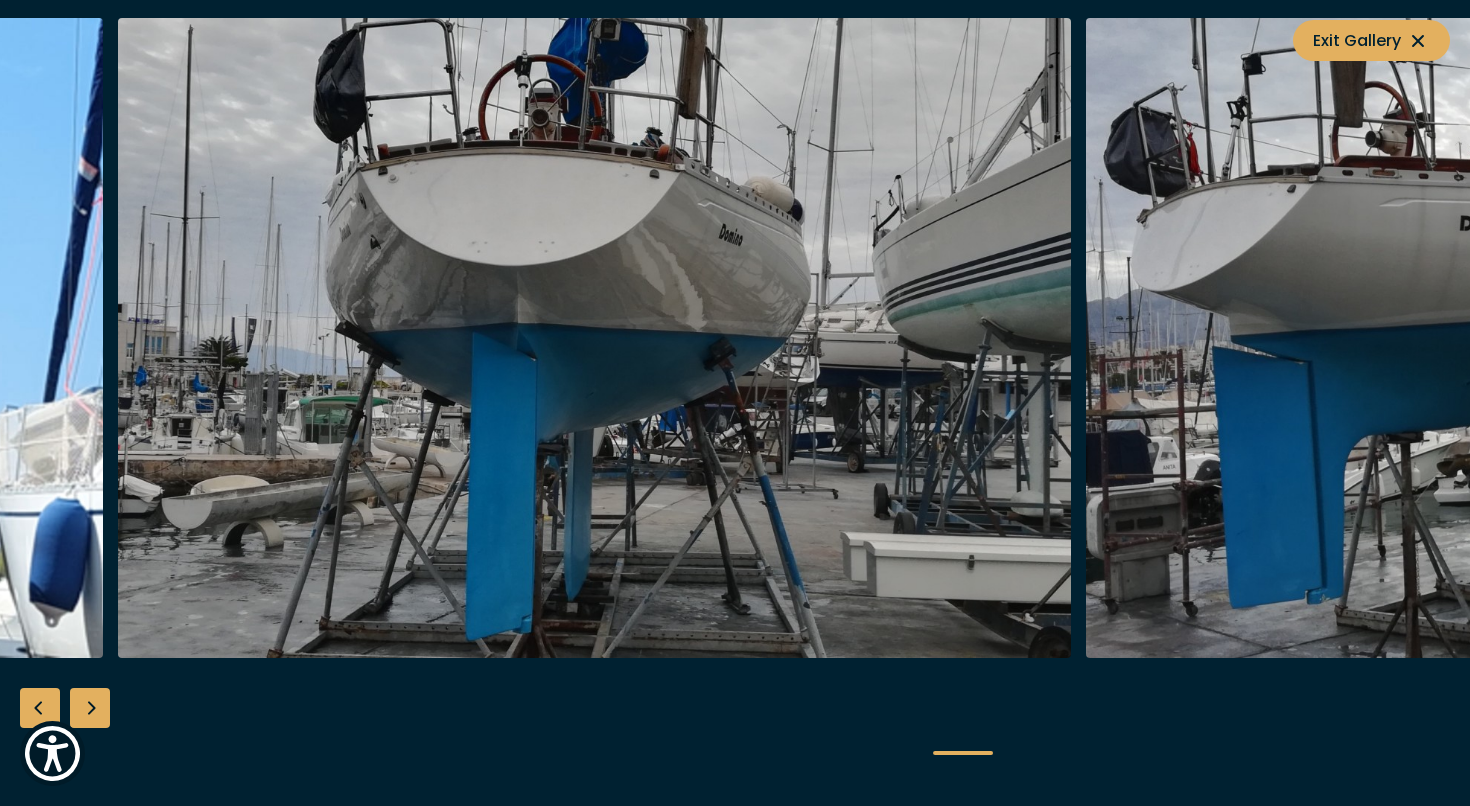 click at bounding box center (594, 338) 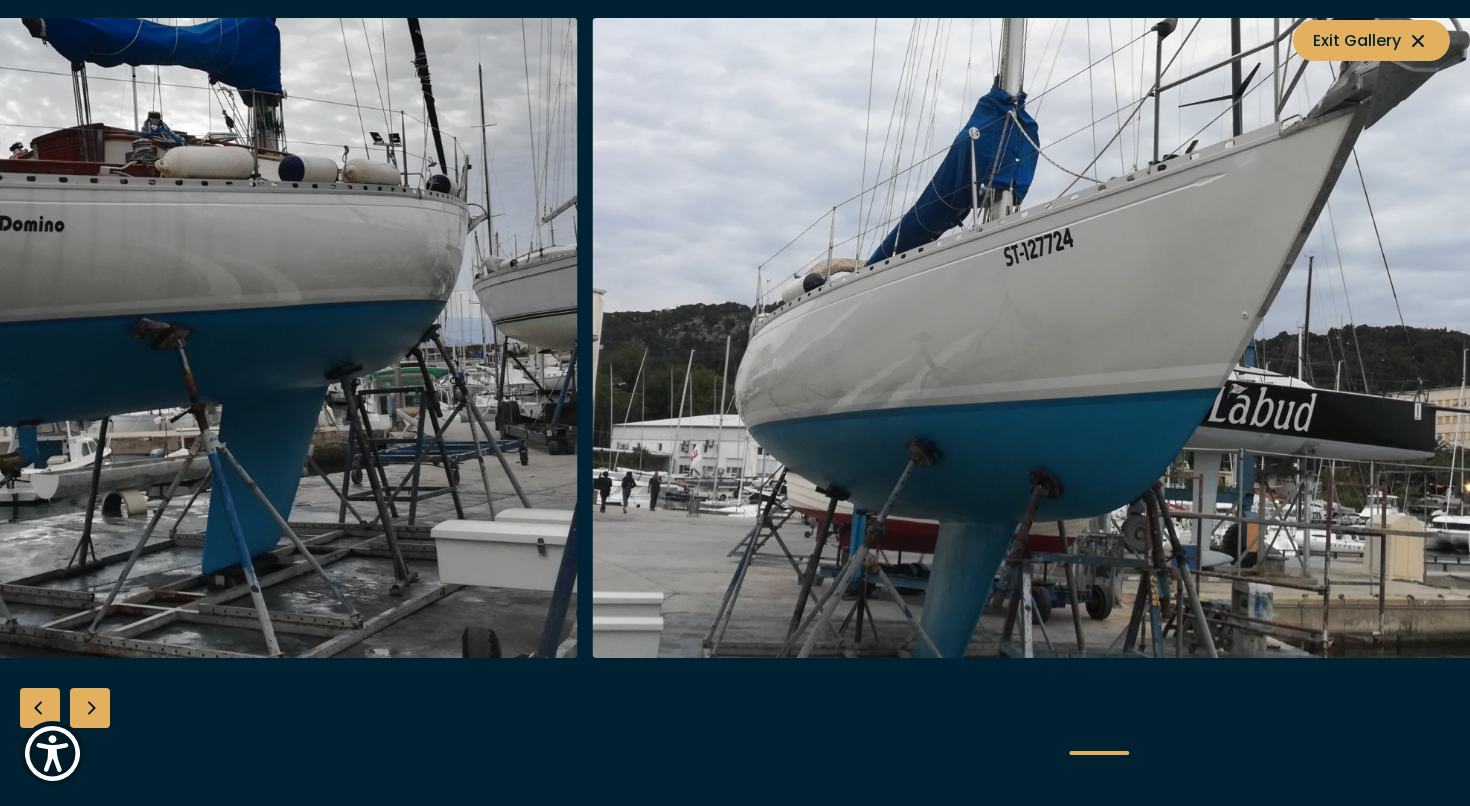 click at bounding box center [101, 338] 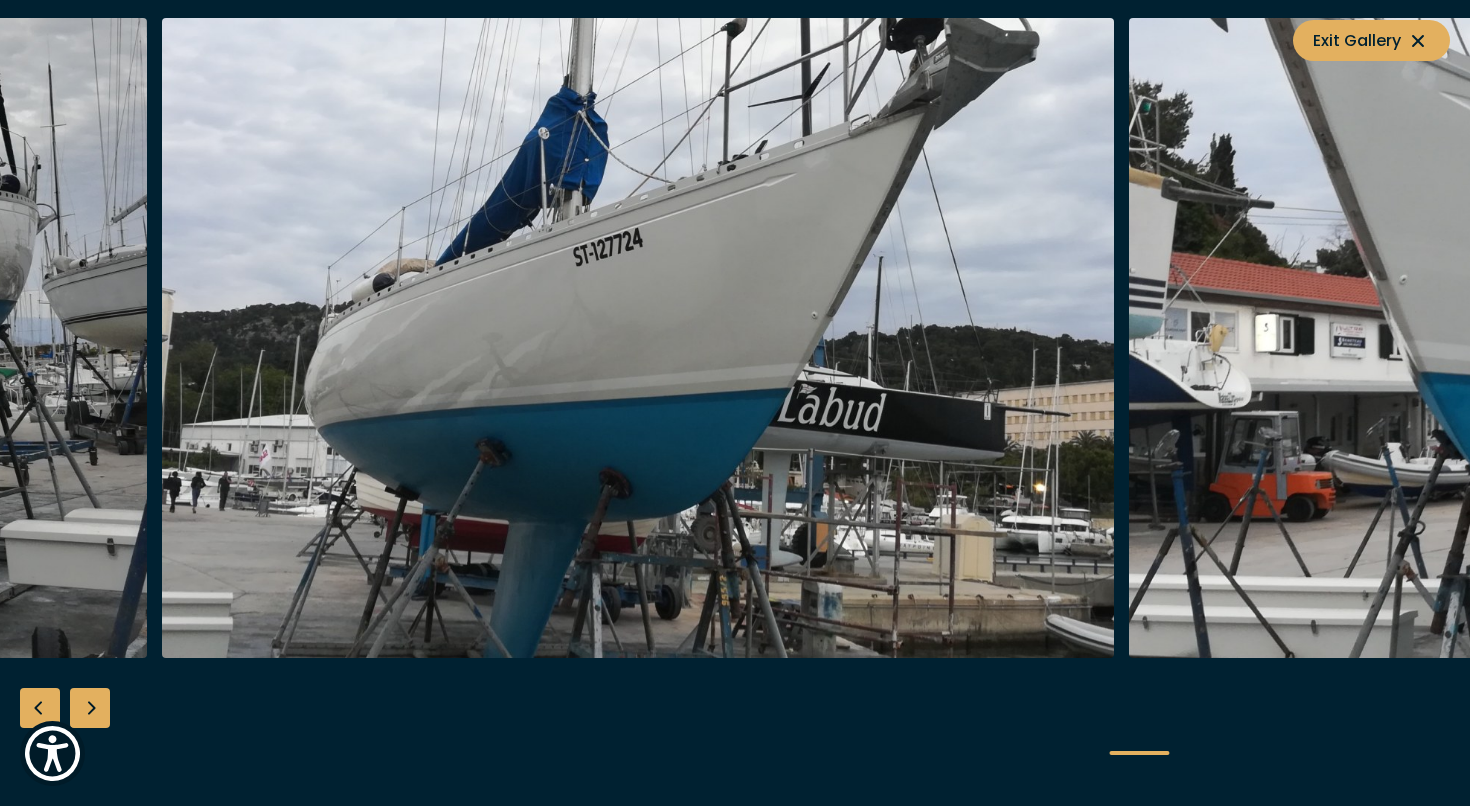 click at bounding box center [638, 338] 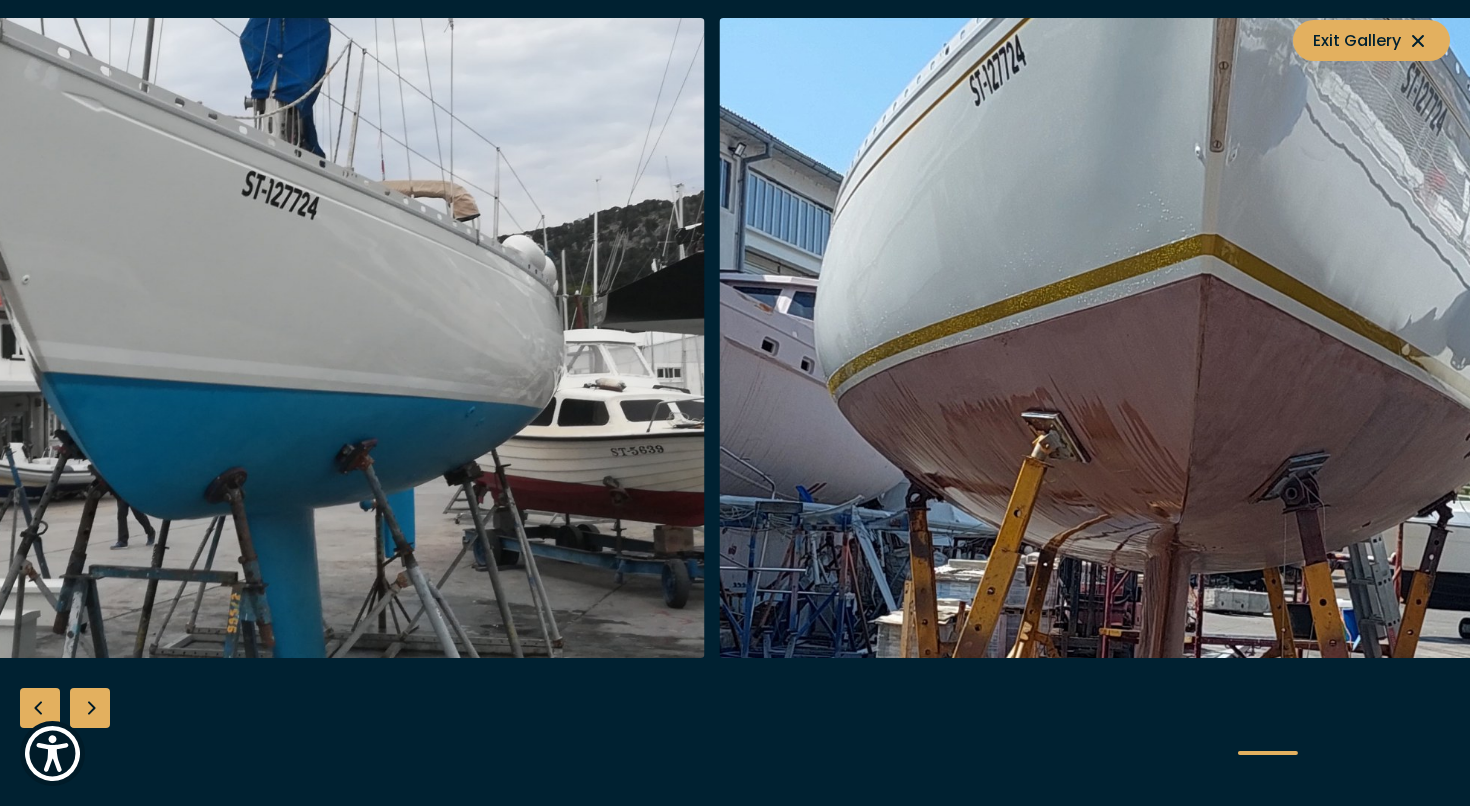 click at bounding box center (228, 338) 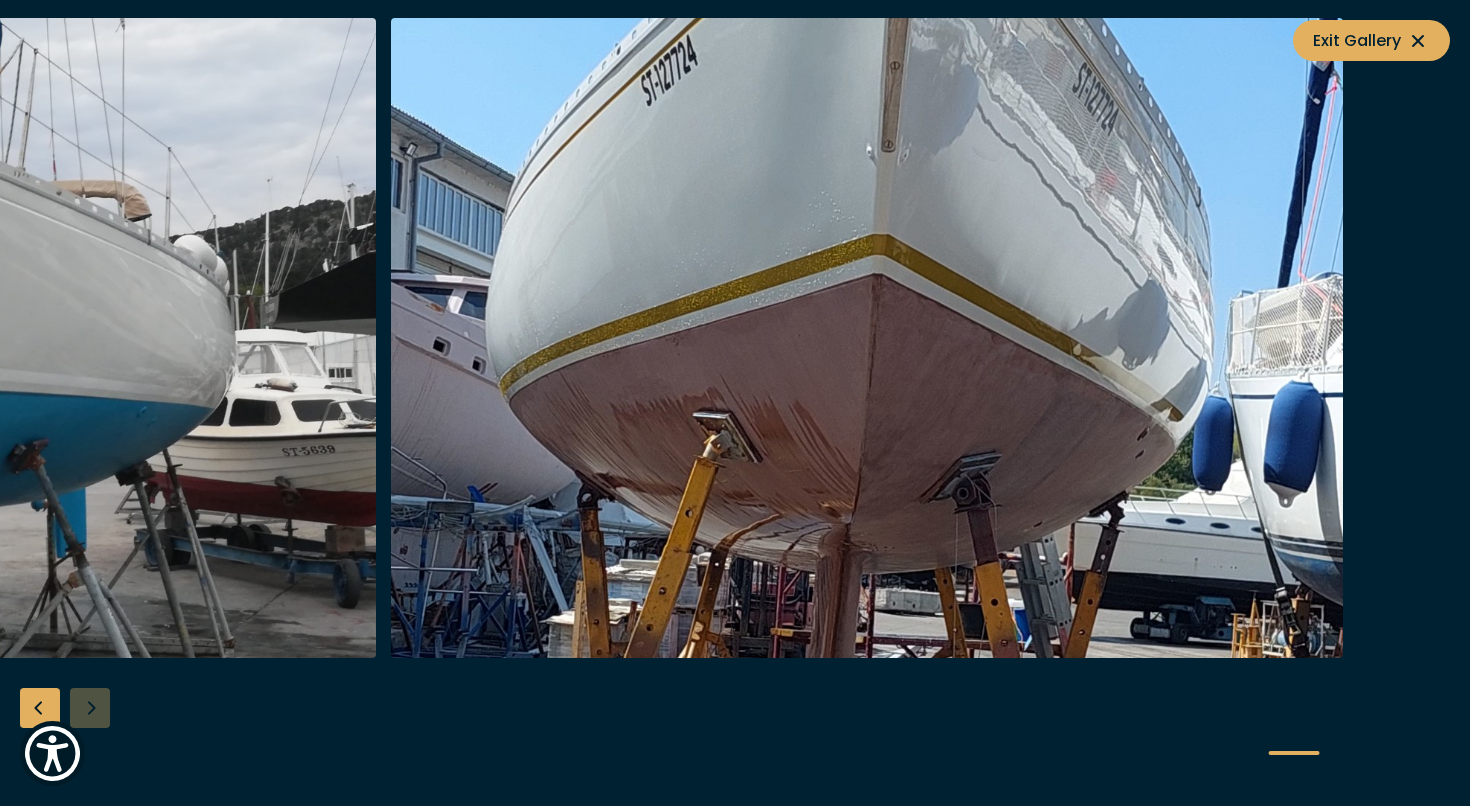 click at bounding box center [-12420, 338] 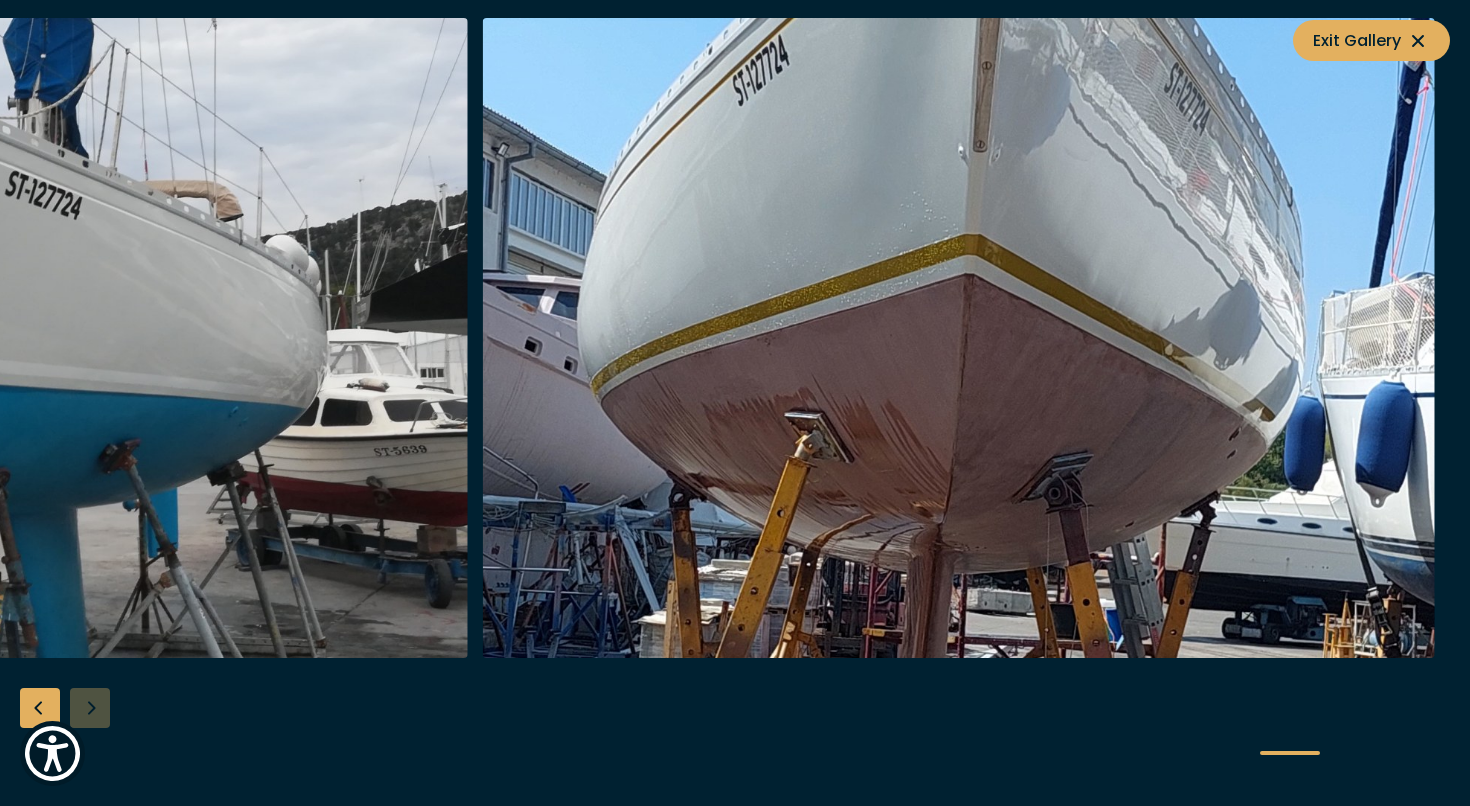 click at bounding box center [958, 338] 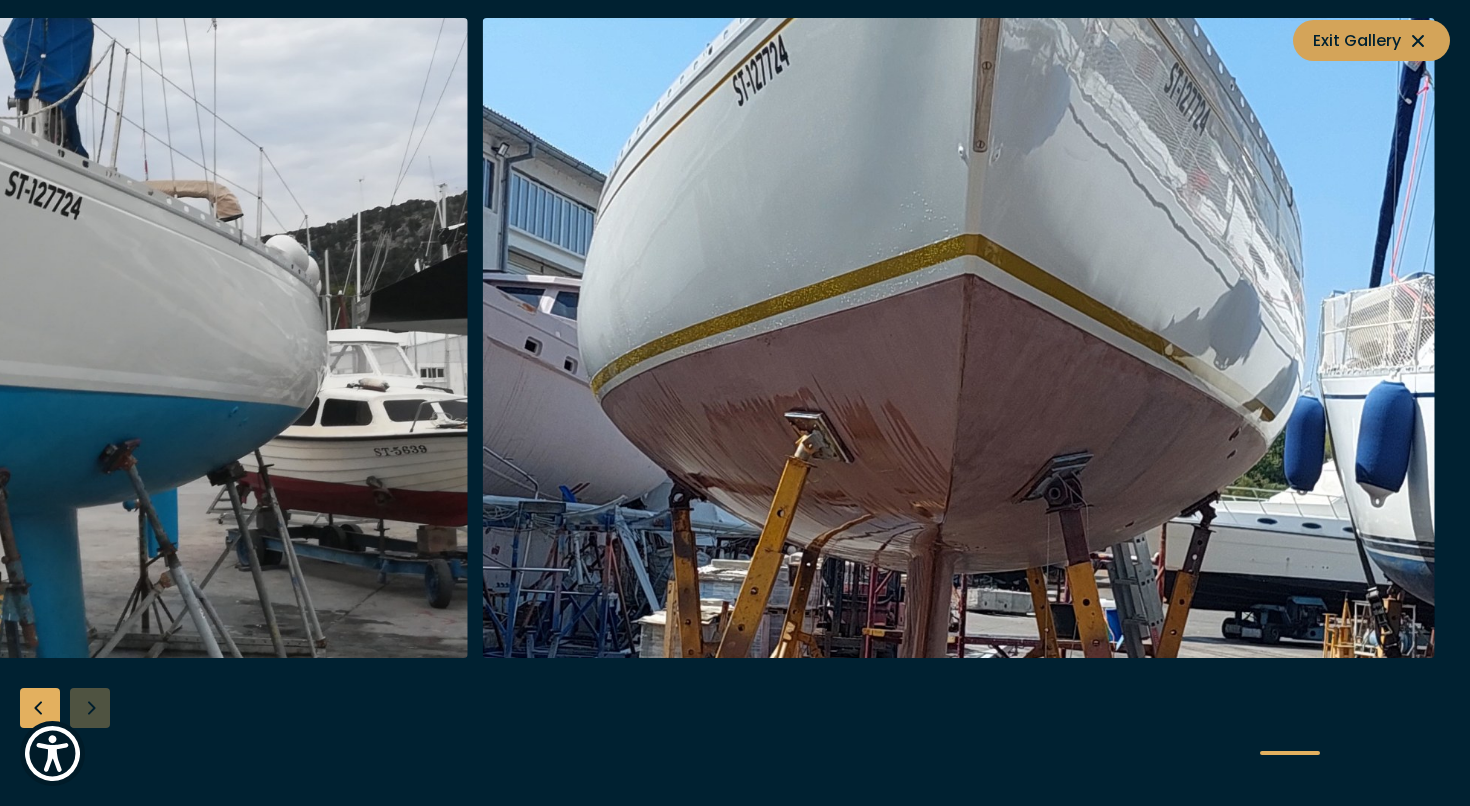 click on "Exit Gallery" at bounding box center [1371, 40] 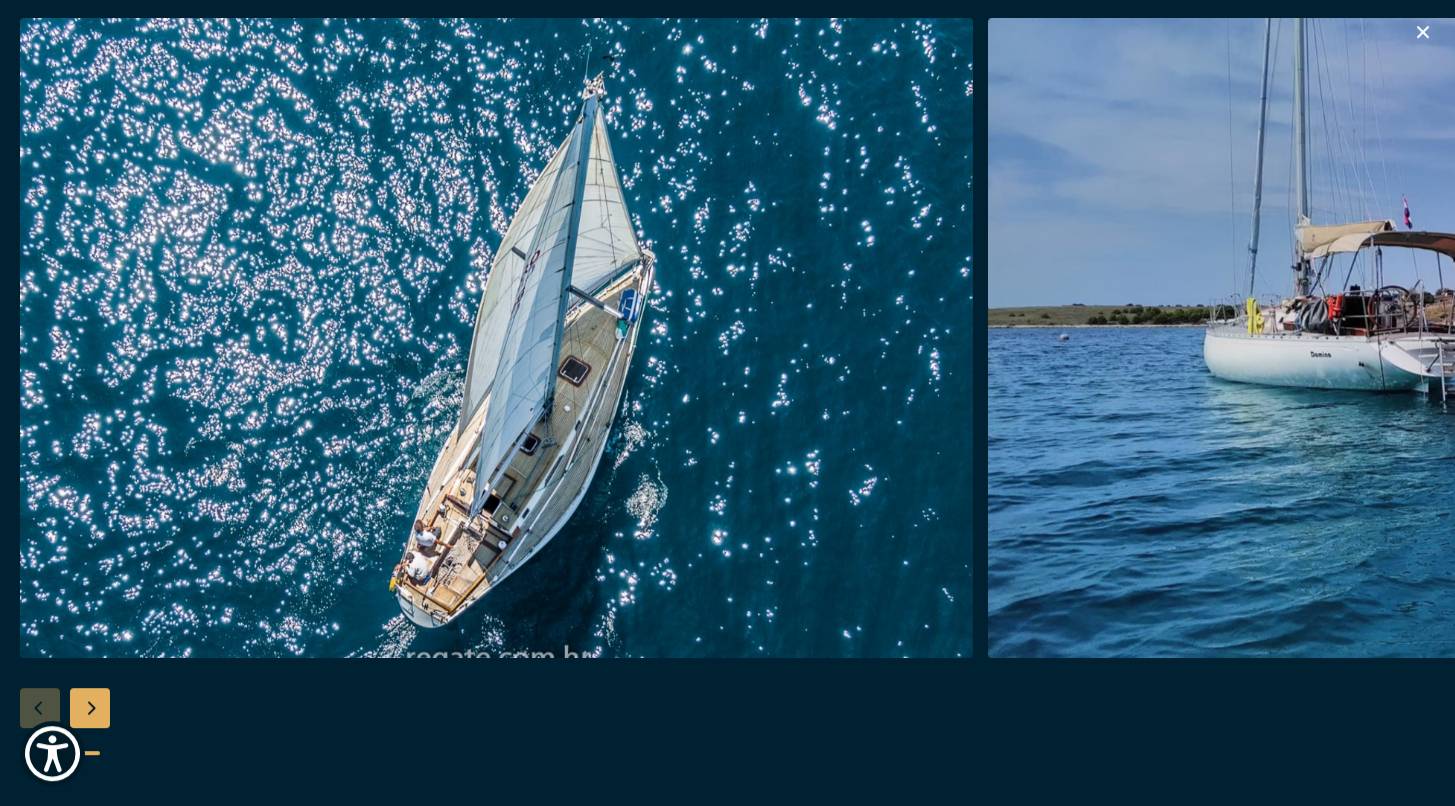 scroll, scrollTop: 560, scrollLeft: 0, axis: vertical 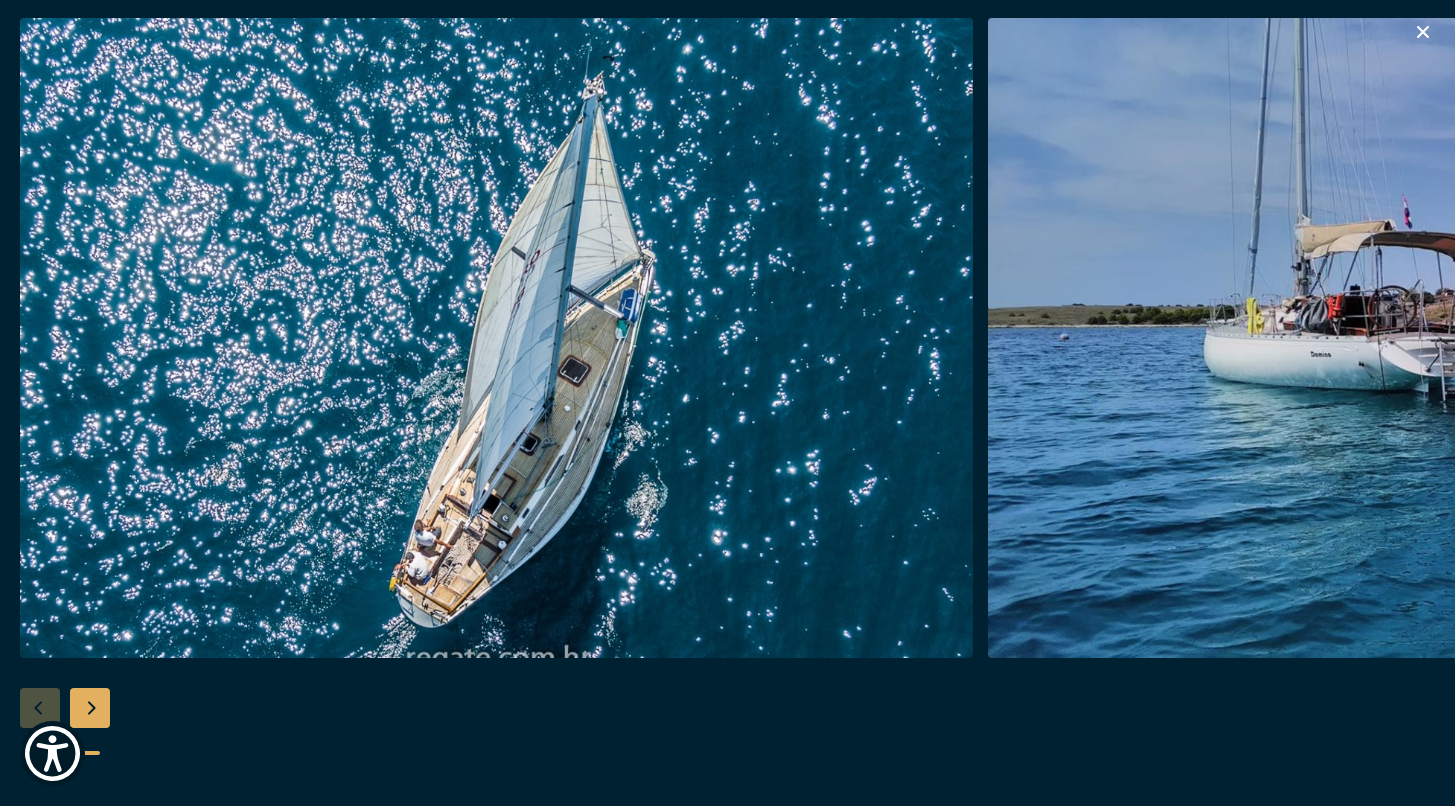 click at bounding box center (90, 708) 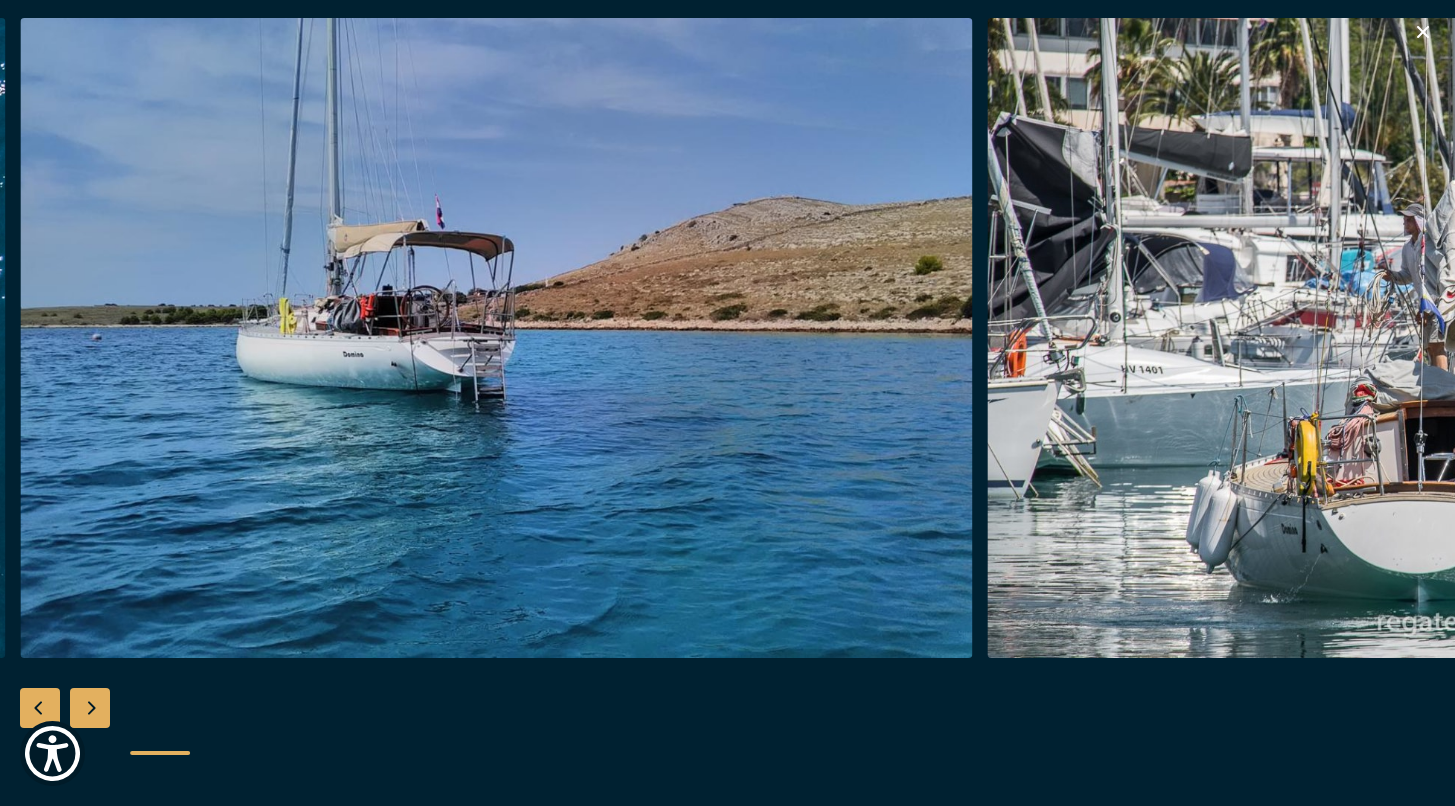 scroll, scrollTop: 272, scrollLeft: 0, axis: vertical 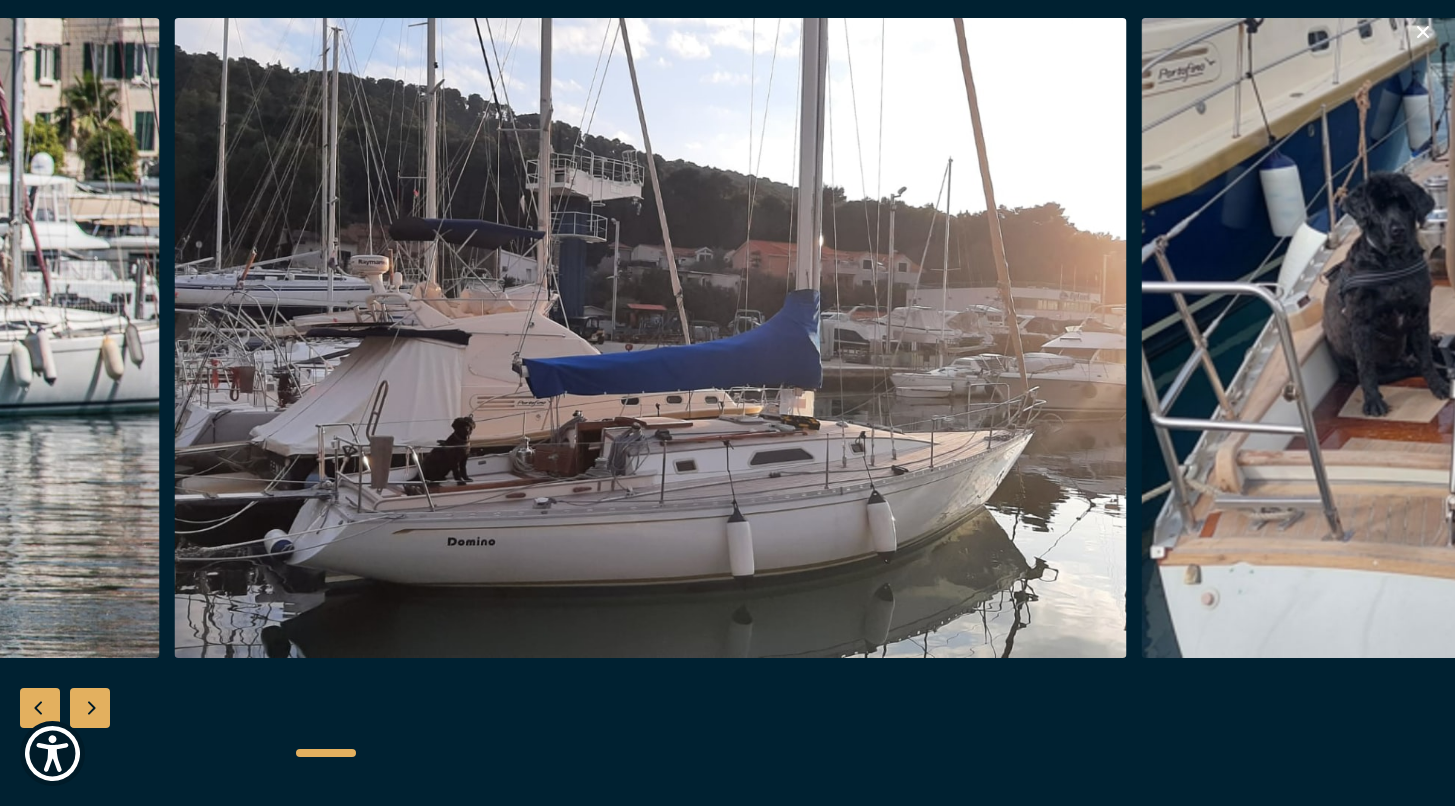 click at bounding box center (680, 753) 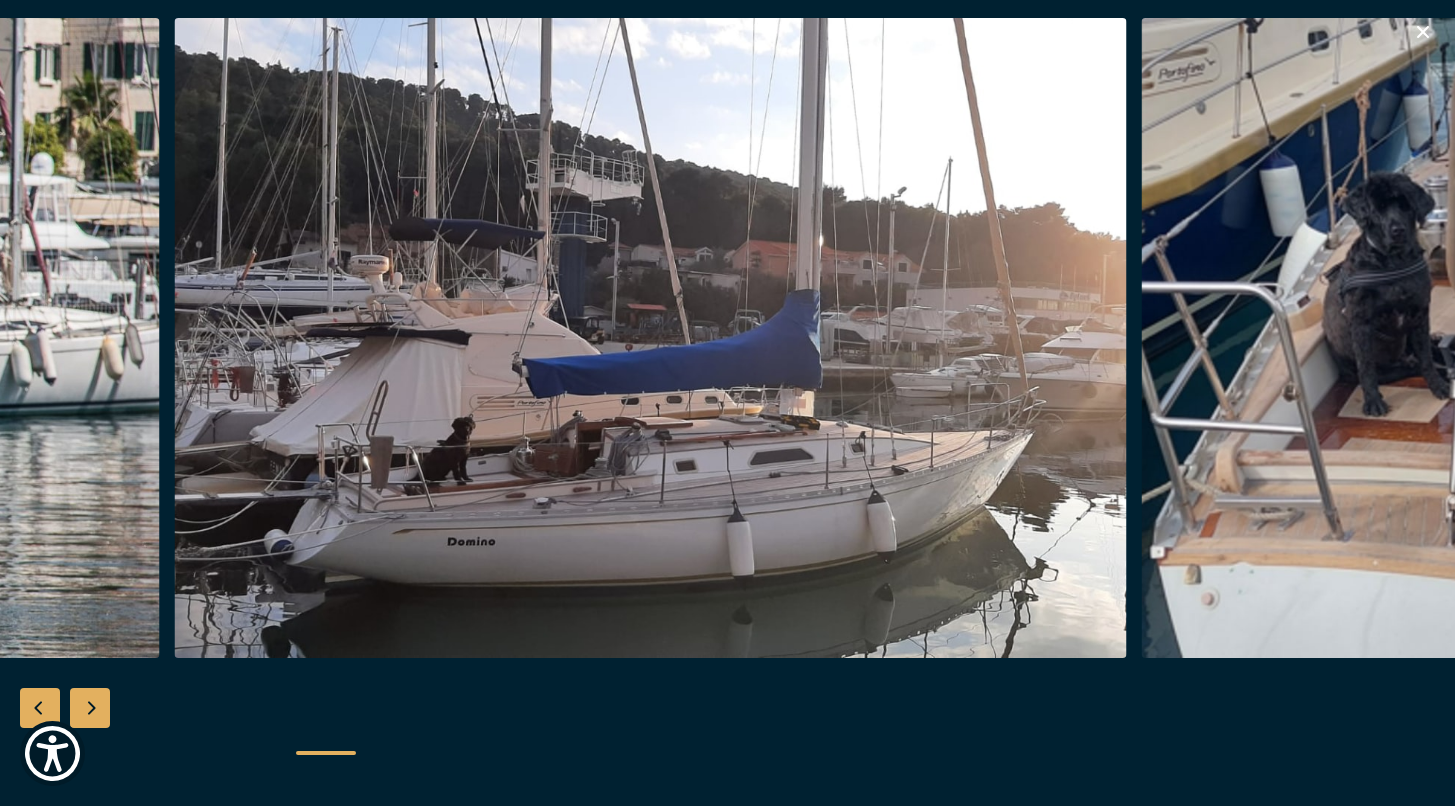 click on "See all special offers" at bounding box center (727, 403) 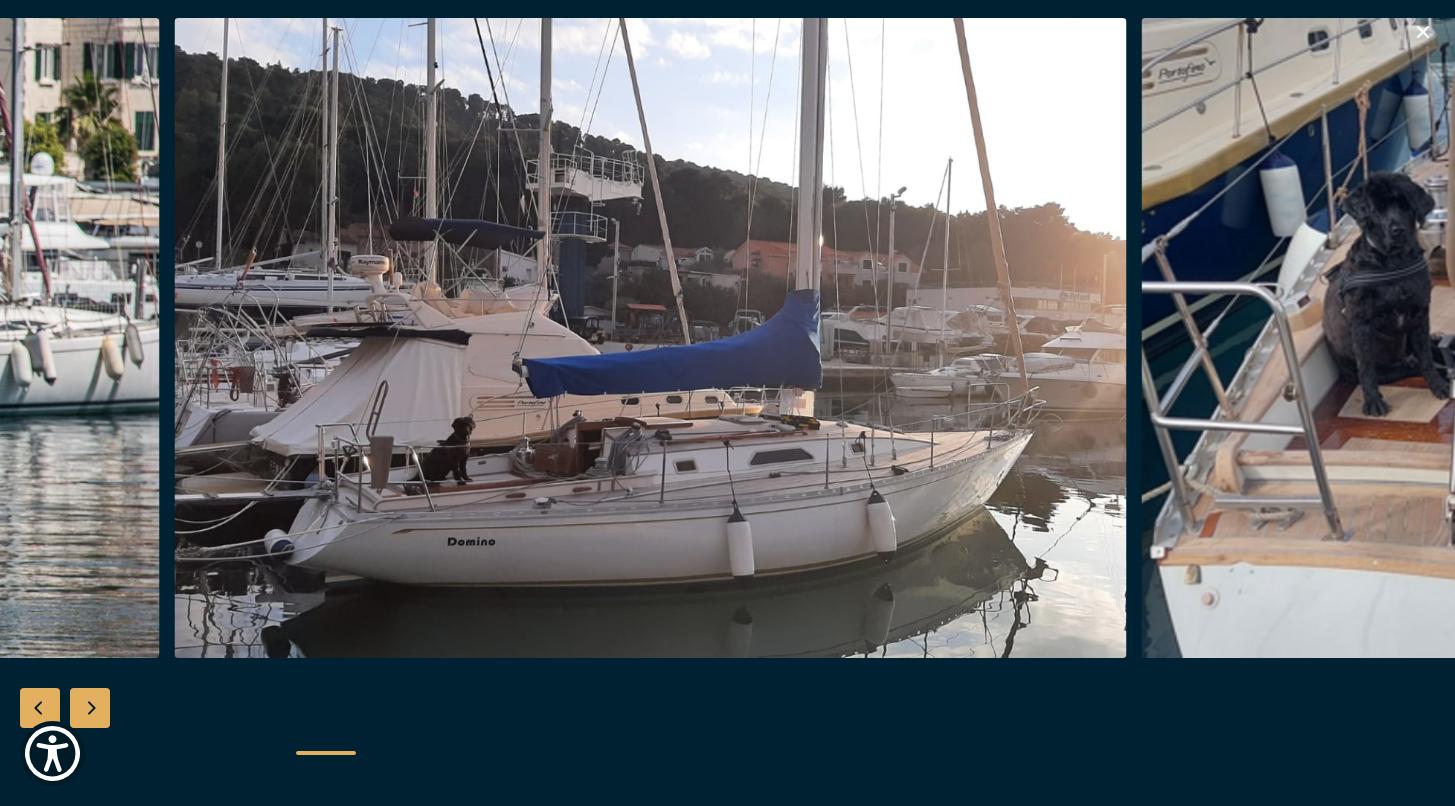 scroll, scrollTop: 2544, scrollLeft: 0, axis: vertical 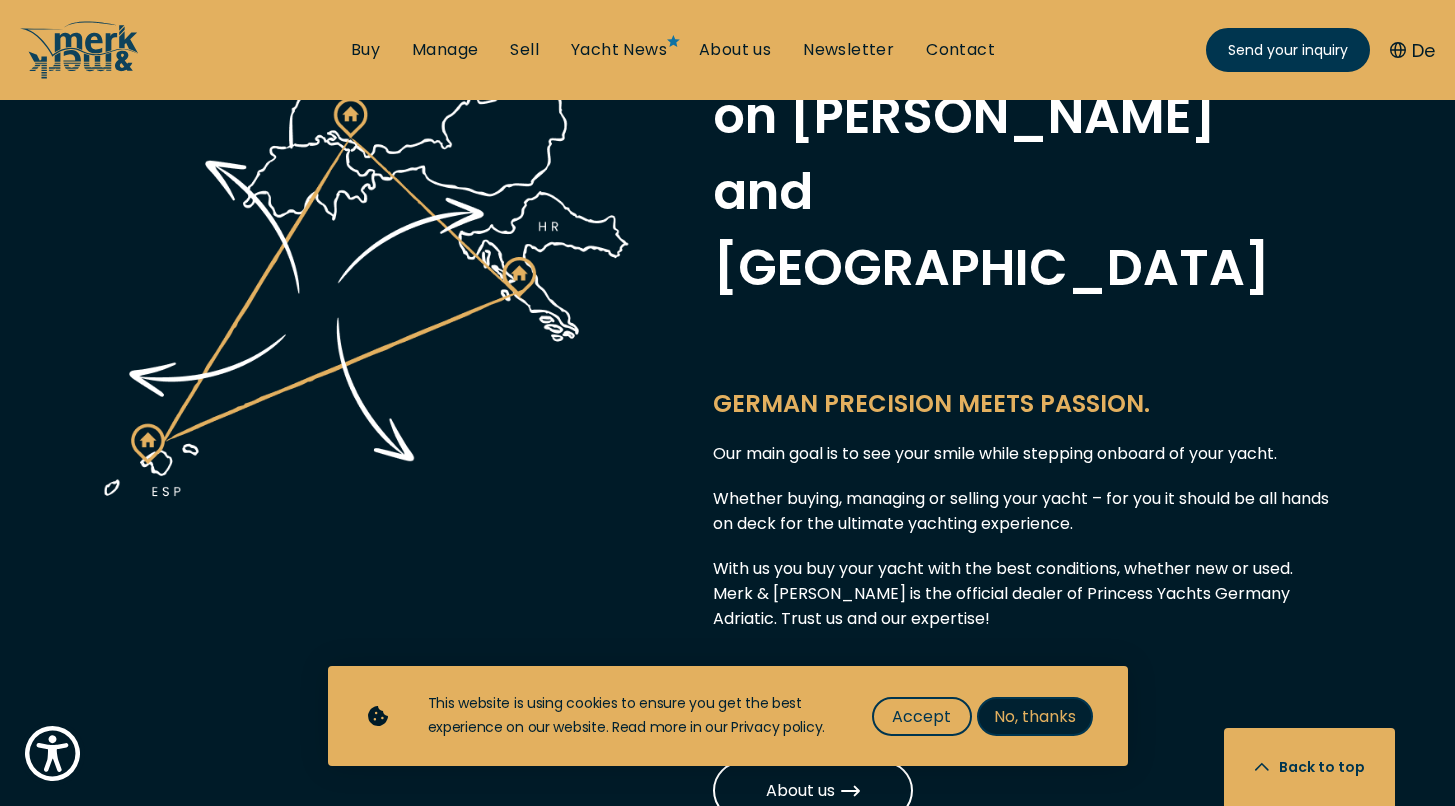 click on "No, thanks" at bounding box center (1035, 716) 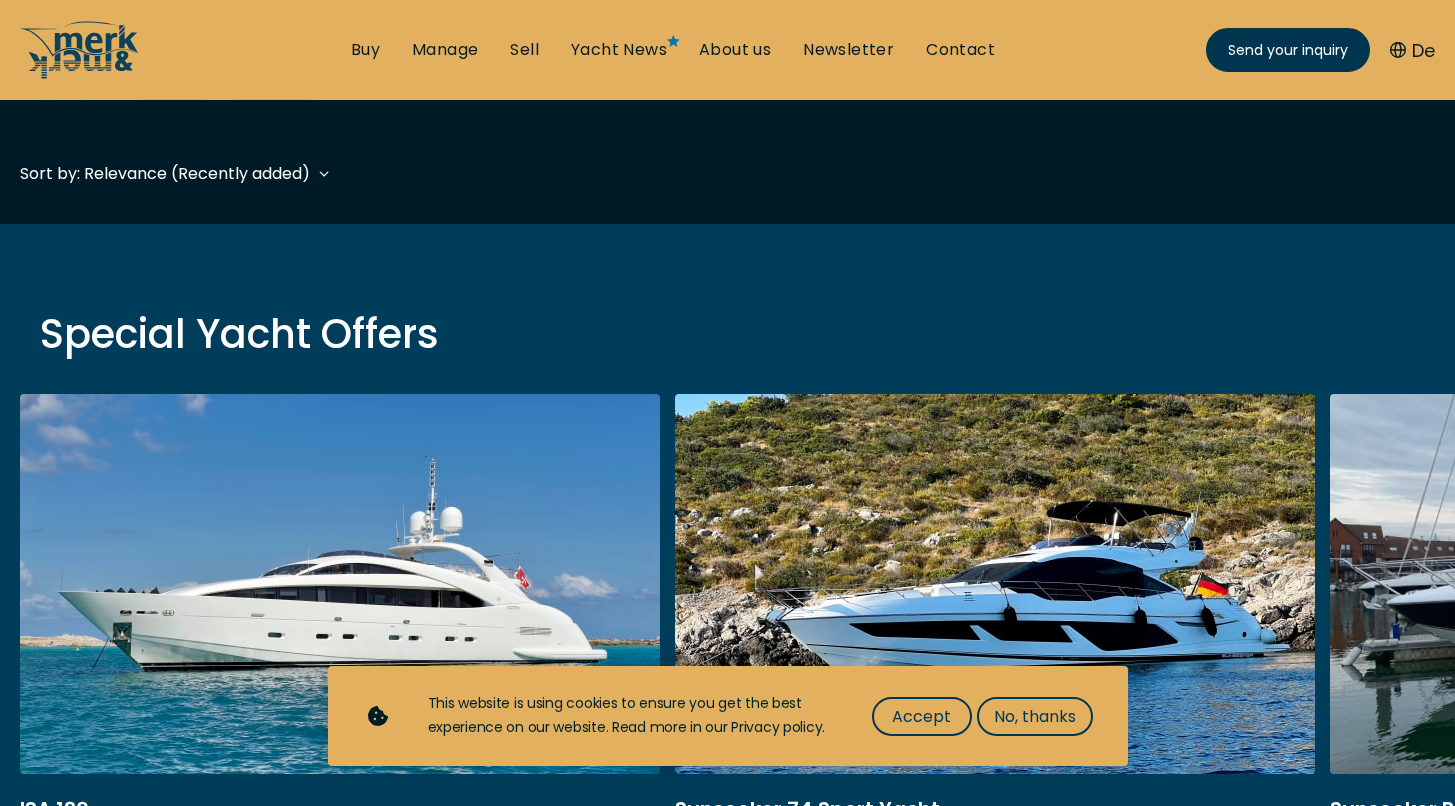 scroll, scrollTop: 720, scrollLeft: 0, axis: vertical 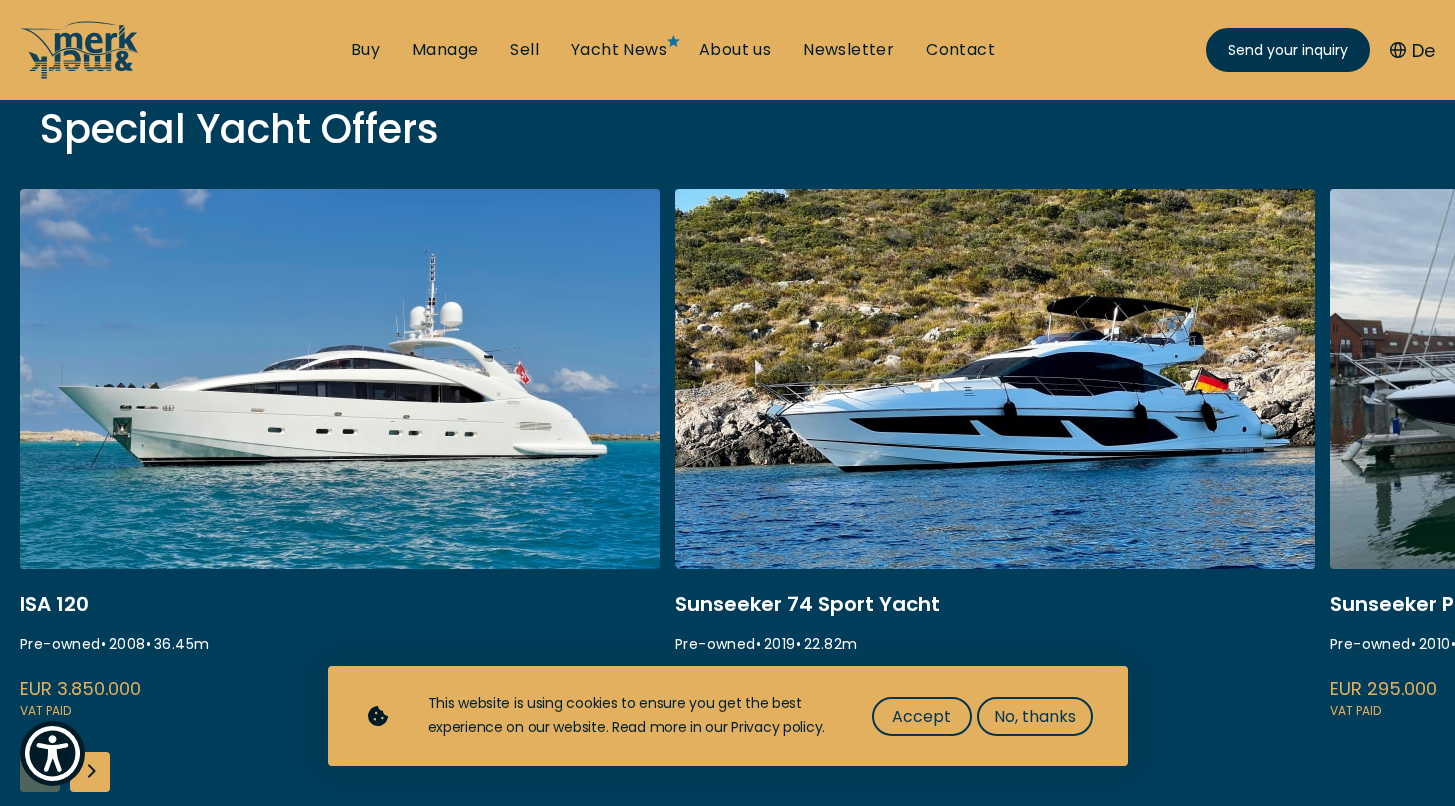 click at bounding box center [1650, 455] 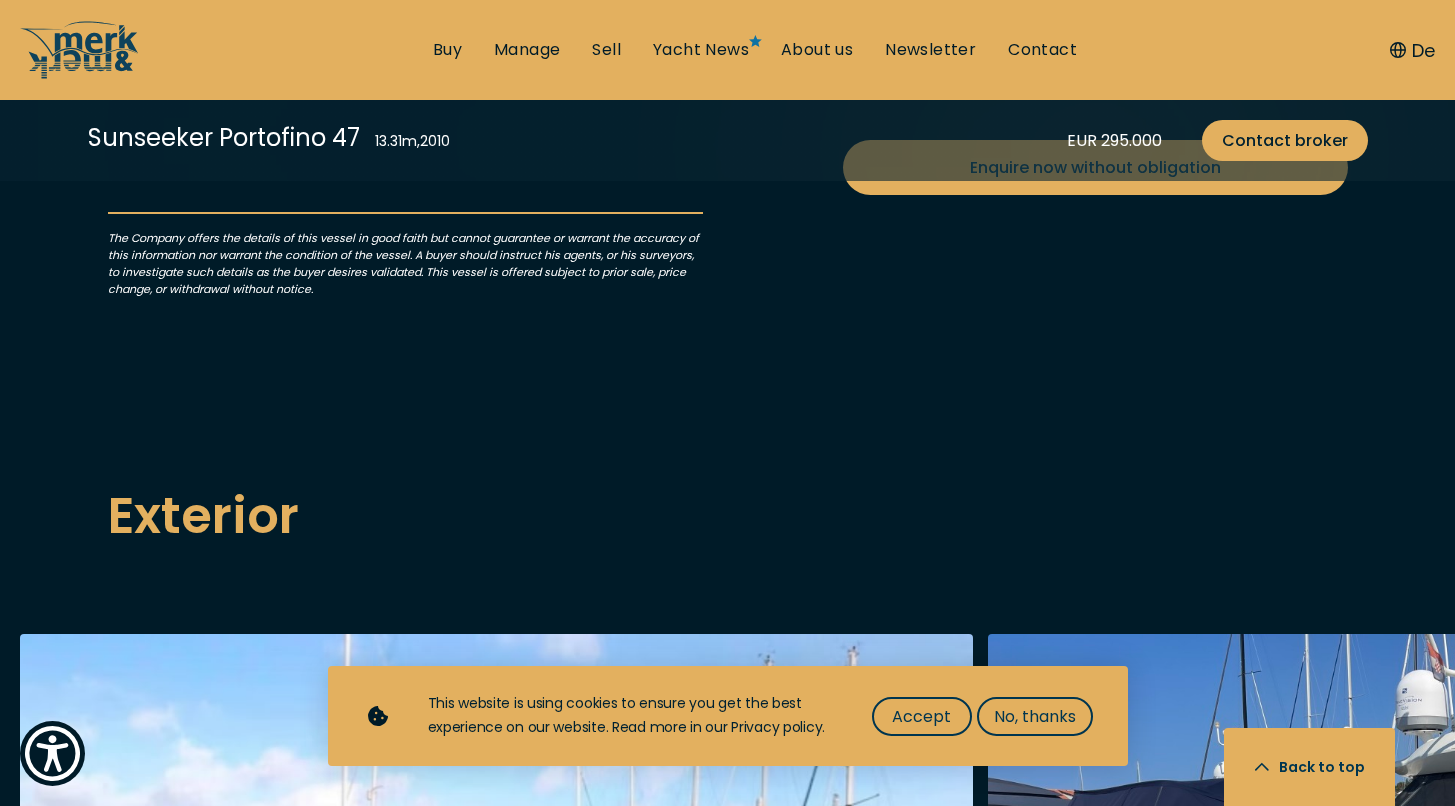 scroll, scrollTop: 607, scrollLeft: 0, axis: vertical 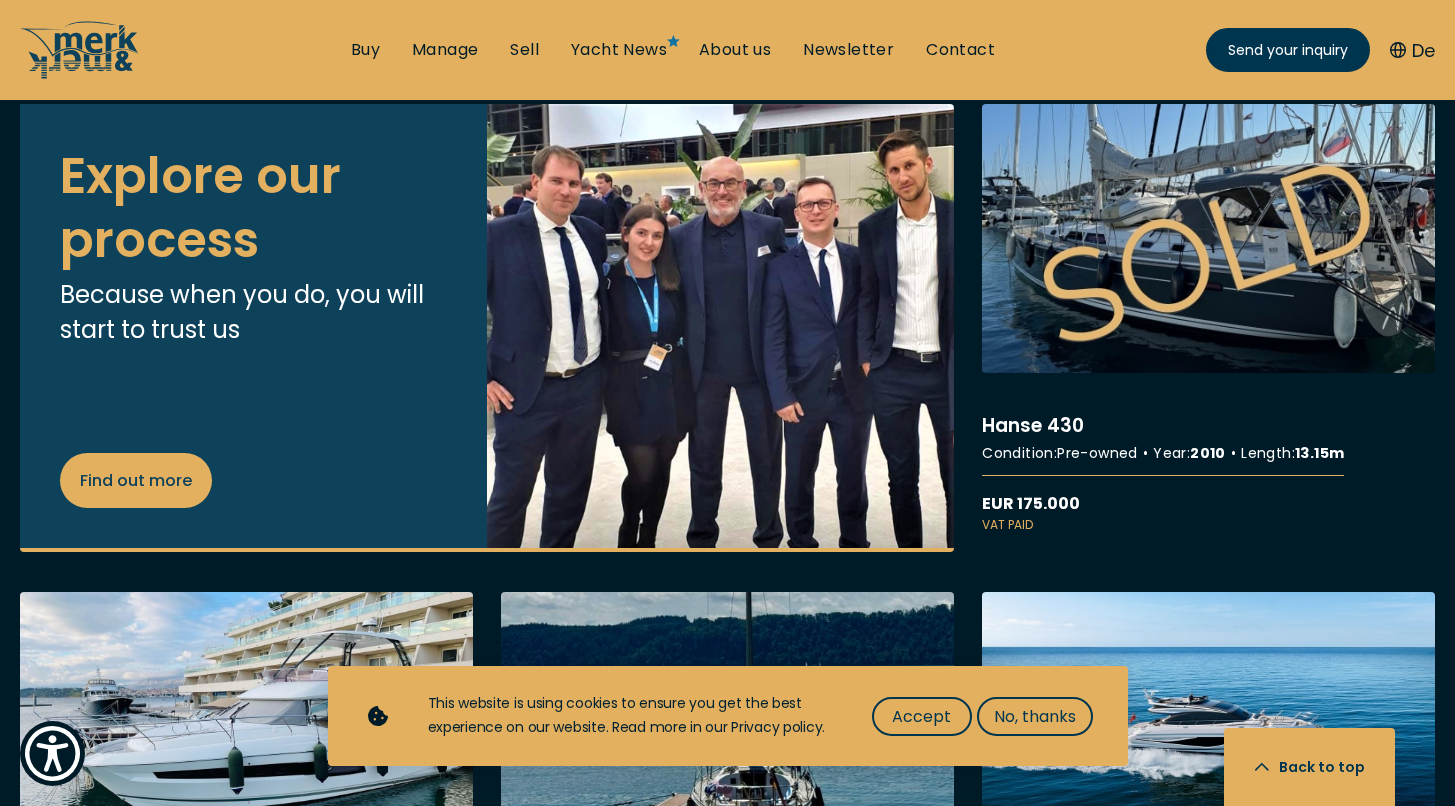click on "More details about  [PERSON_NAME] 430" at bounding box center (1208, 319) 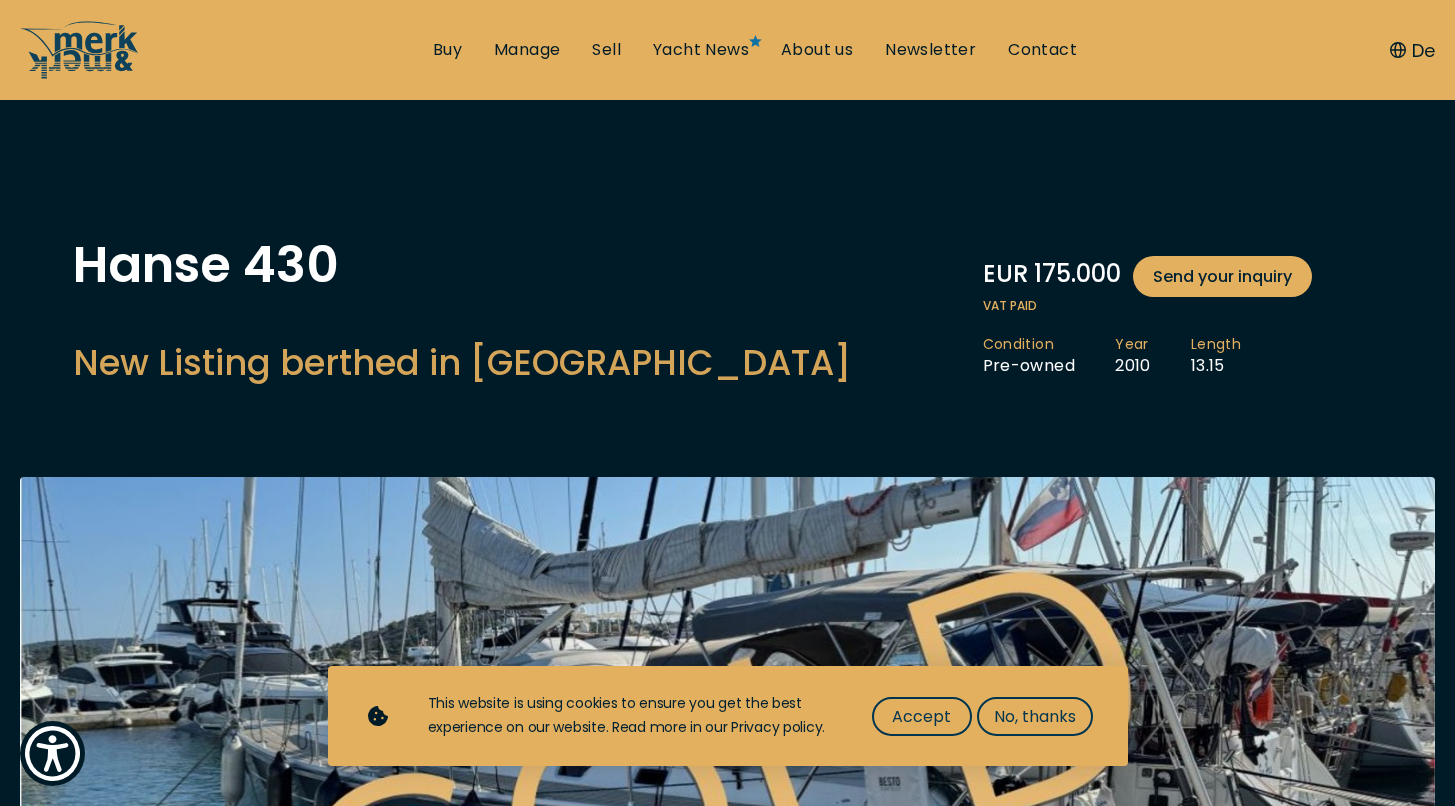 scroll, scrollTop: 192, scrollLeft: 0, axis: vertical 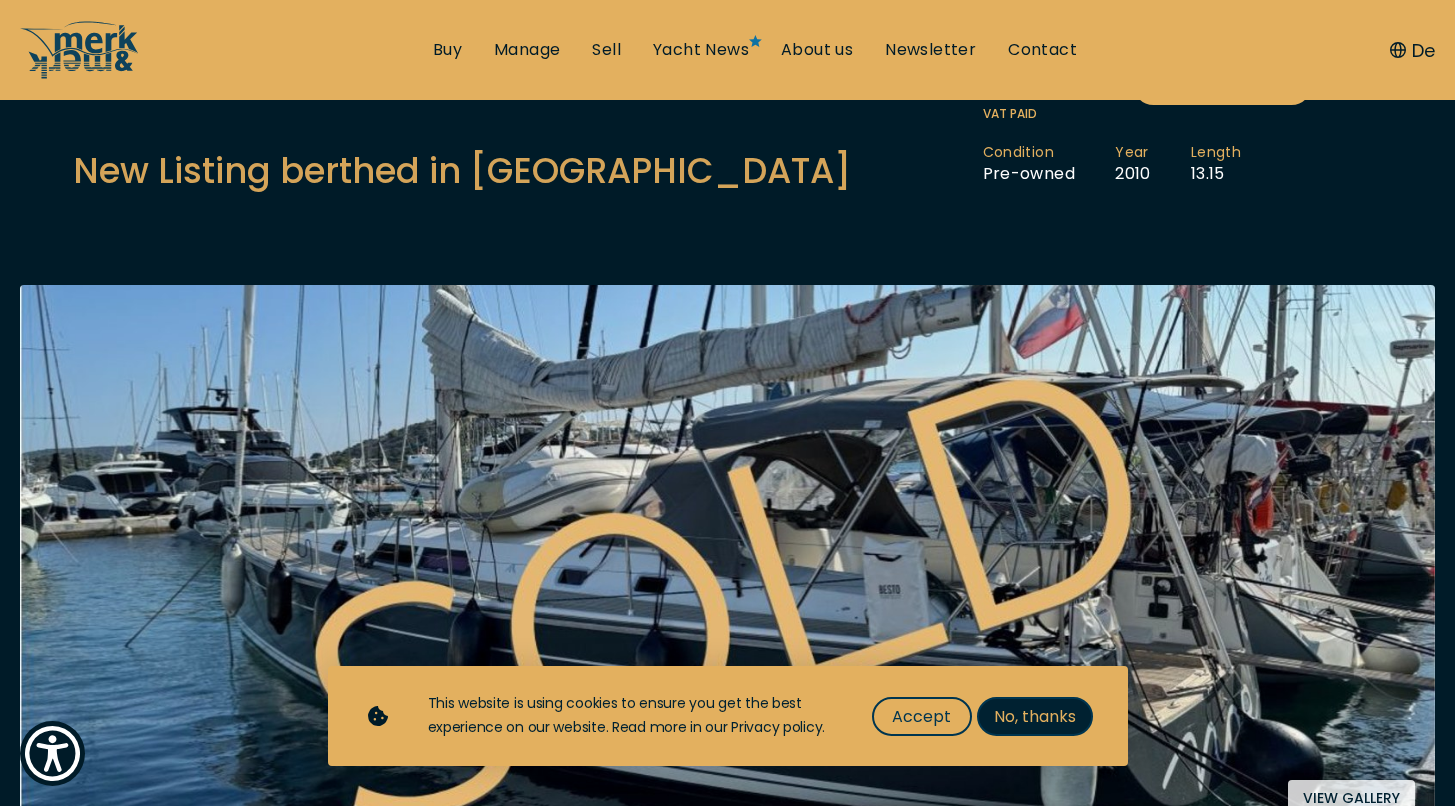 click on "No, thanks" at bounding box center (1035, 716) 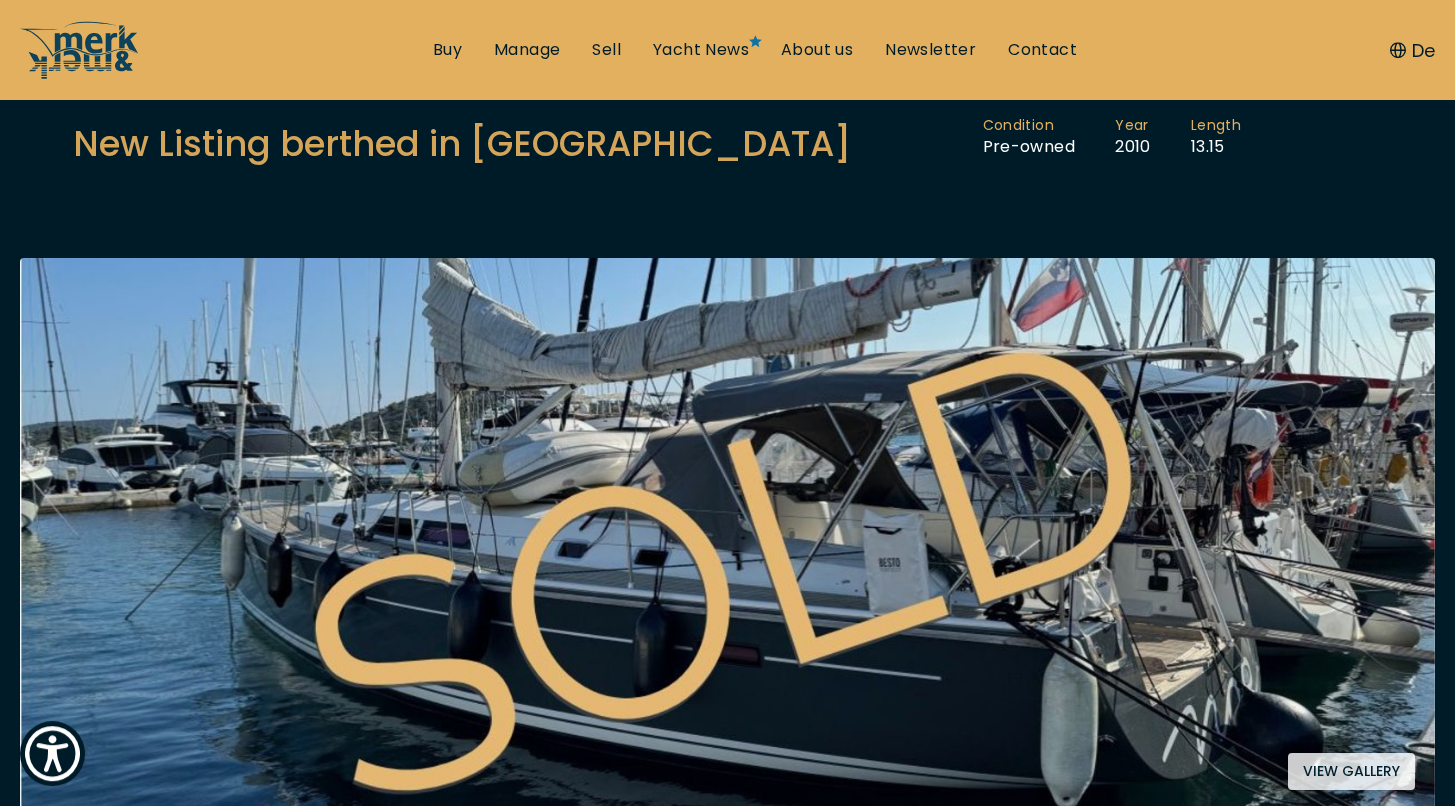 scroll, scrollTop: 336, scrollLeft: 0, axis: vertical 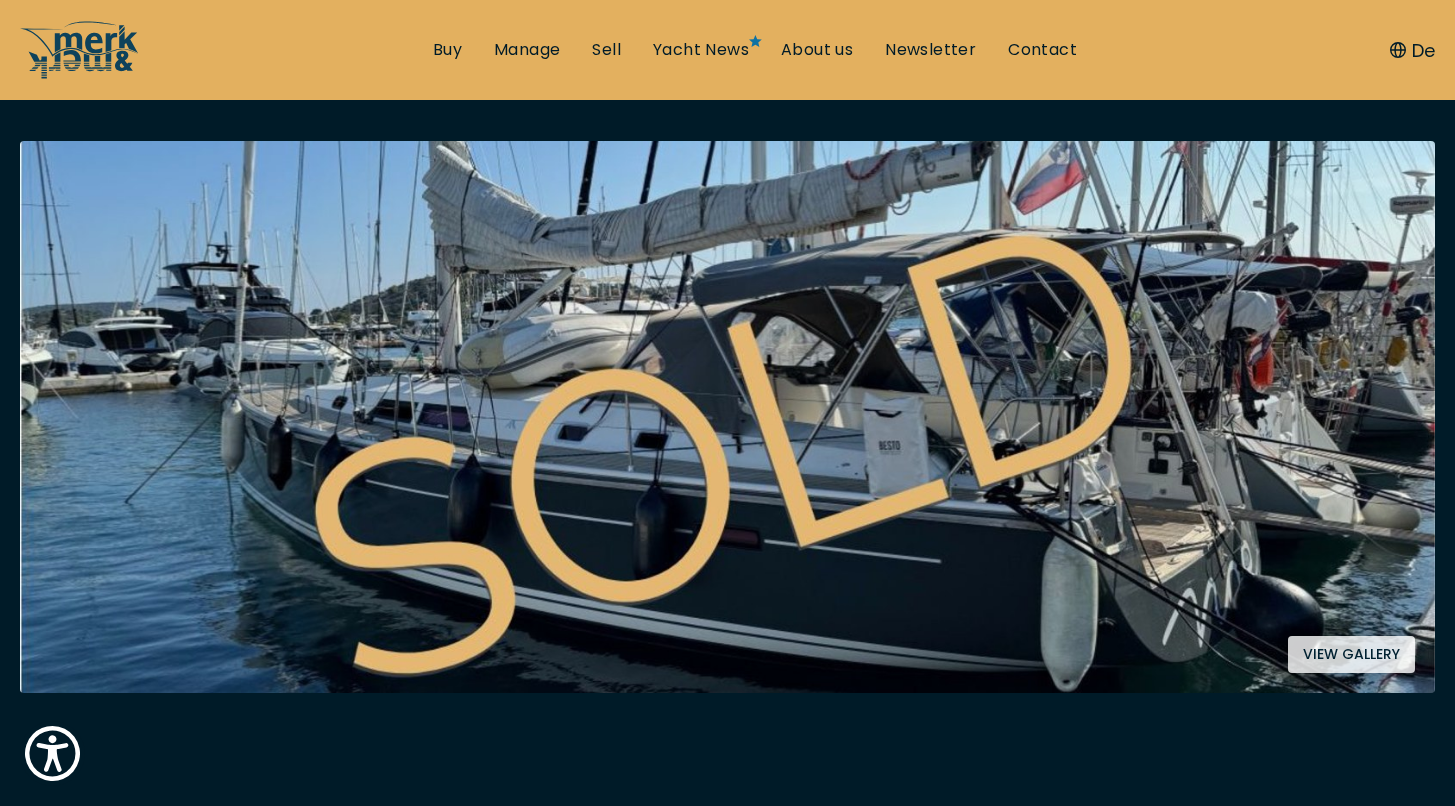 click on "View gallery" at bounding box center [1351, 654] 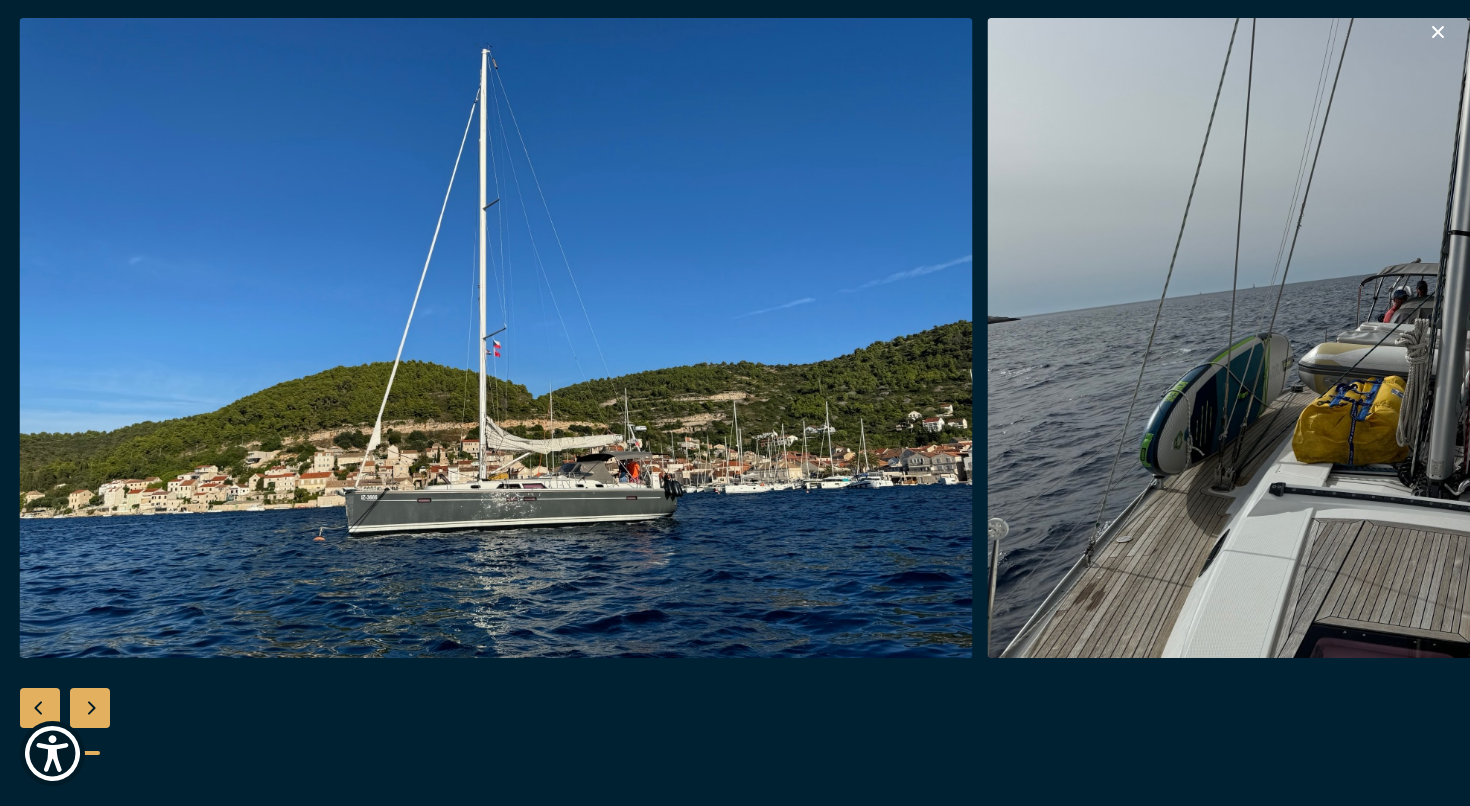 click at bounding box center [1463, 338] 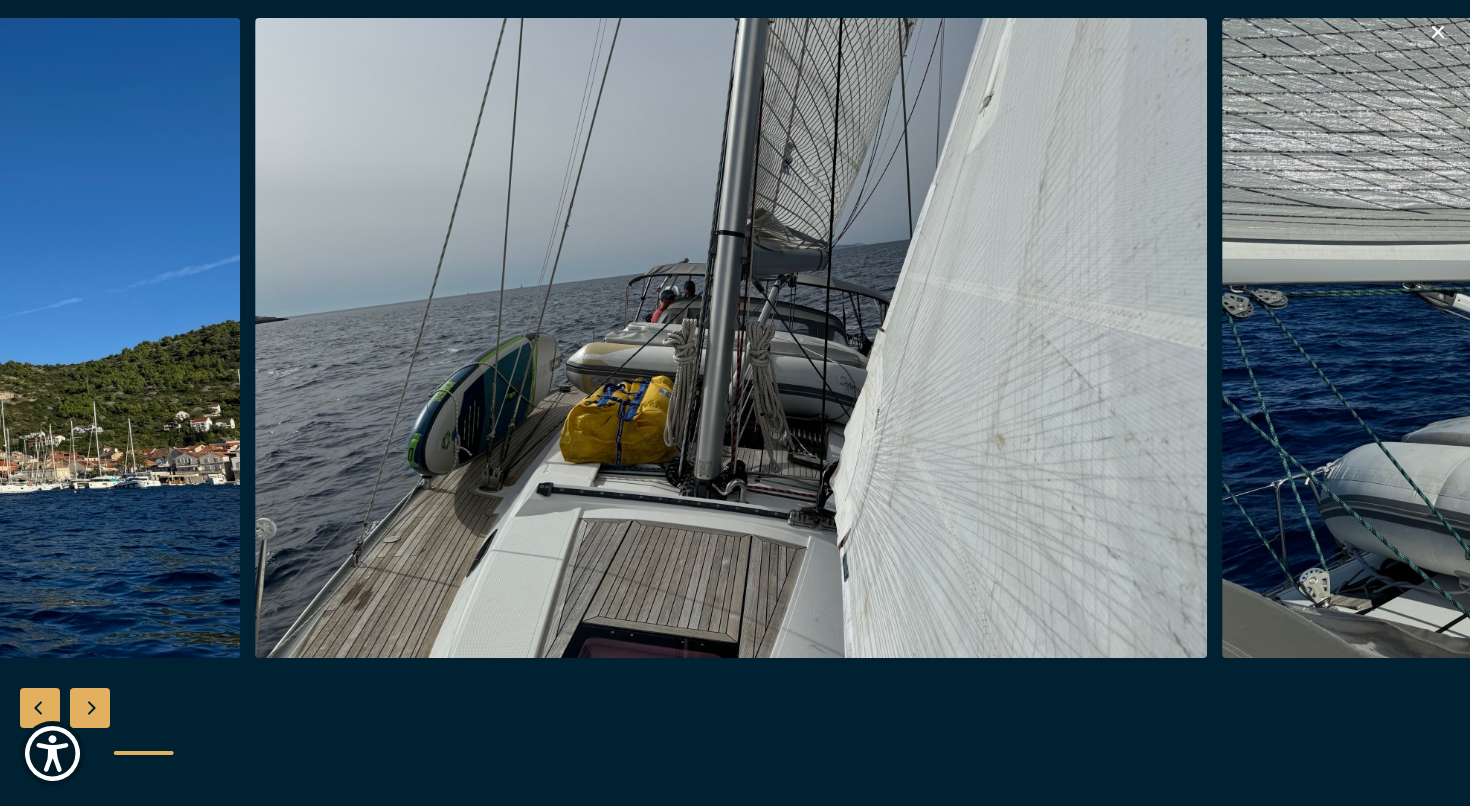 click at bounding box center [731, 338] 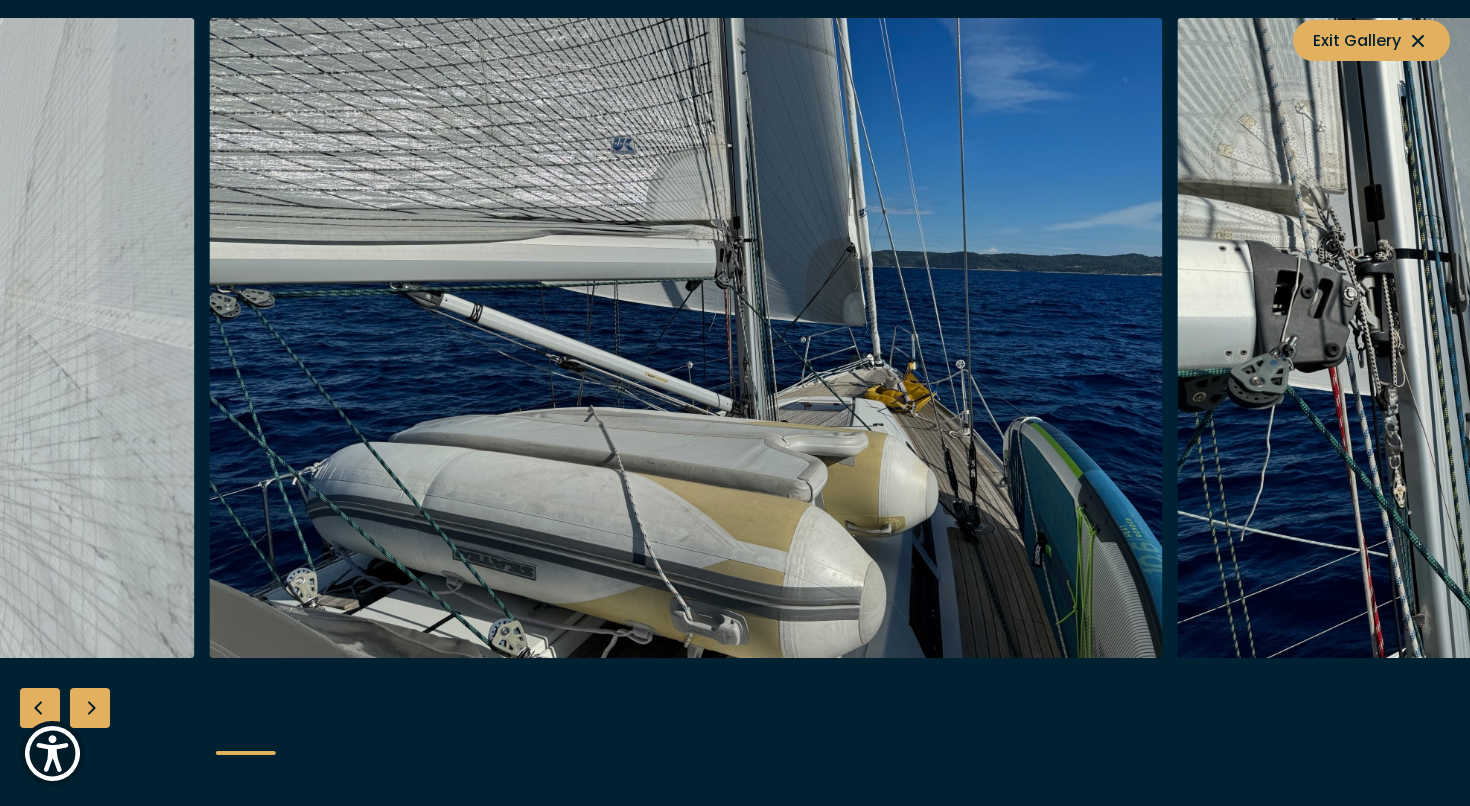 click at bounding box center (686, 338) 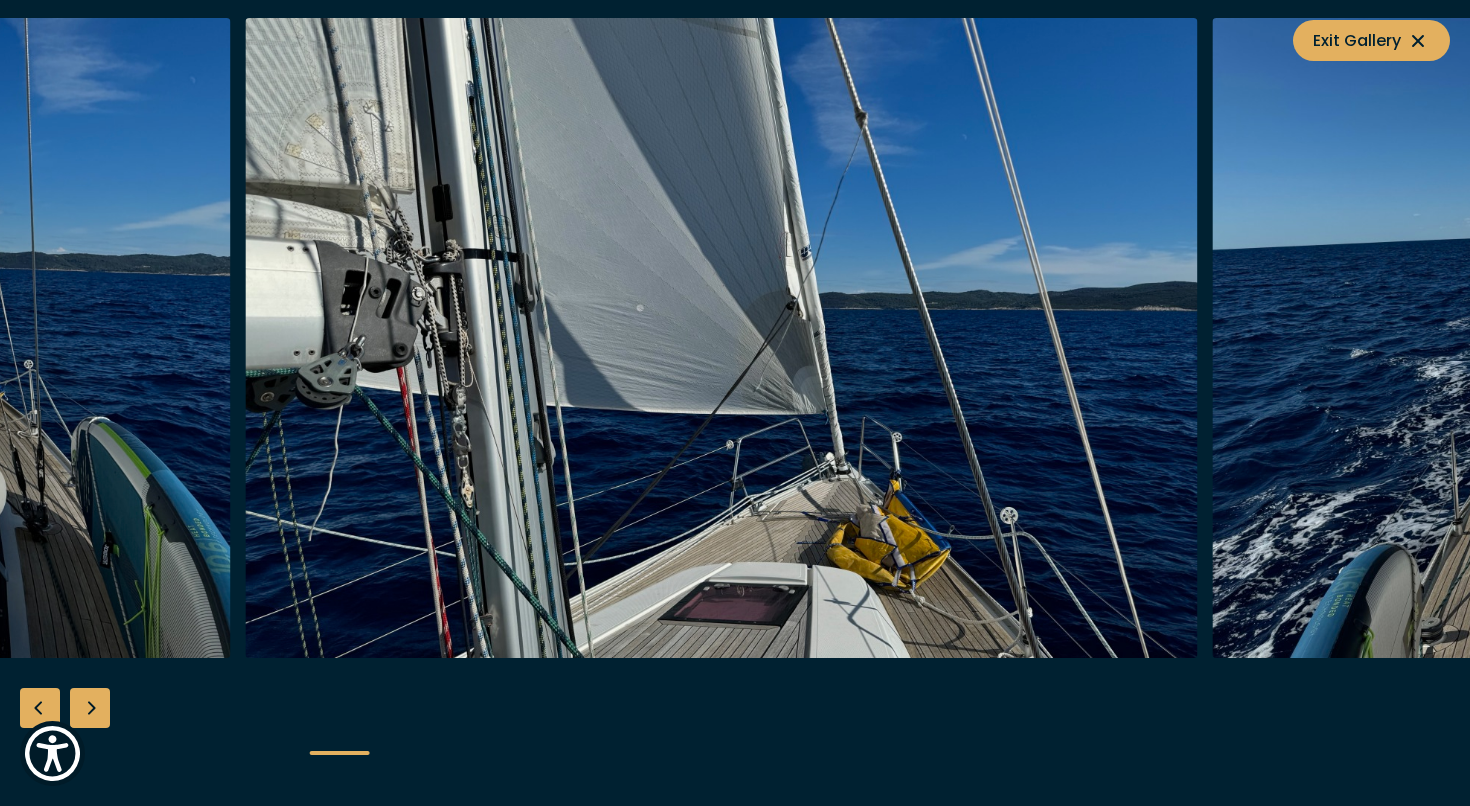click at bounding box center [721, 338] 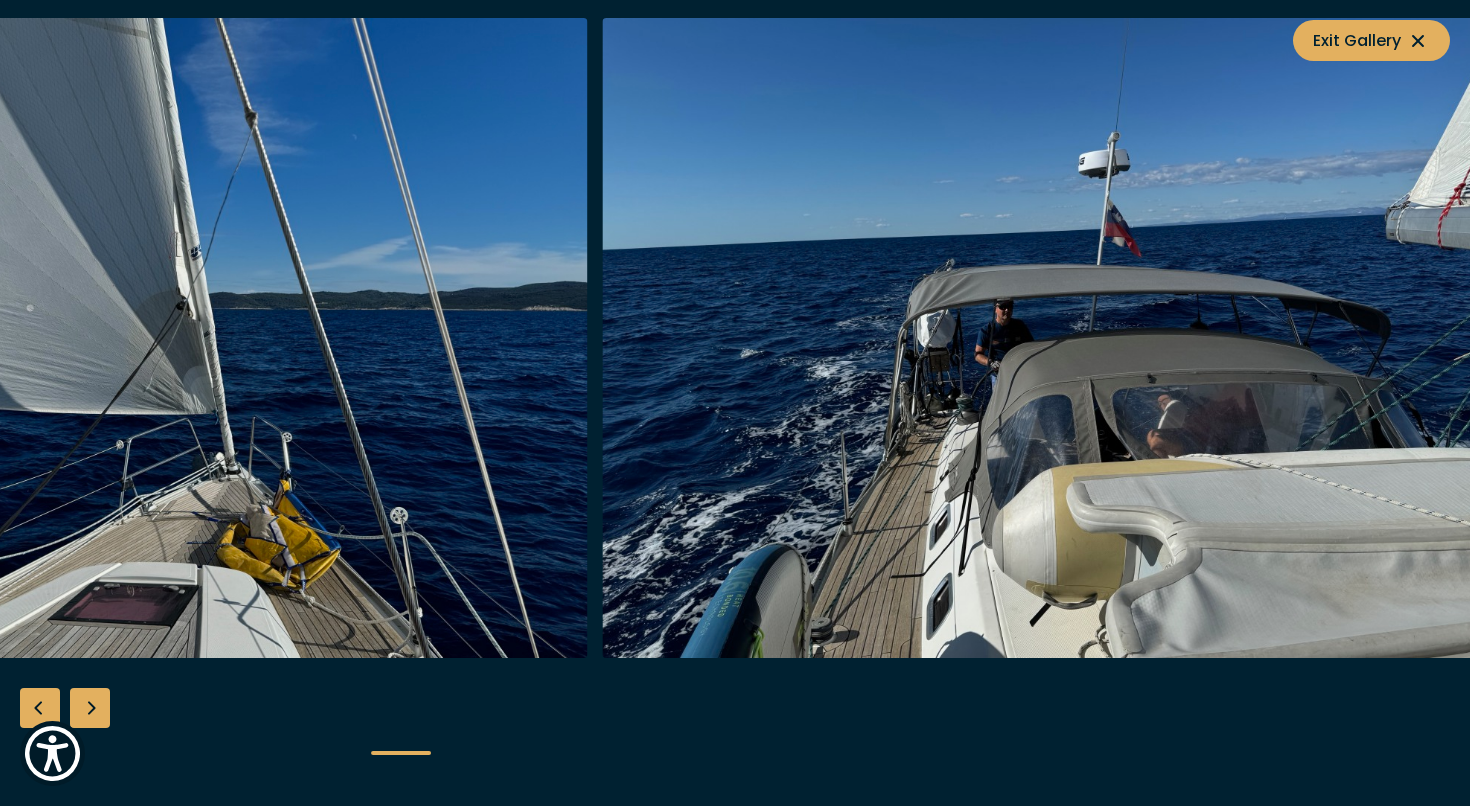 click at bounding box center [111, 338] 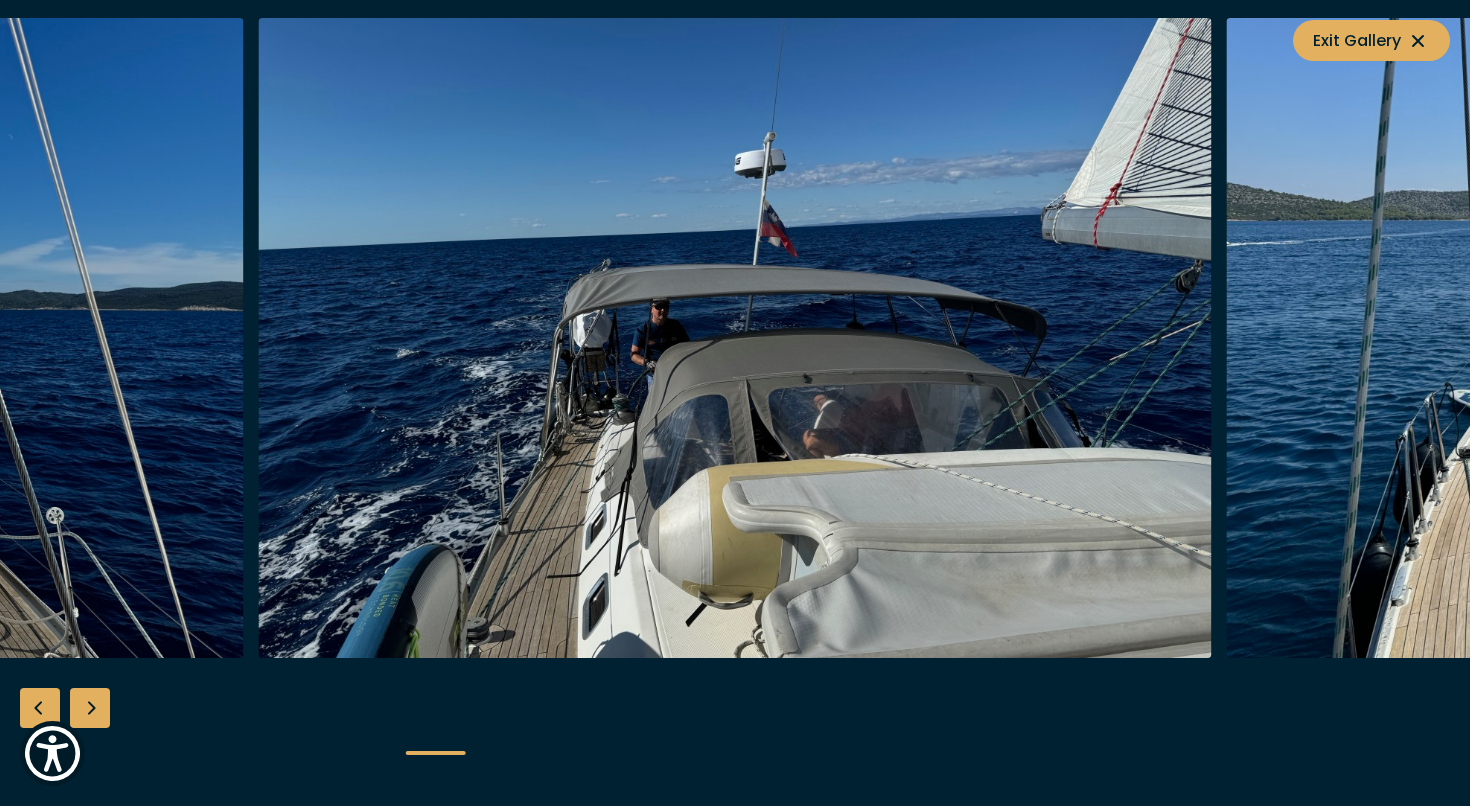 click at bounding box center (735, 338) 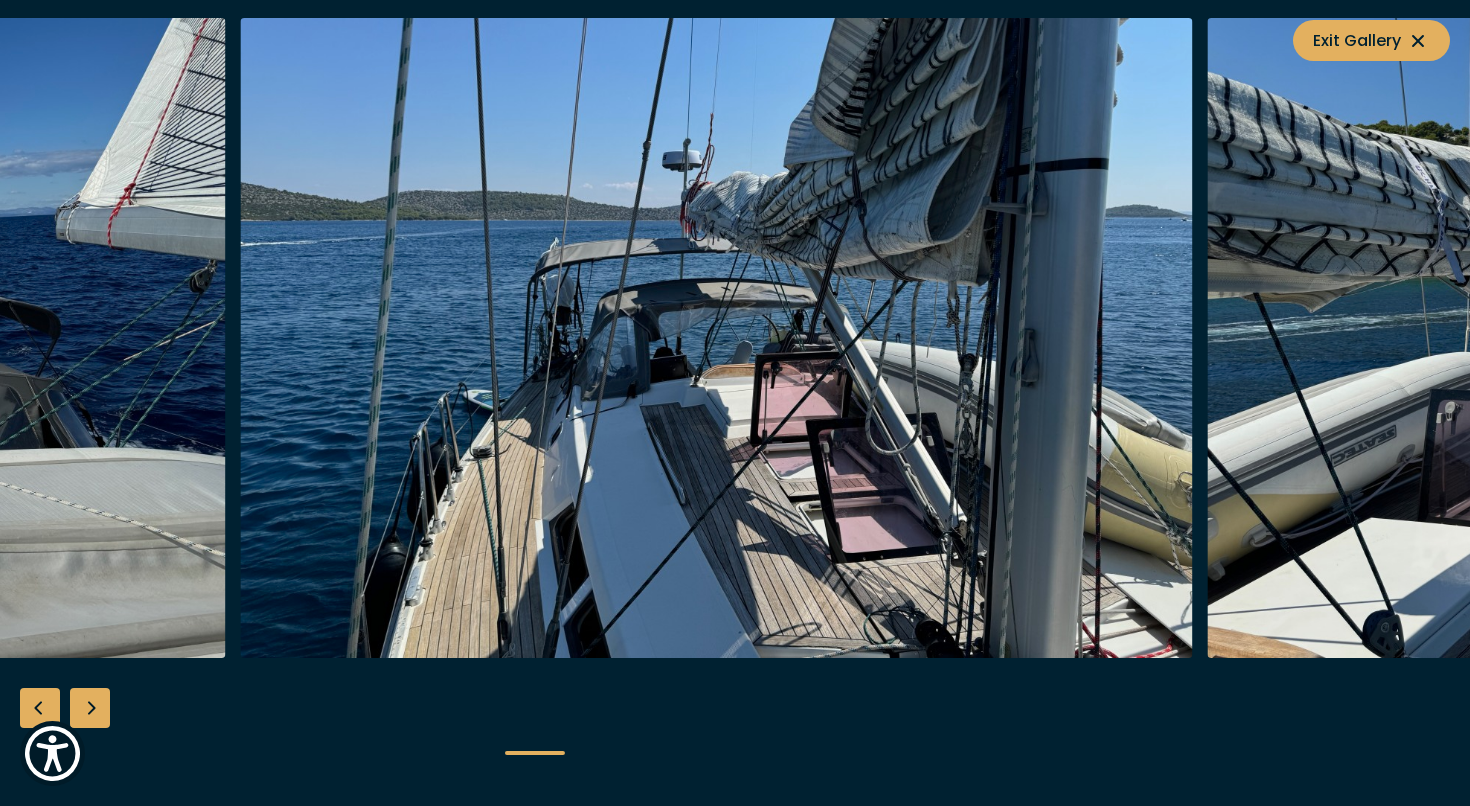 click at bounding box center [-251, 338] 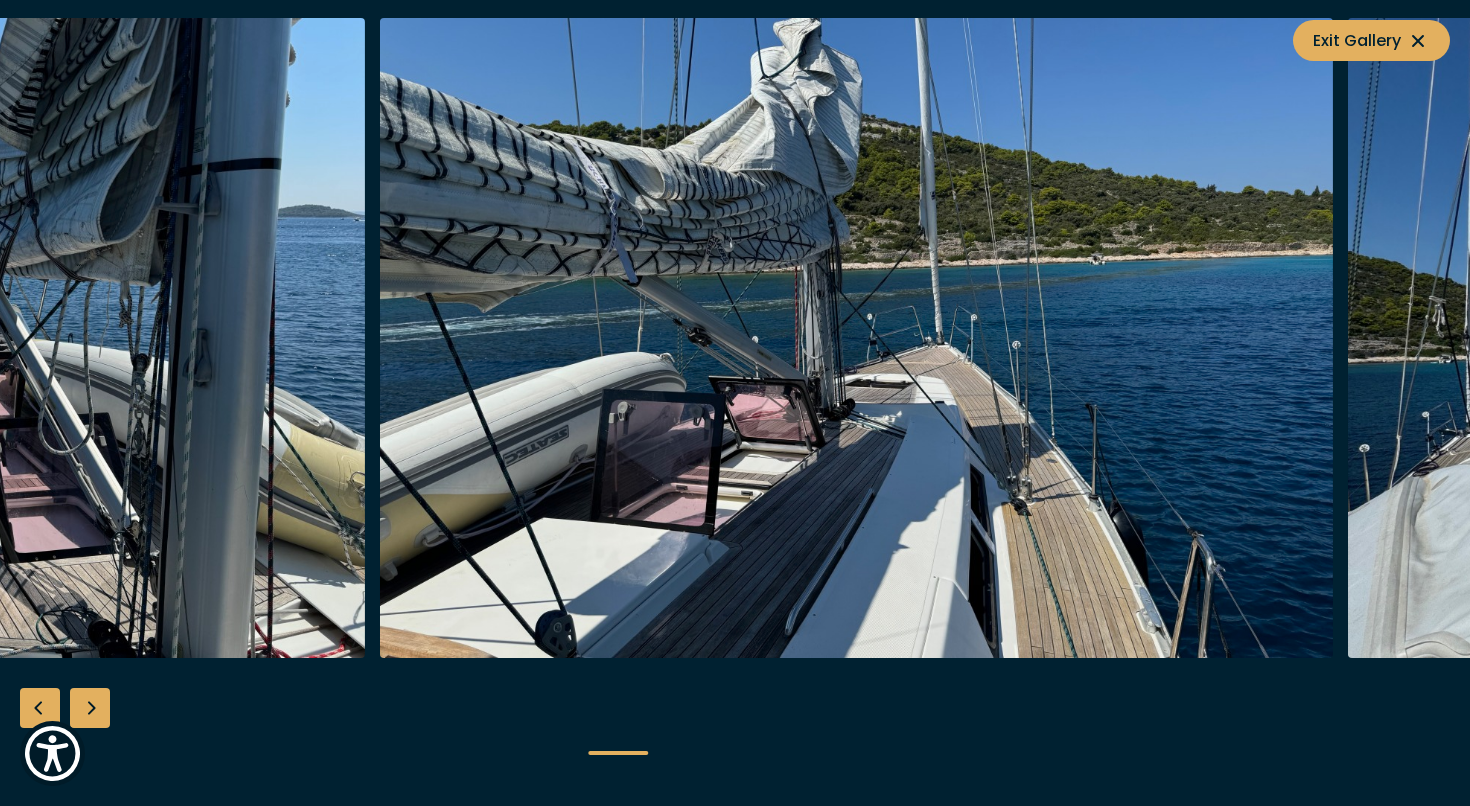 click at bounding box center [-111, 338] 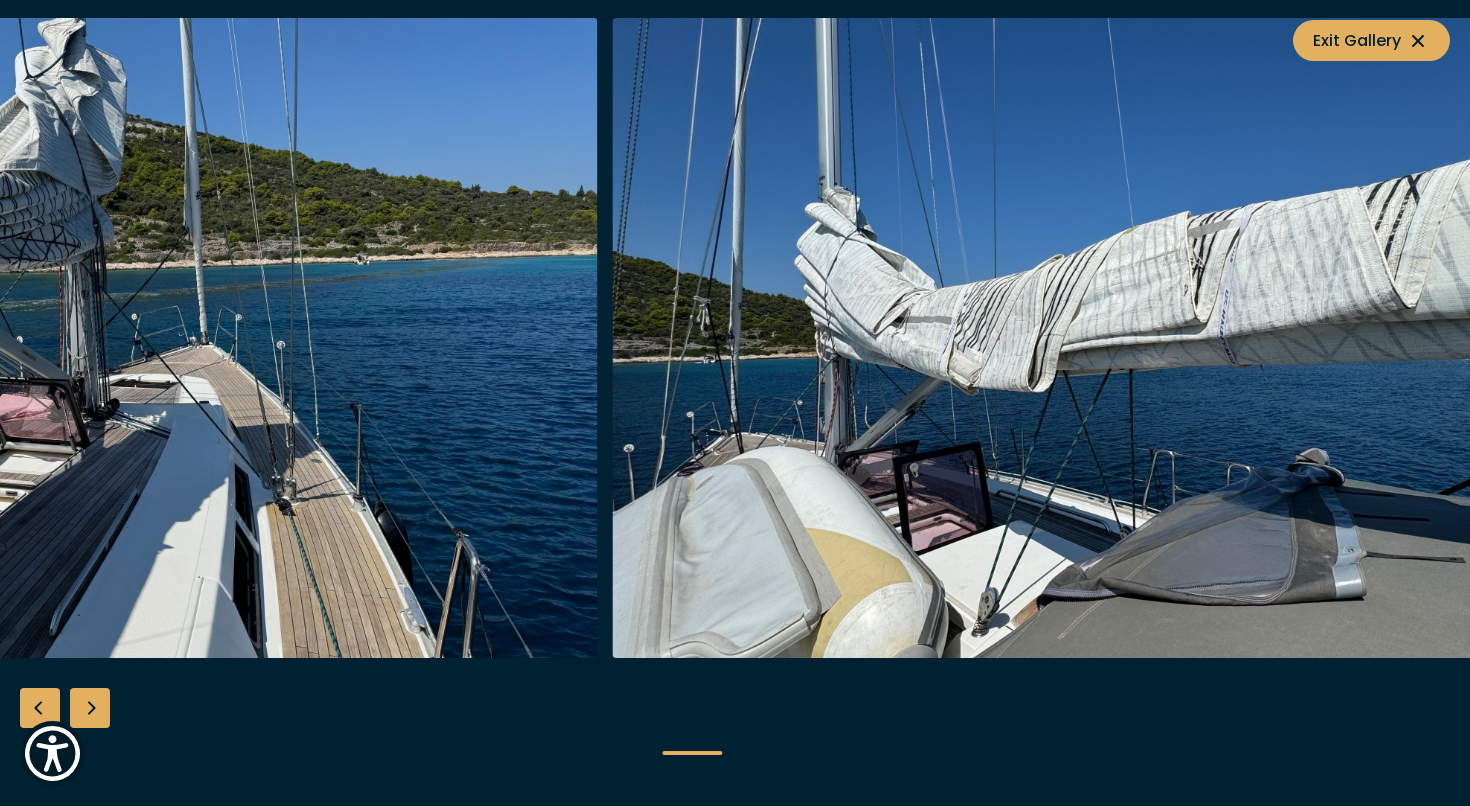 click at bounding box center (121, 338) 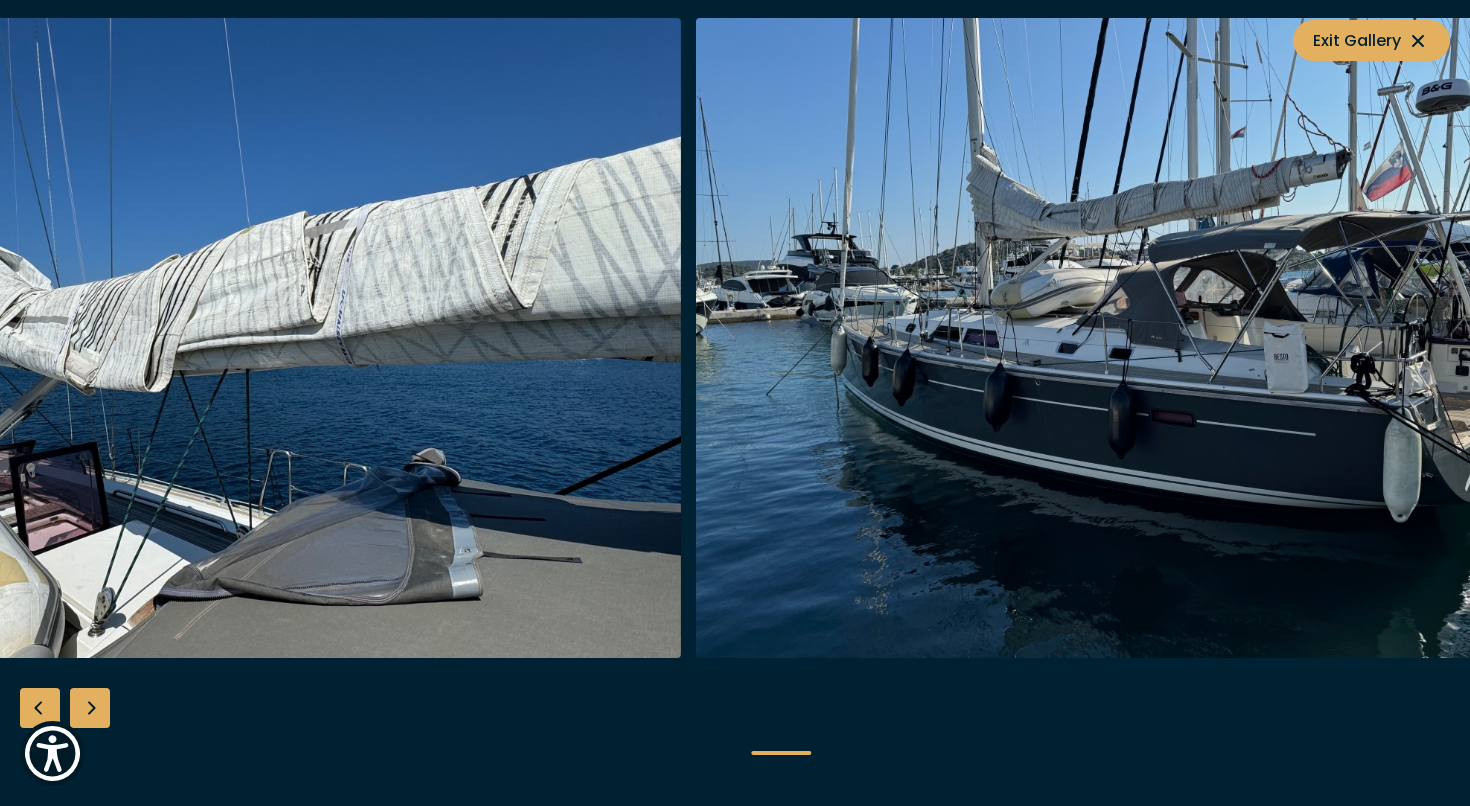 click at bounding box center [205, 338] 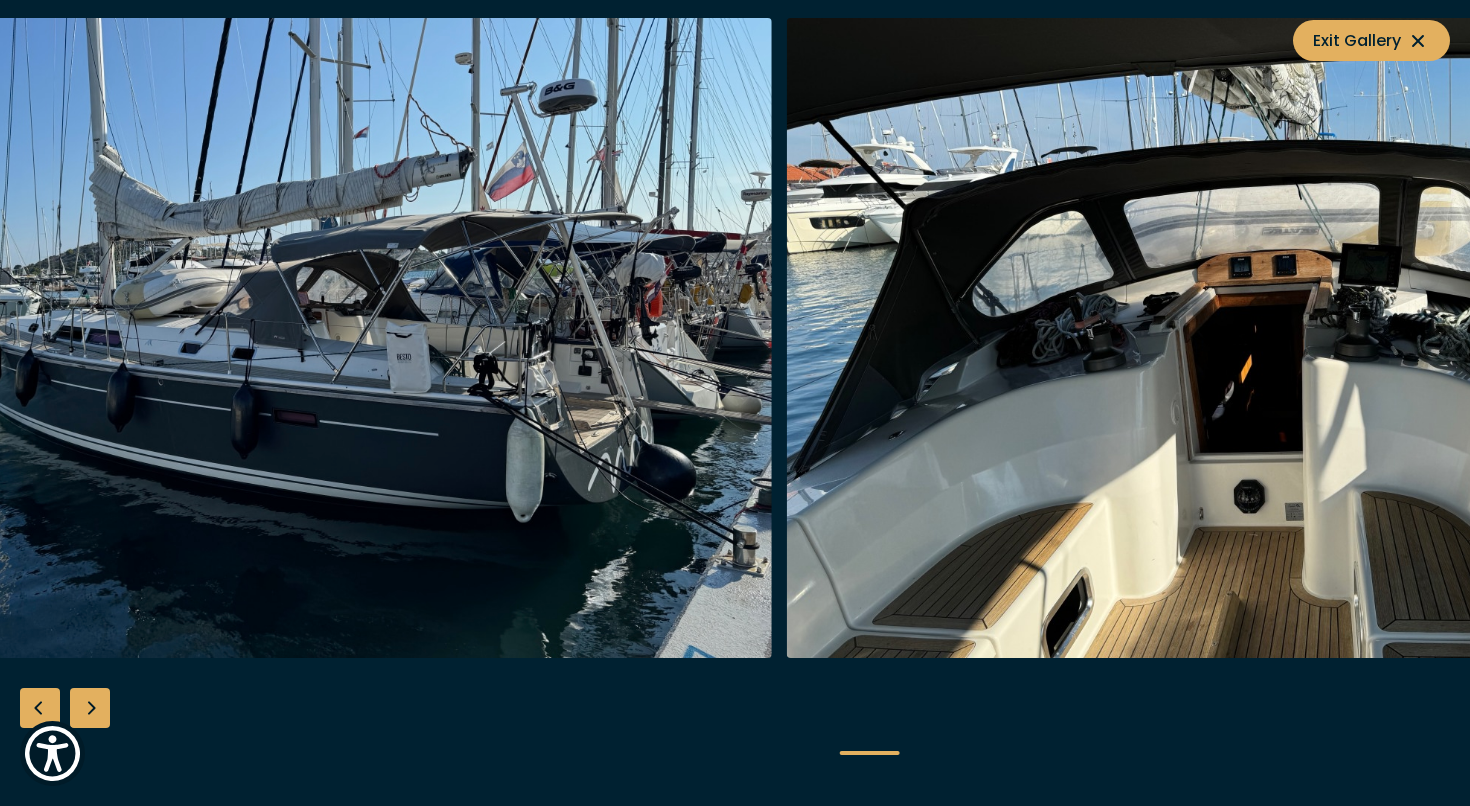 click at bounding box center [295, 338] 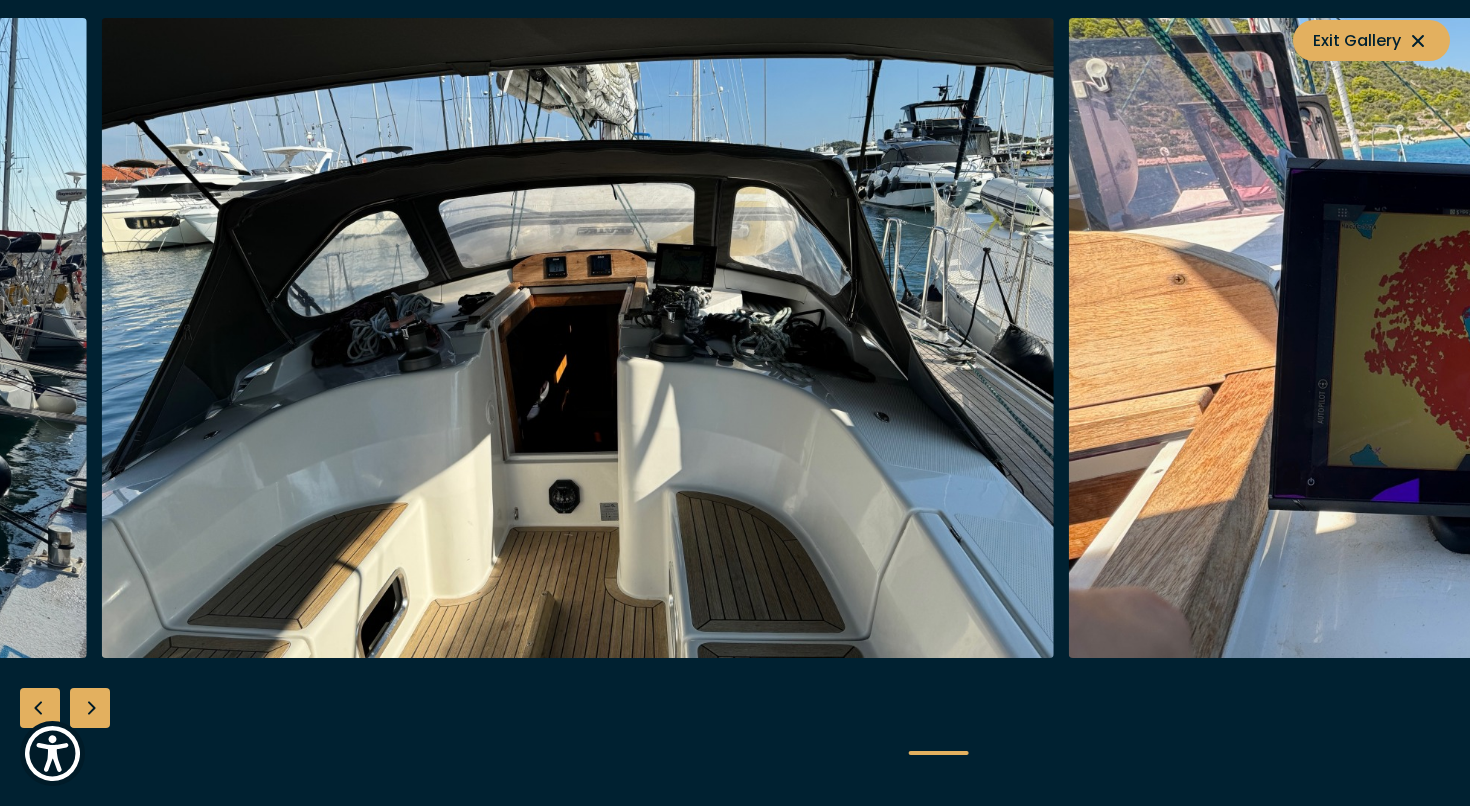 click at bounding box center [578, 338] 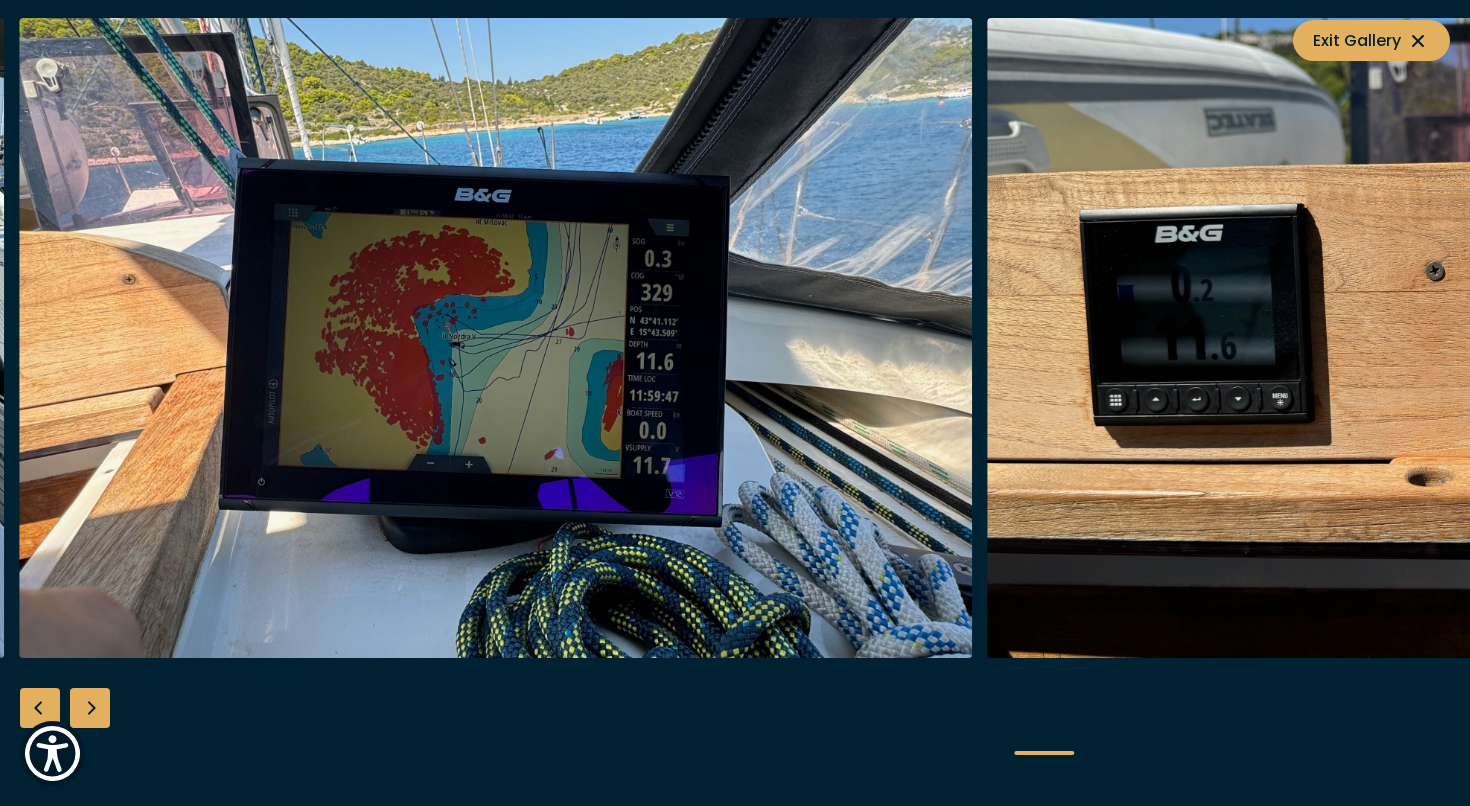 click at bounding box center (496, 338) 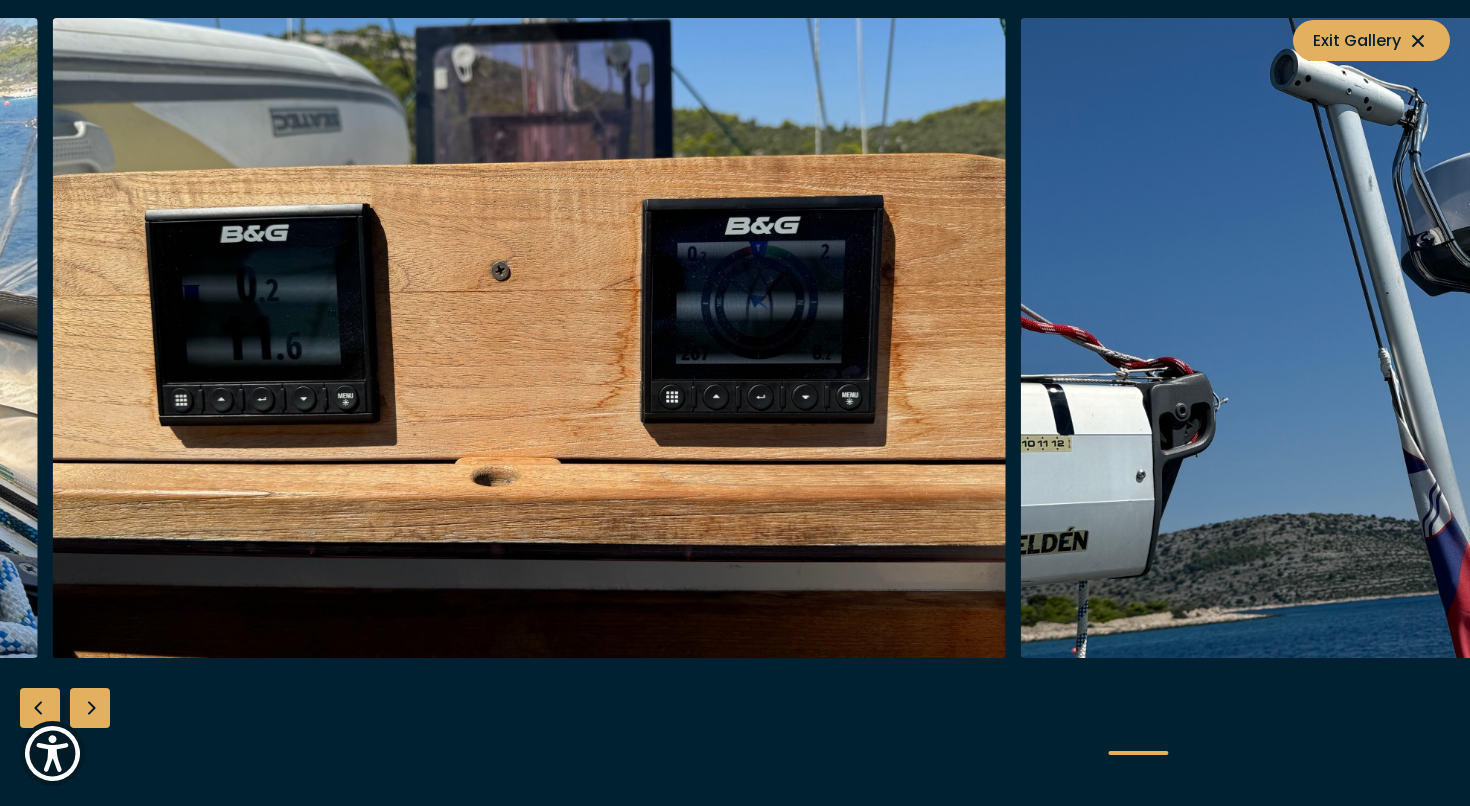click at bounding box center (529, 338) 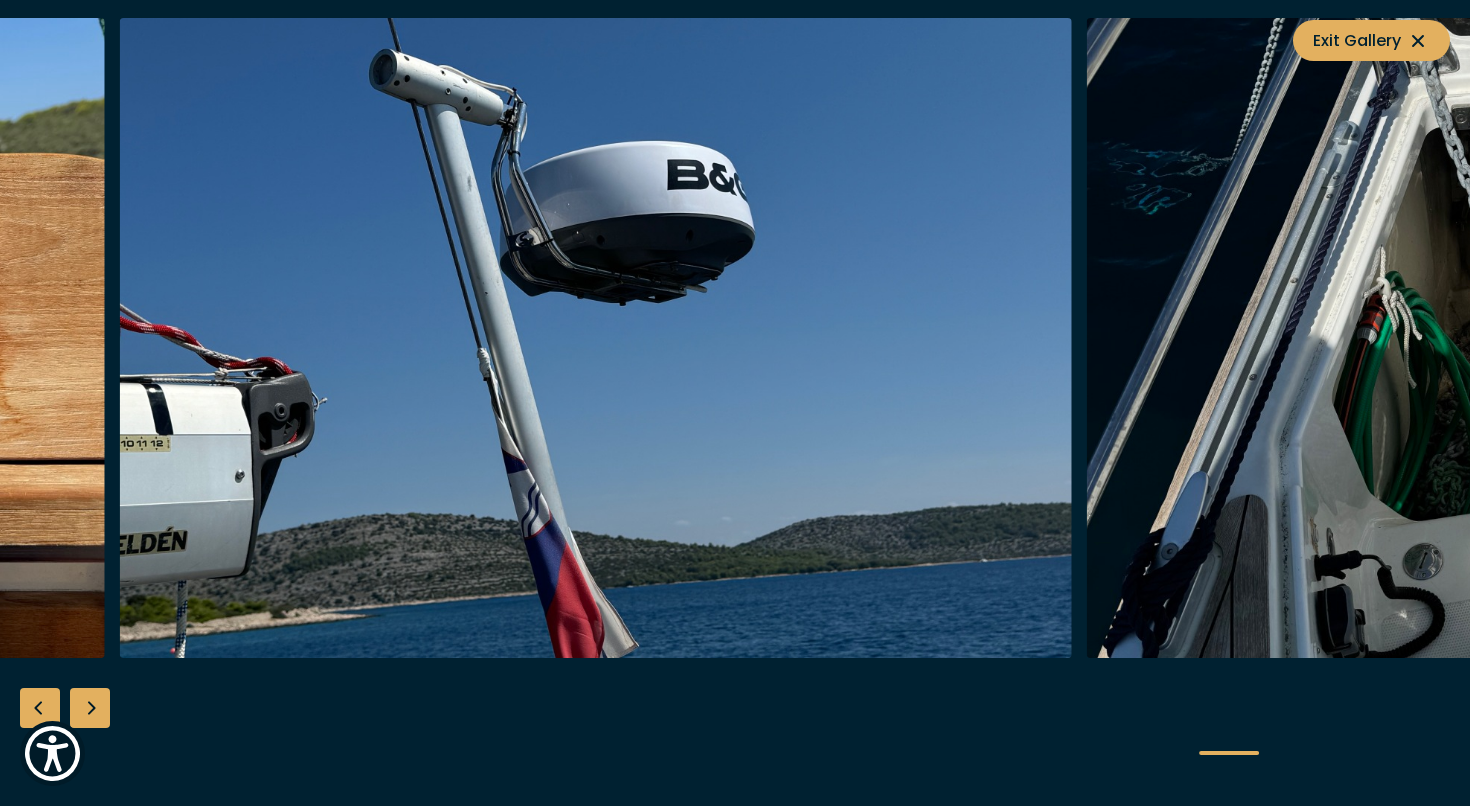 click at bounding box center [595, 338] 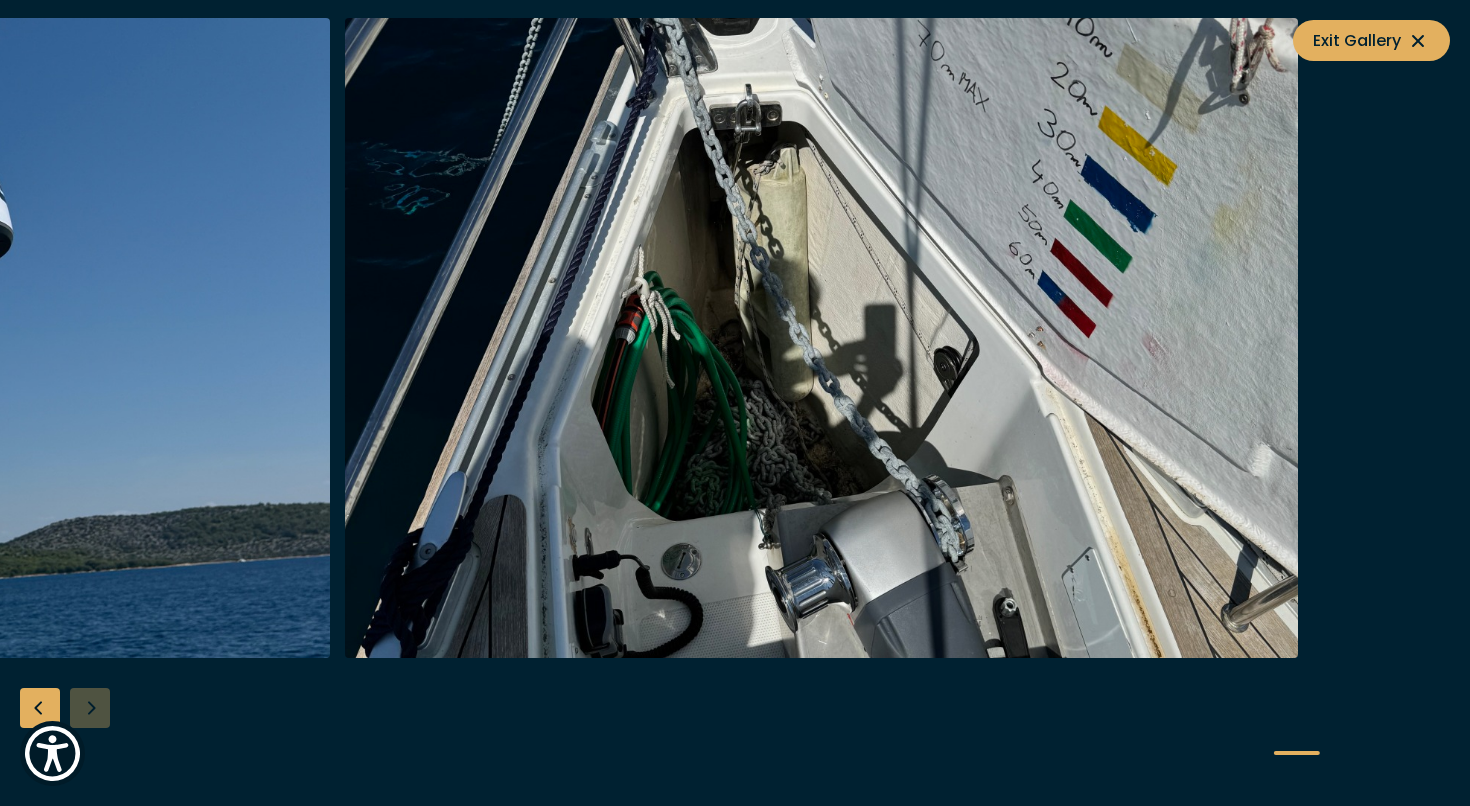 click at bounding box center (-11498, 338) 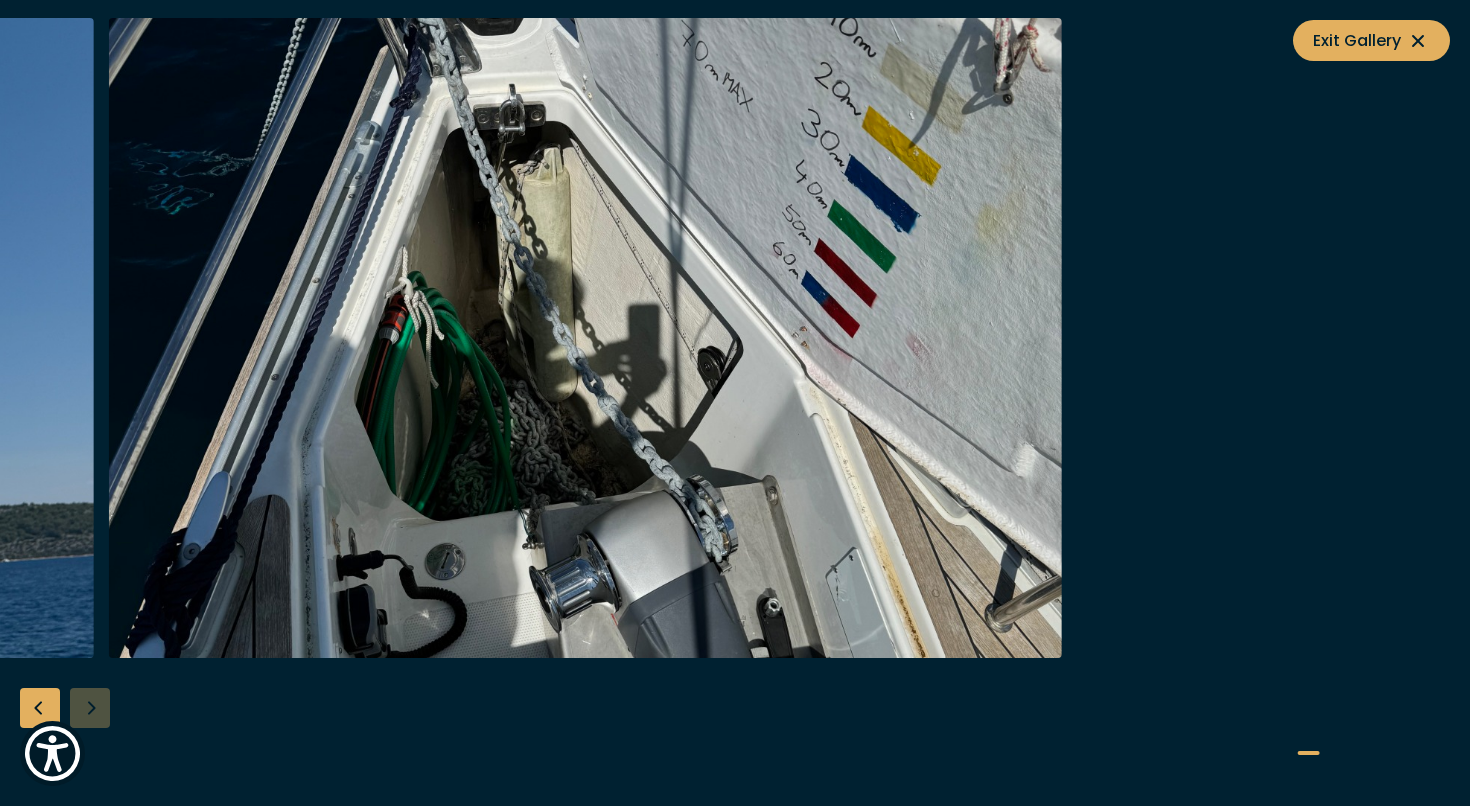 click at bounding box center [-11734, 338] 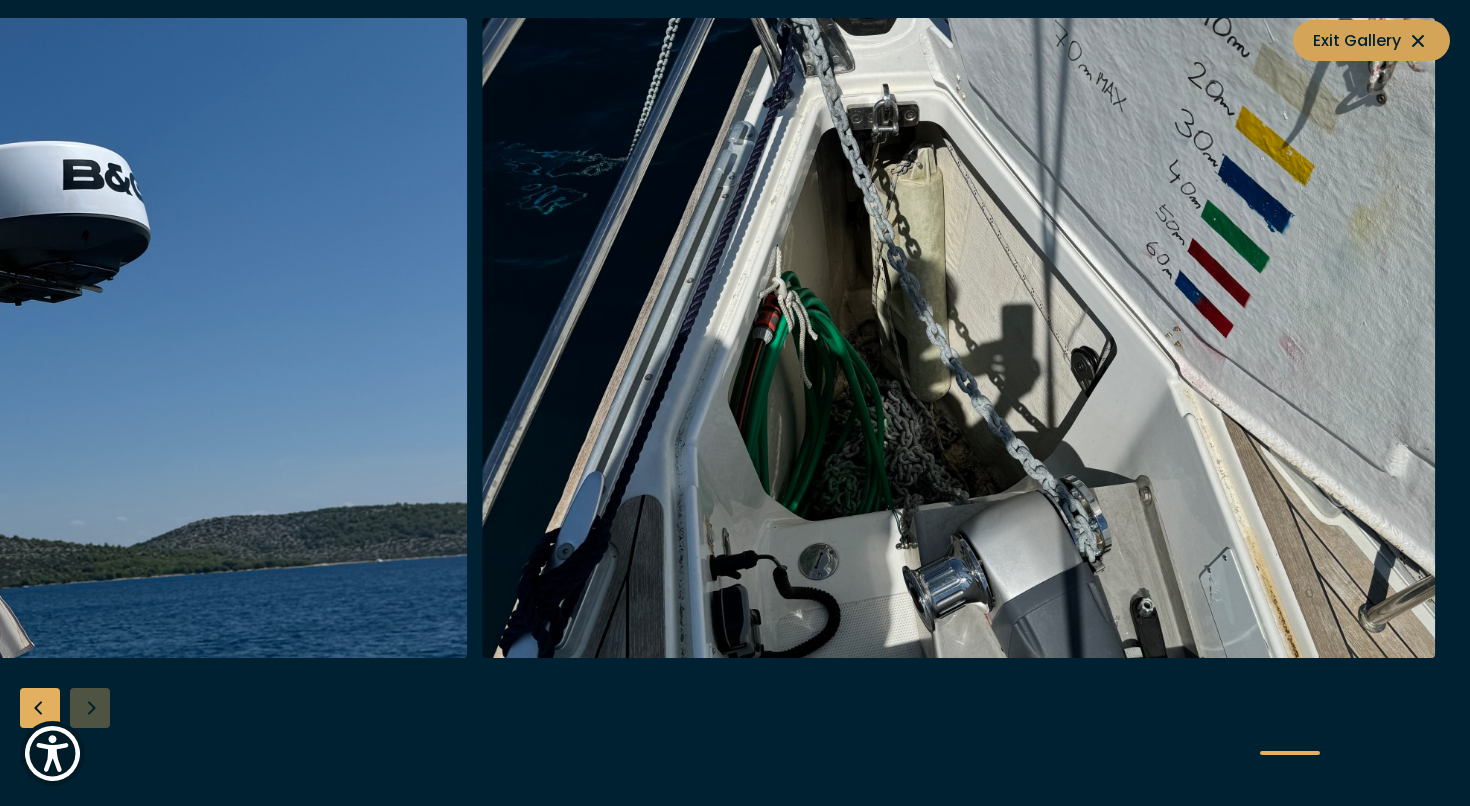 click on "Exit Gallery" at bounding box center [1371, 40] 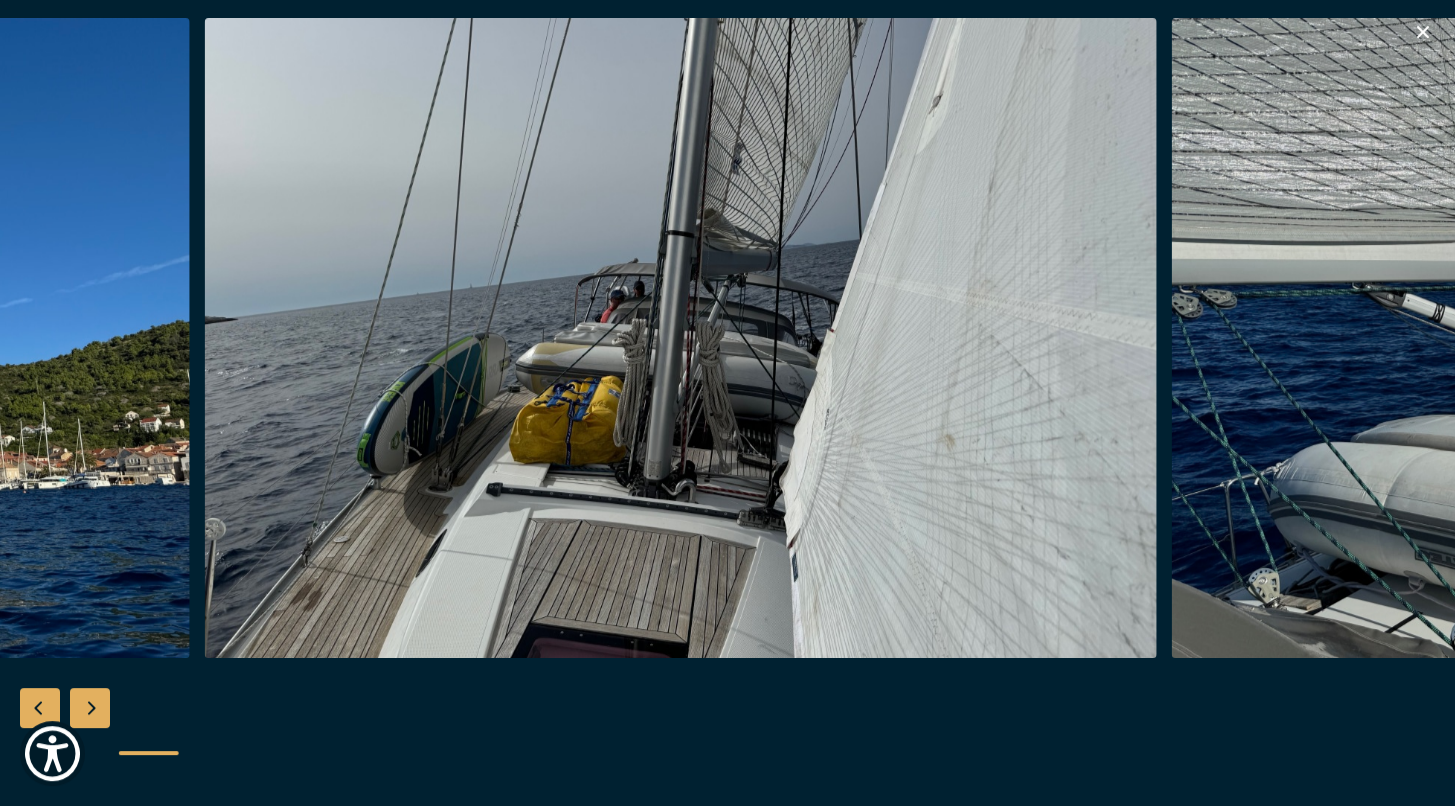 scroll, scrollTop: 688, scrollLeft: 0, axis: vertical 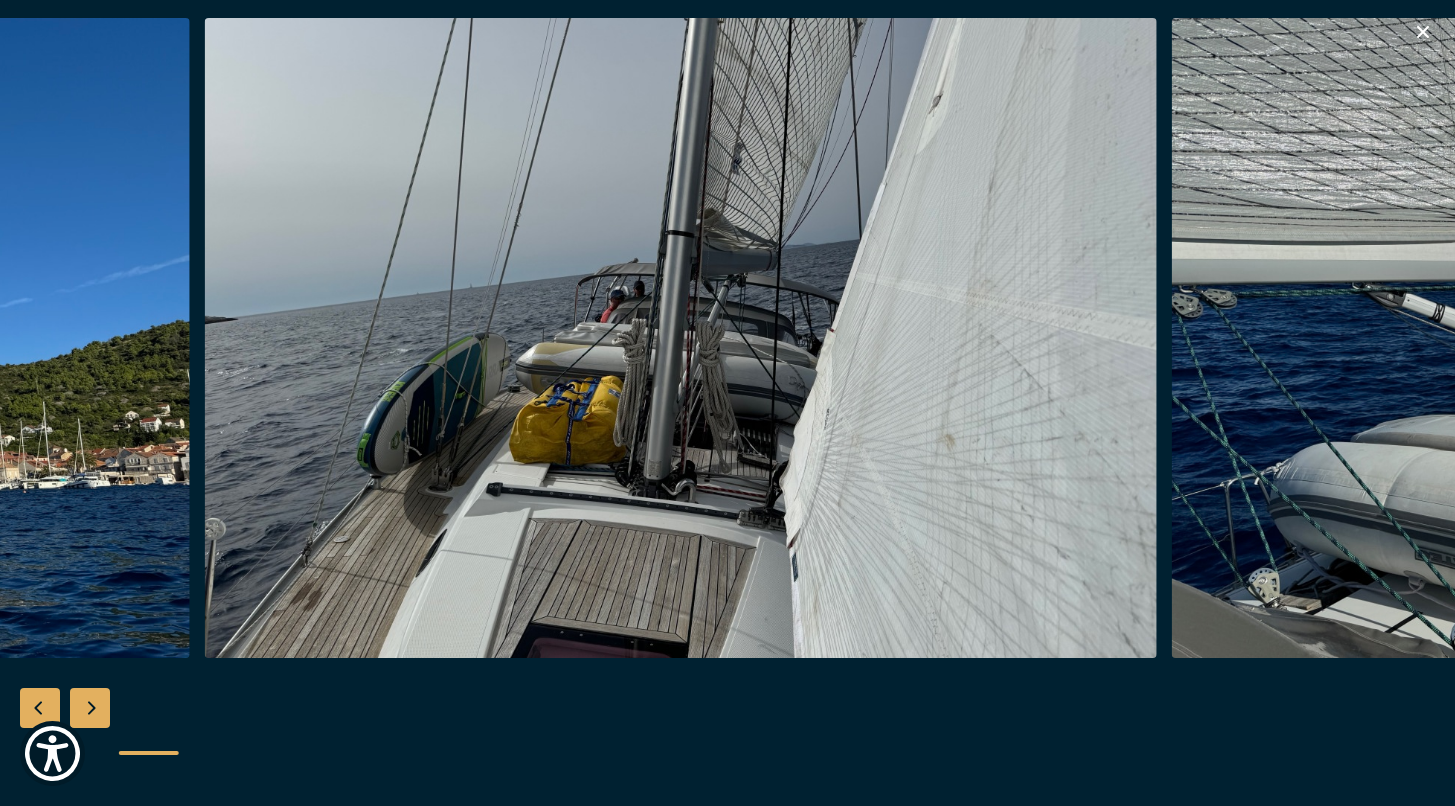 click 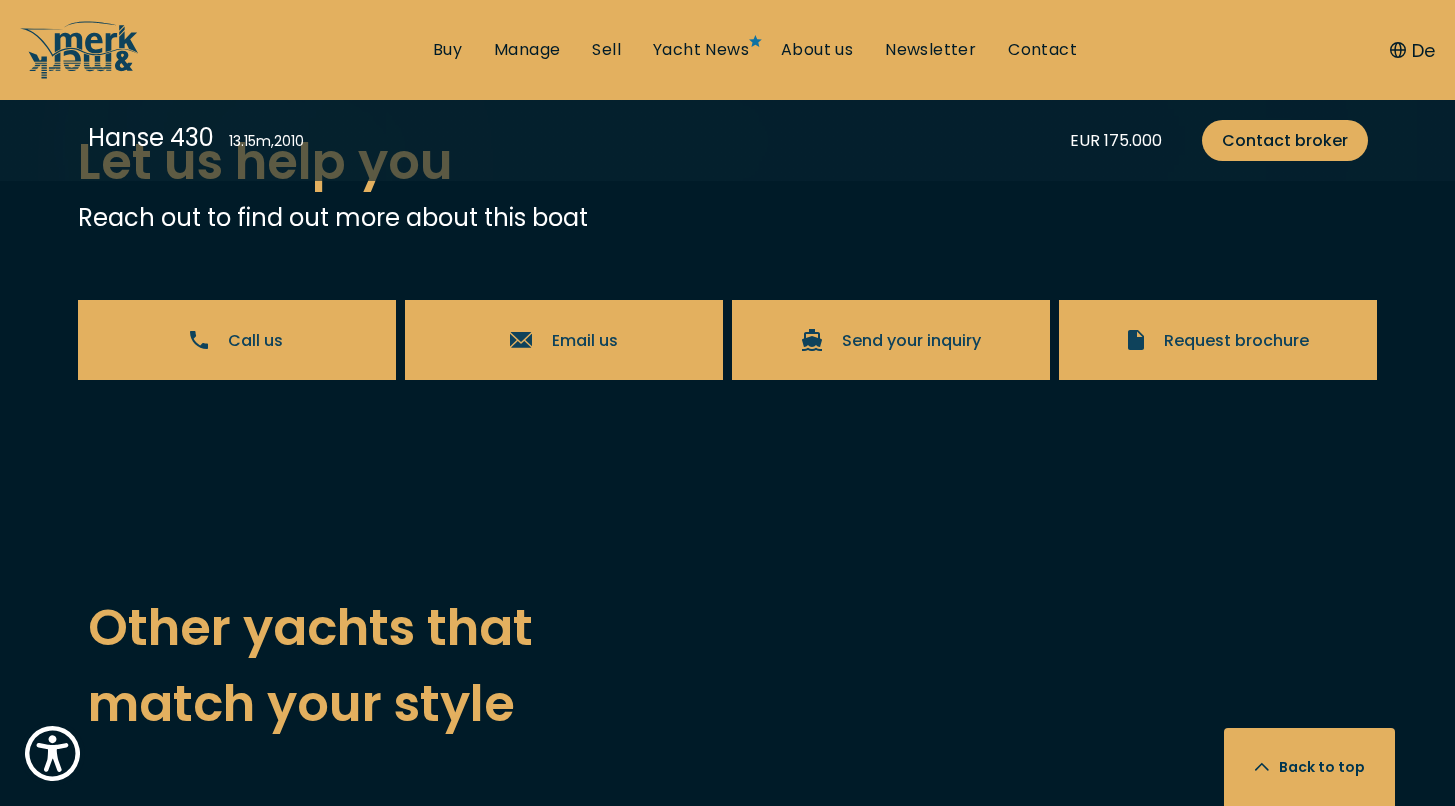 scroll, scrollTop: 5120, scrollLeft: 0, axis: vertical 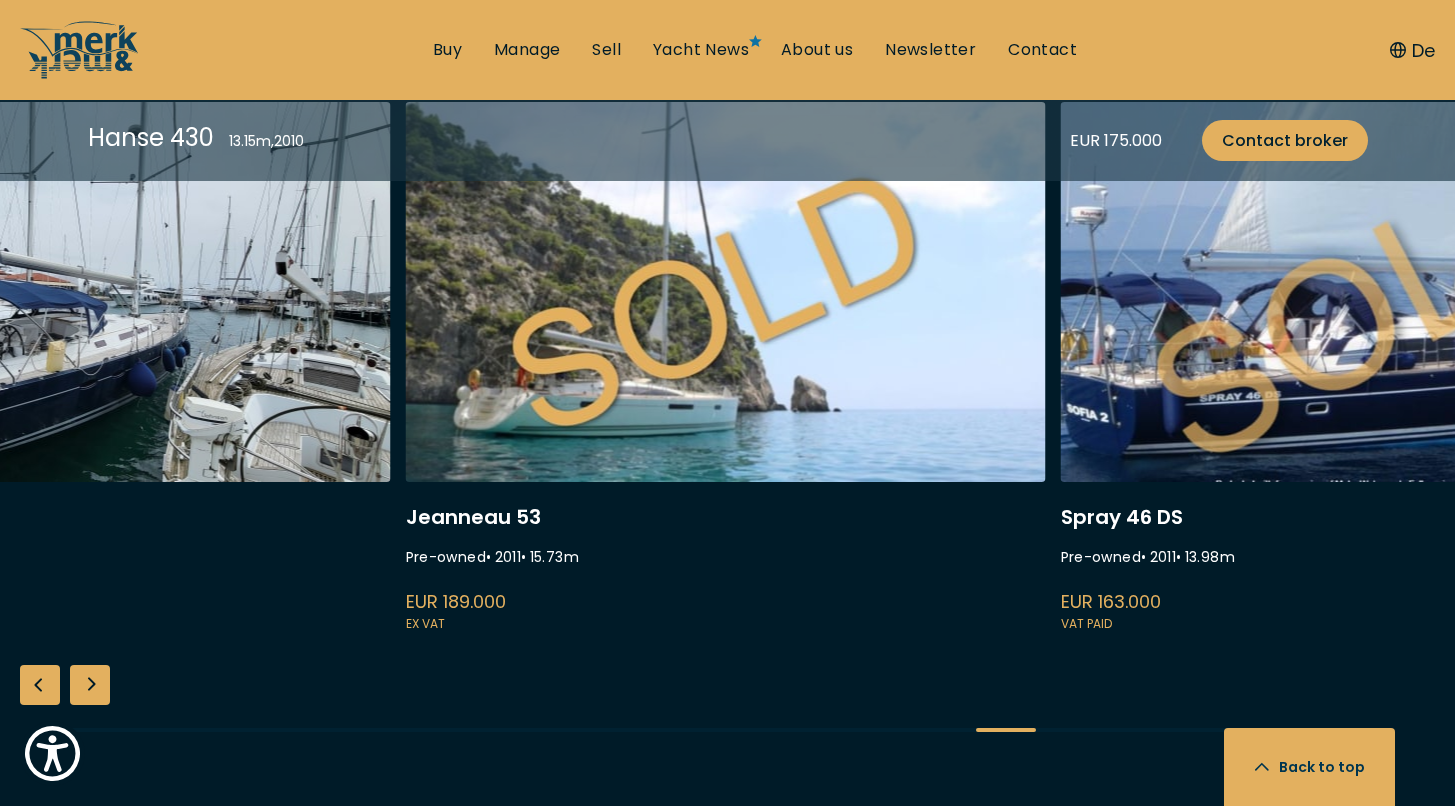 click at bounding box center [726, 368] 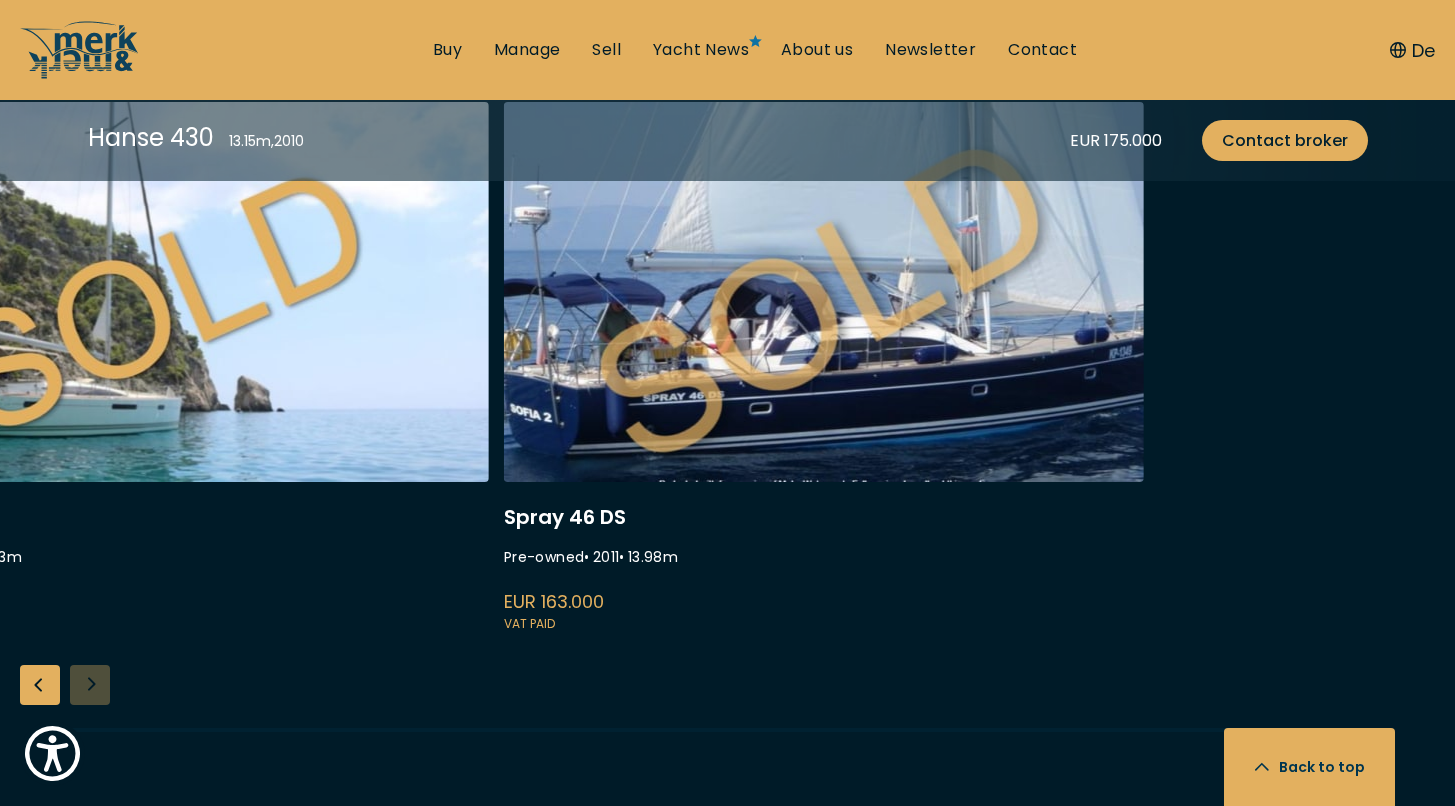 click on "Nautitech 46 Fly Pre-owned  • 2017  • 13.75 m EUR   389.000 ex VAT Hanse 531 e Pre-owned  • 2005  • 16.15 m EUR   245.000 VAT paid [PERSON_NAME] 53 Pre-owned  • 2011  • 15.73 m EUR   189.000 ex VAT Spray 46 DS Pre-owned  • 2011  • 13.98 m EUR   163.000 VAT paid" at bounding box center (-734, 368) 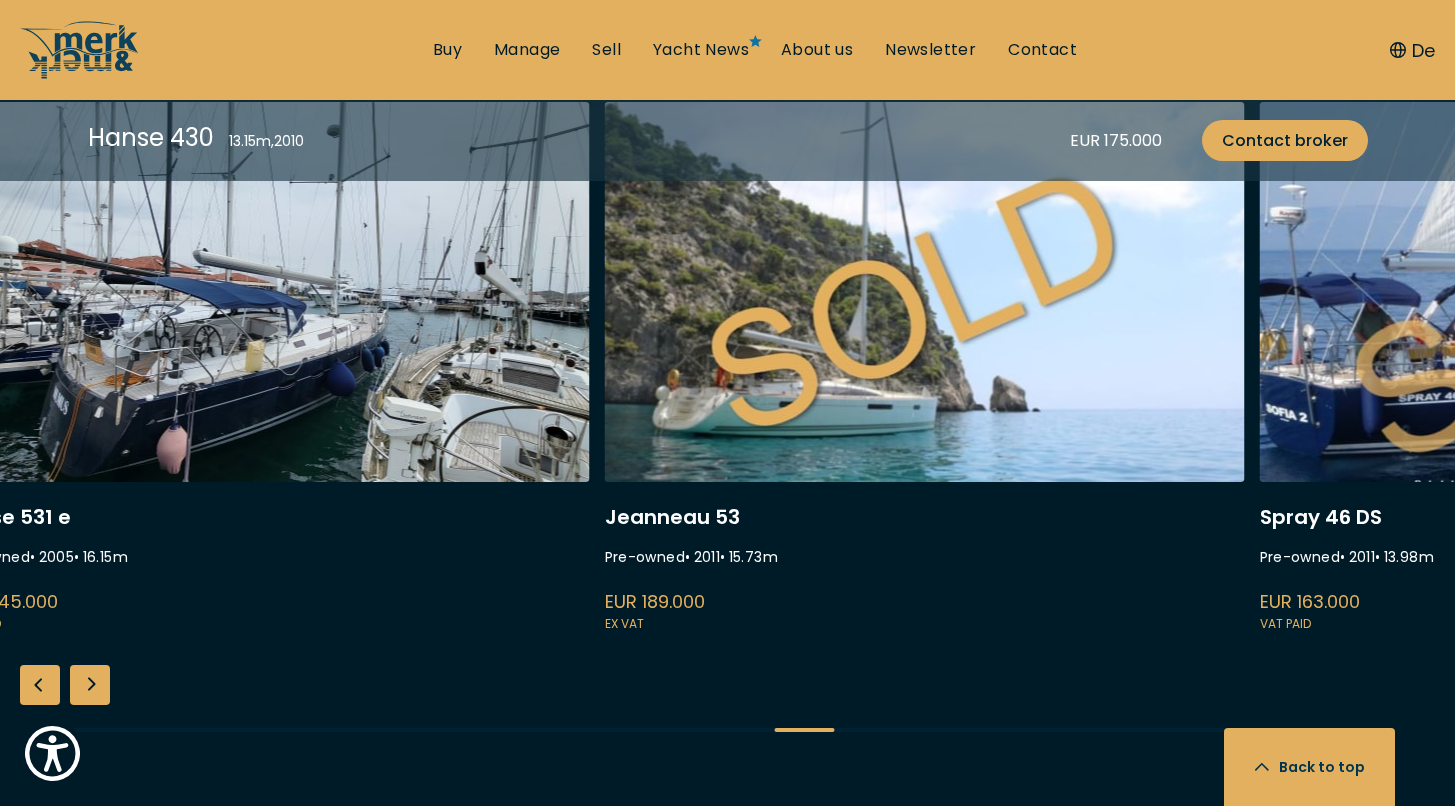 click at bounding box center (925, 368) 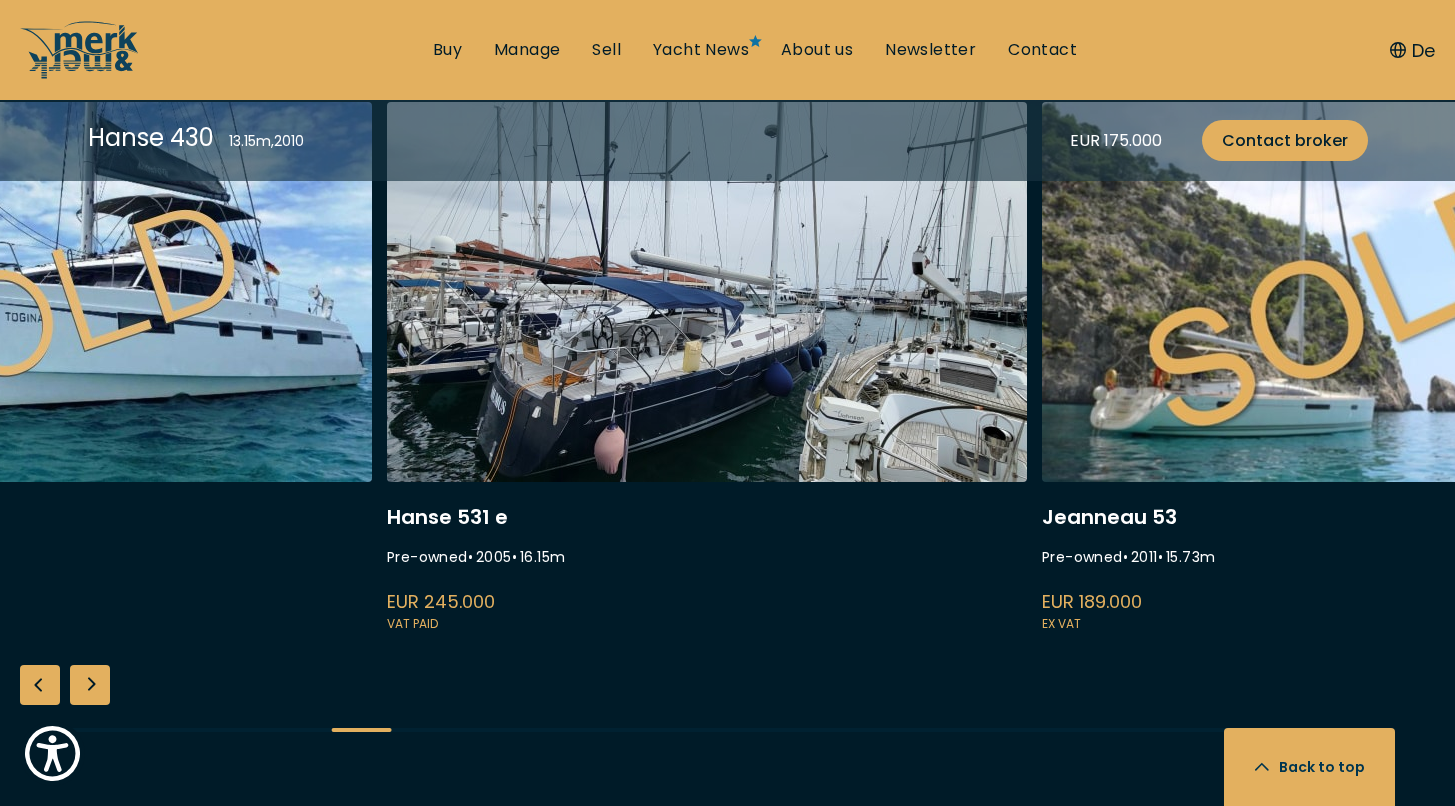 click at bounding box center [707, 368] 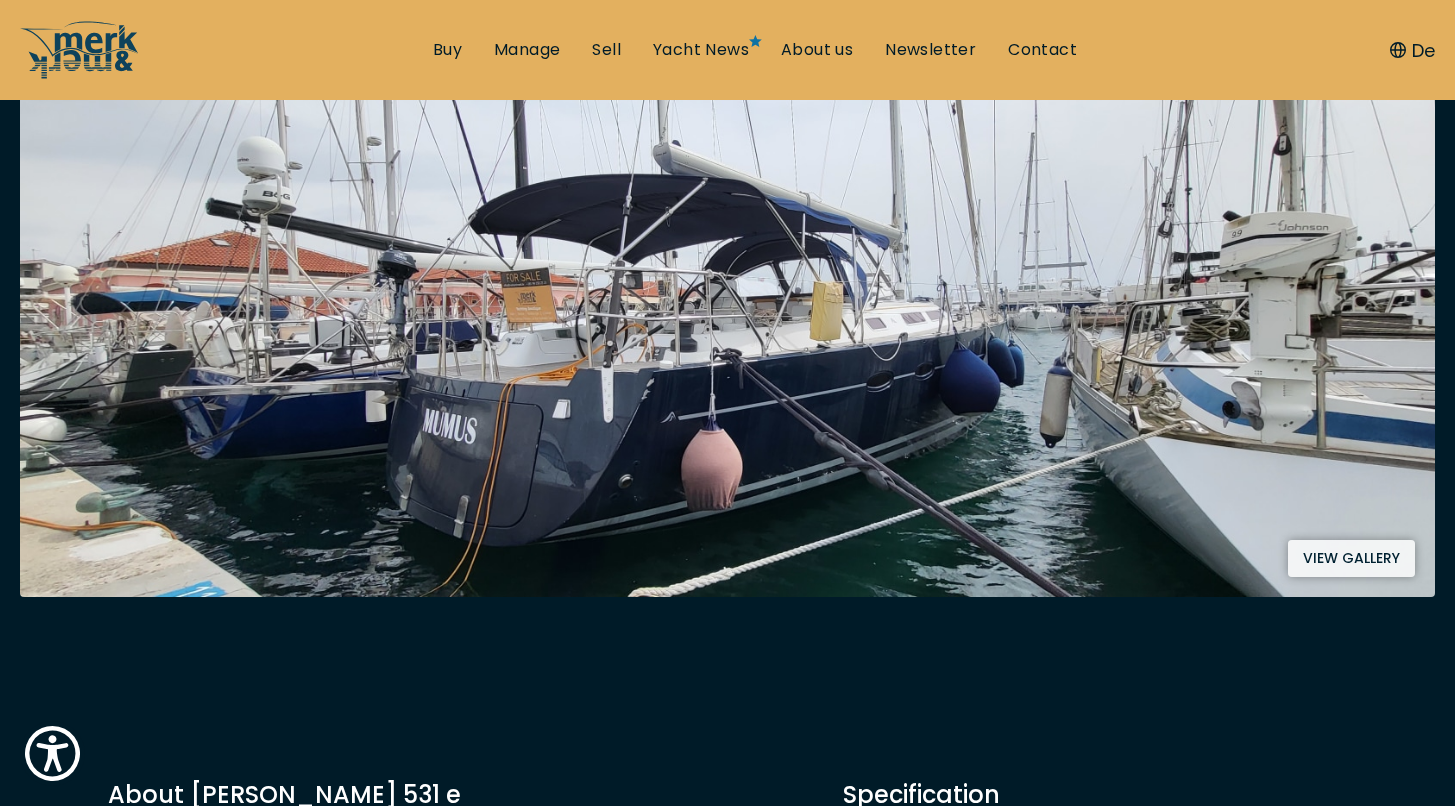 scroll, scrollTop: 304, scrollLeft: 0, axis: vertical 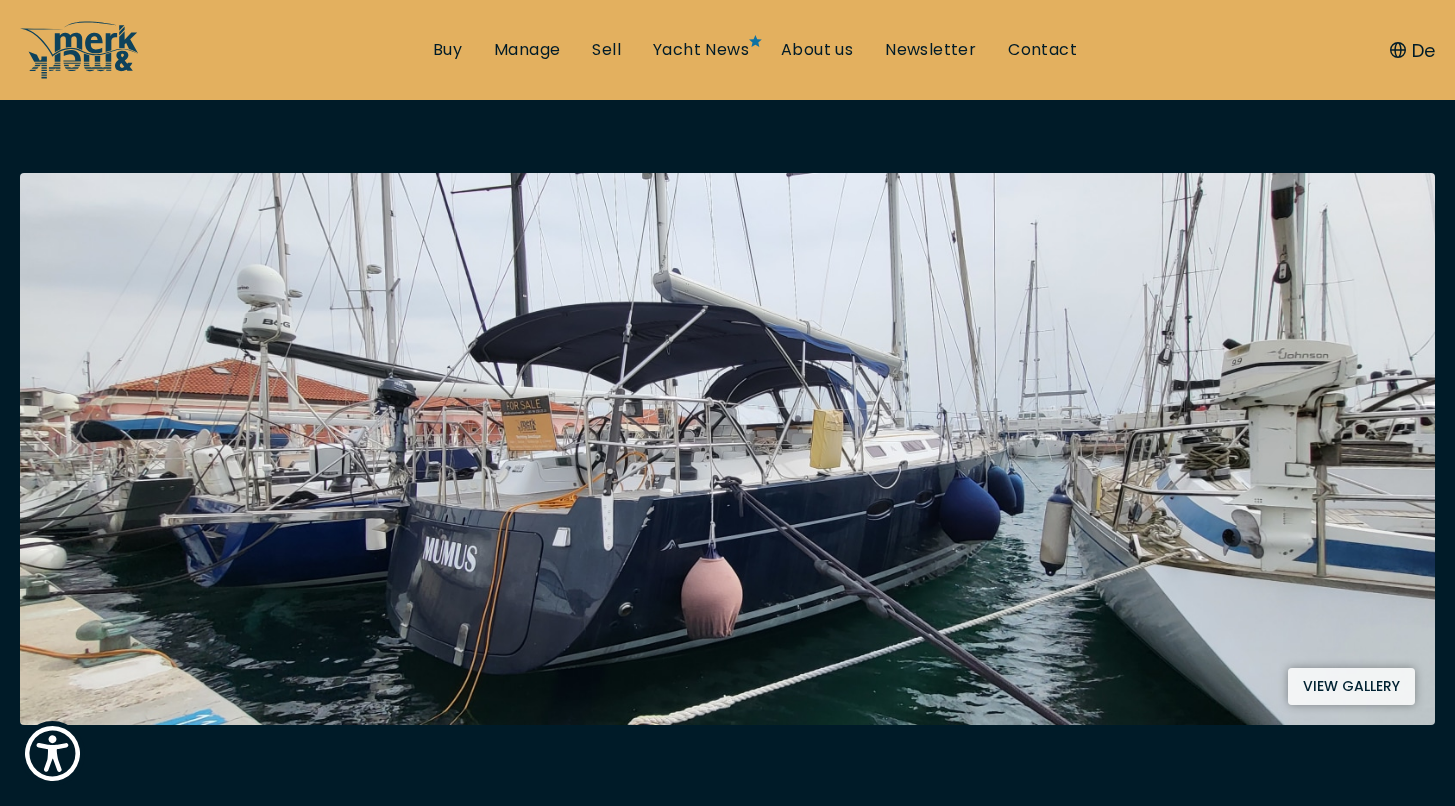 click on "View gallery" at bounding box center (1351, 686) 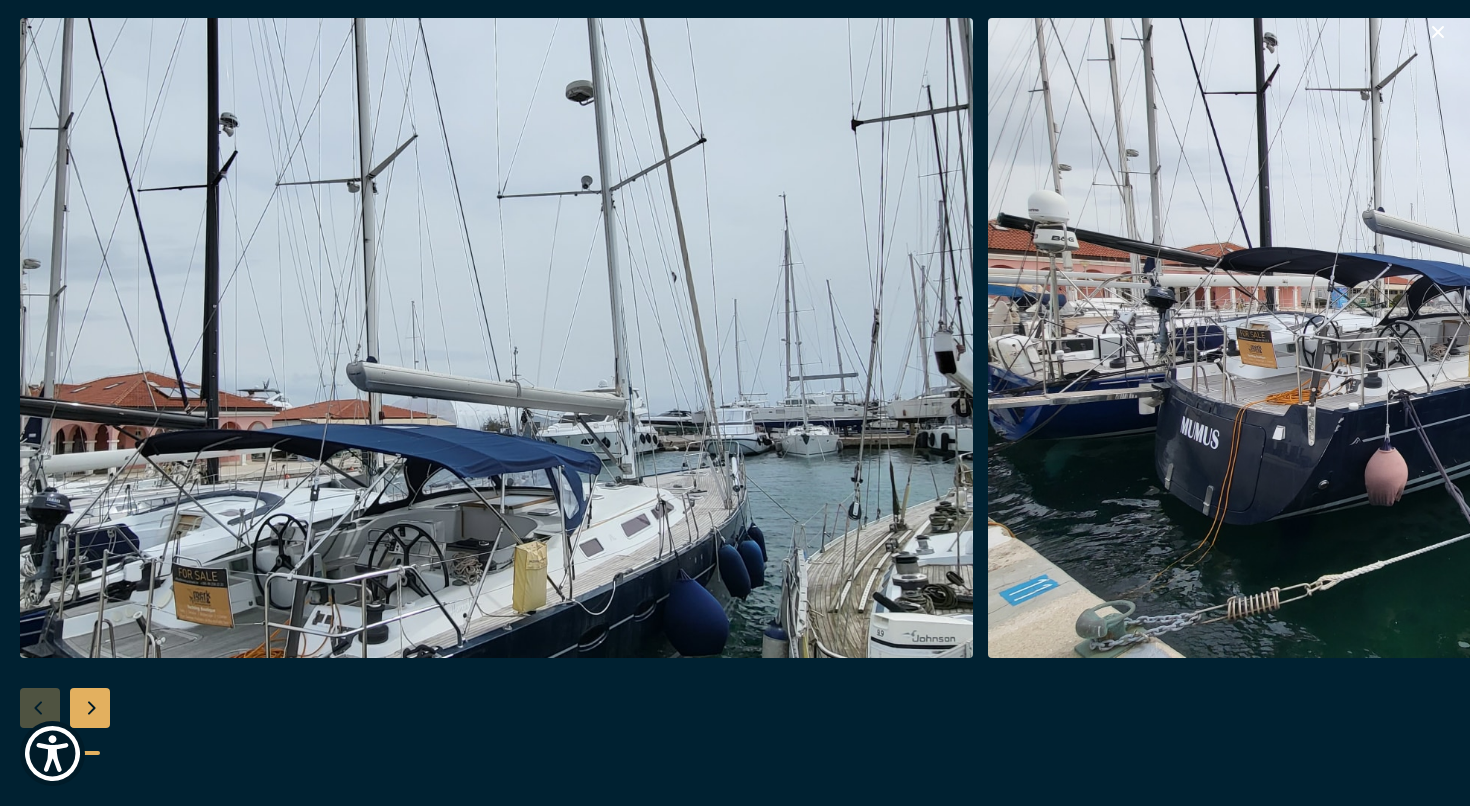 click at bounding box center (1464, 338) 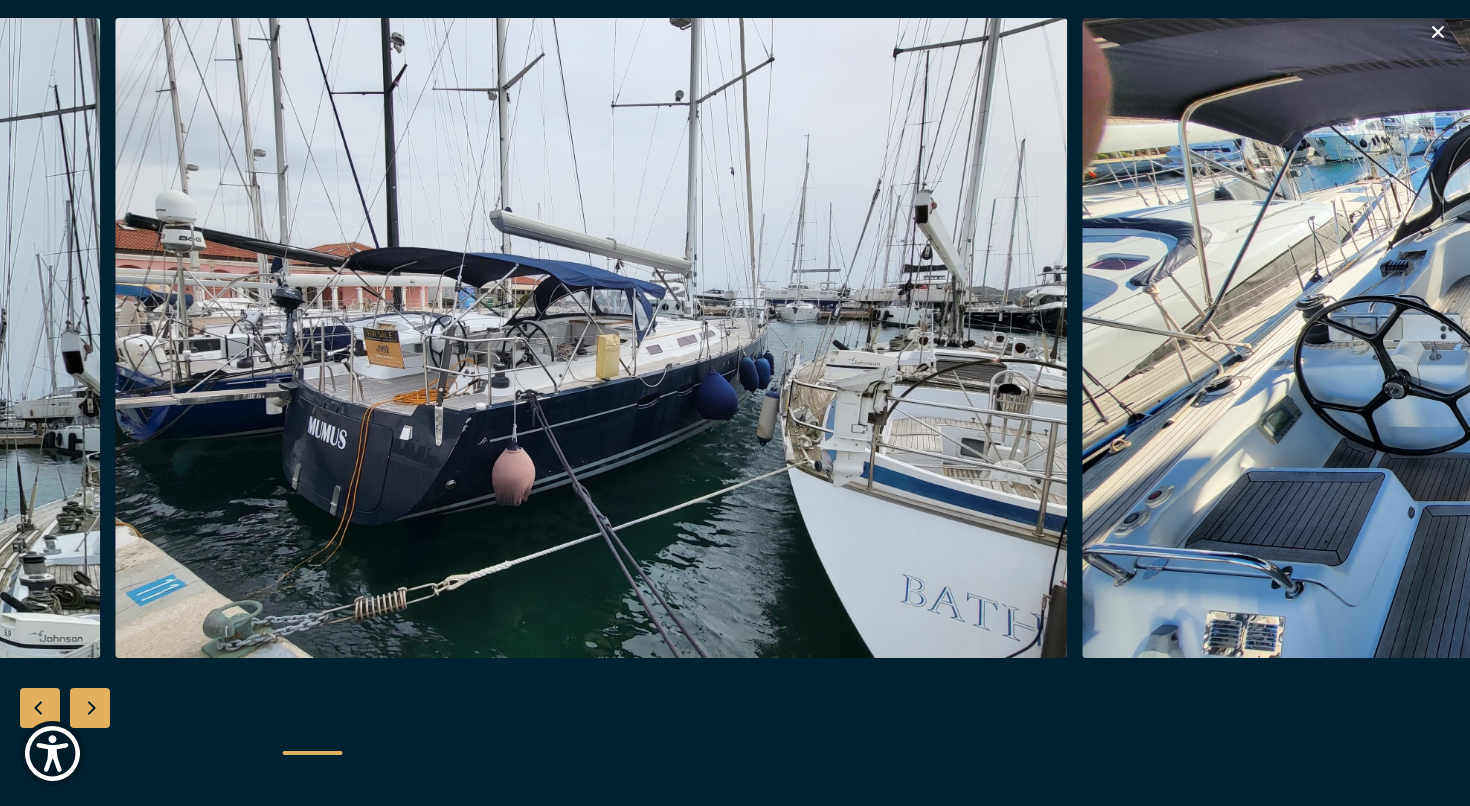 click at bounding box center [591, 338] 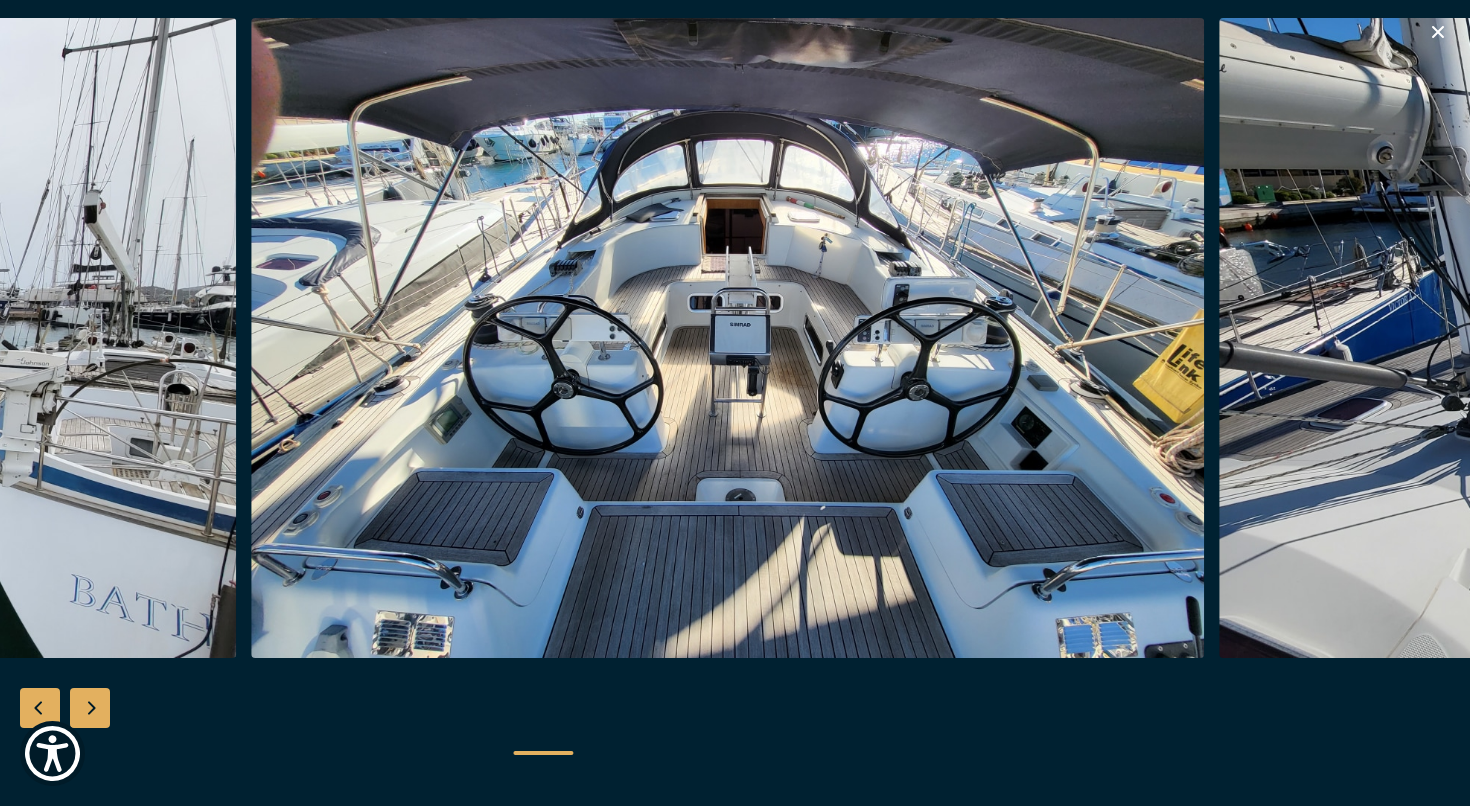 click at bounding box center (727, 338) 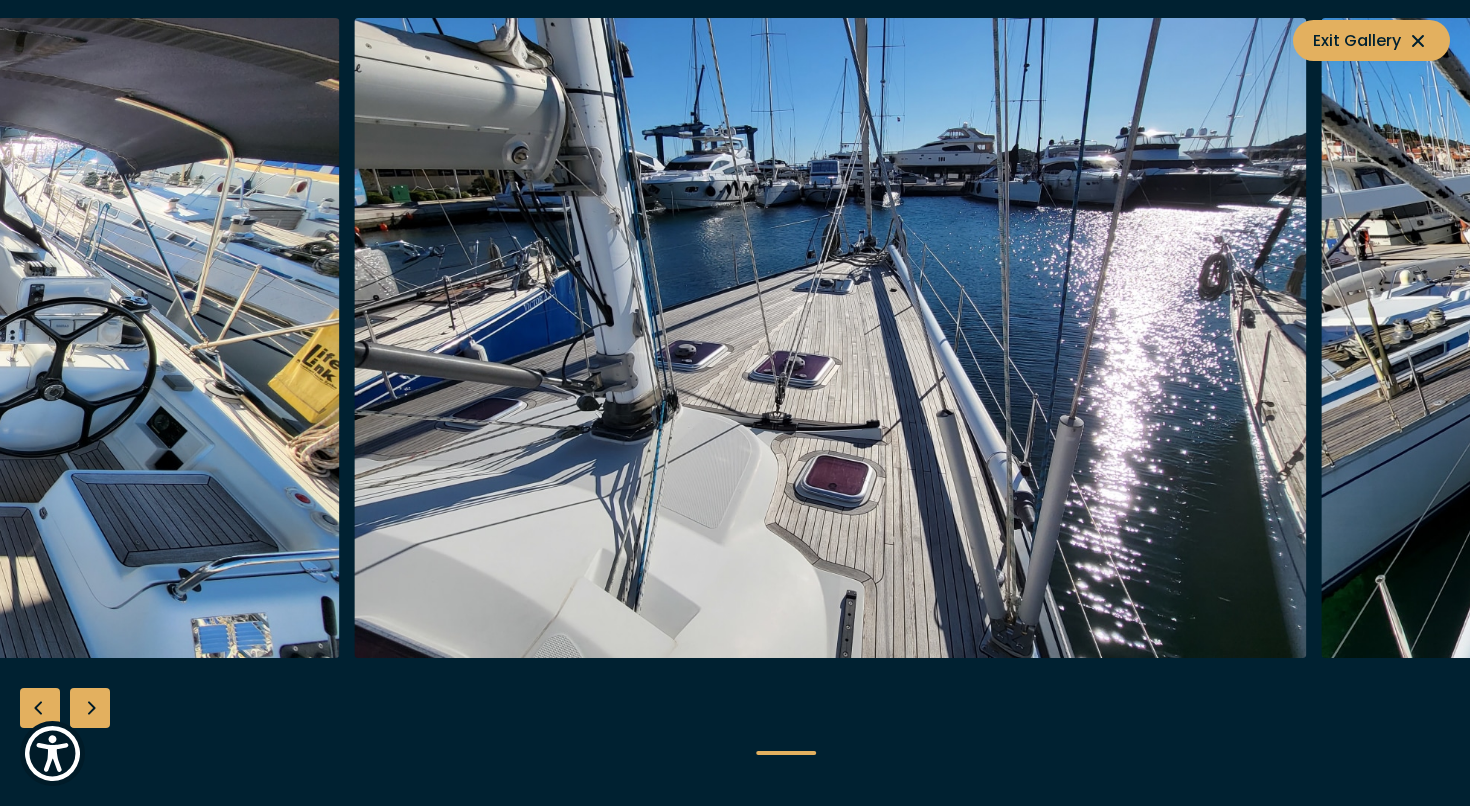 click at bounding box center [830, 338] 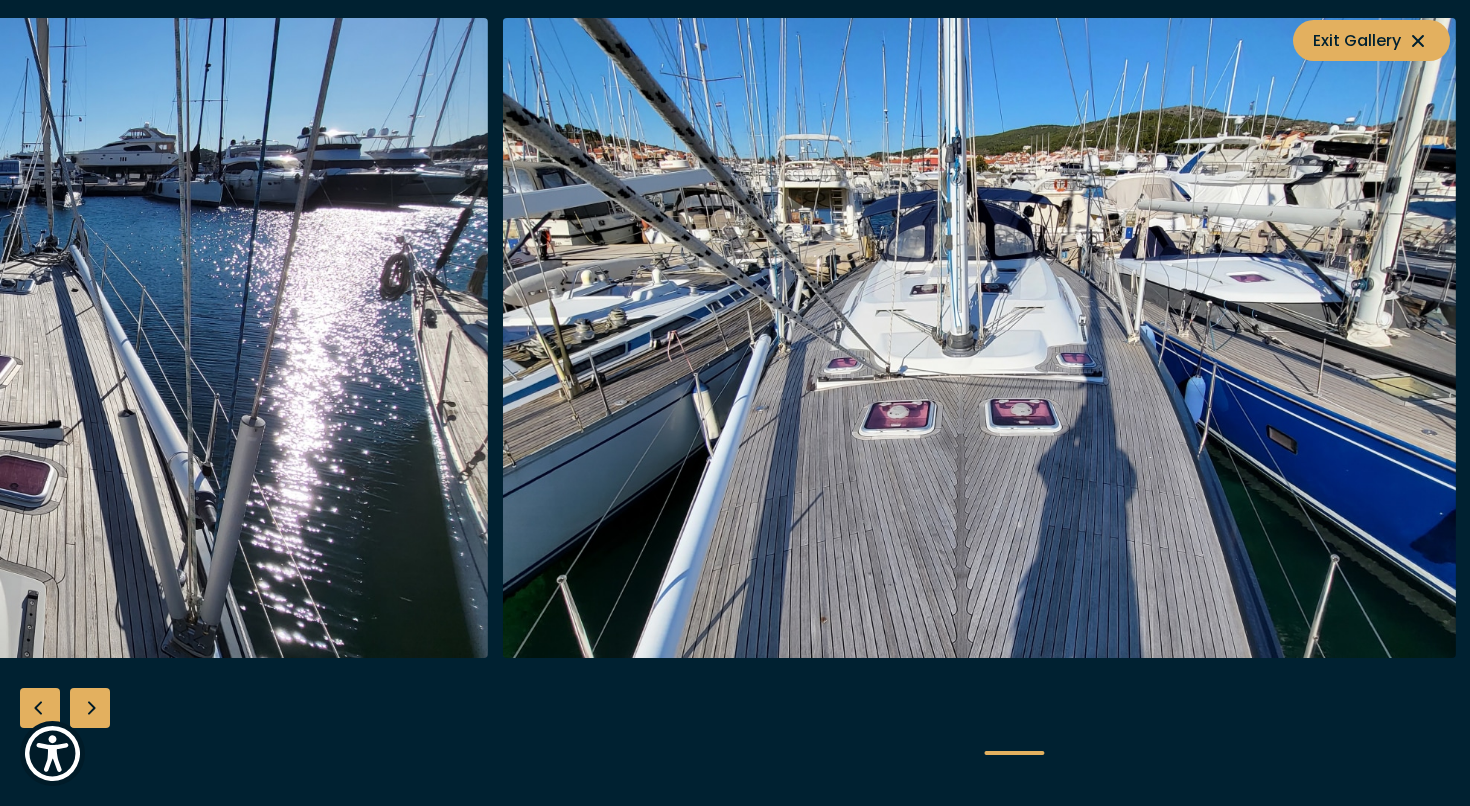 click at bounding box center [12, 338] 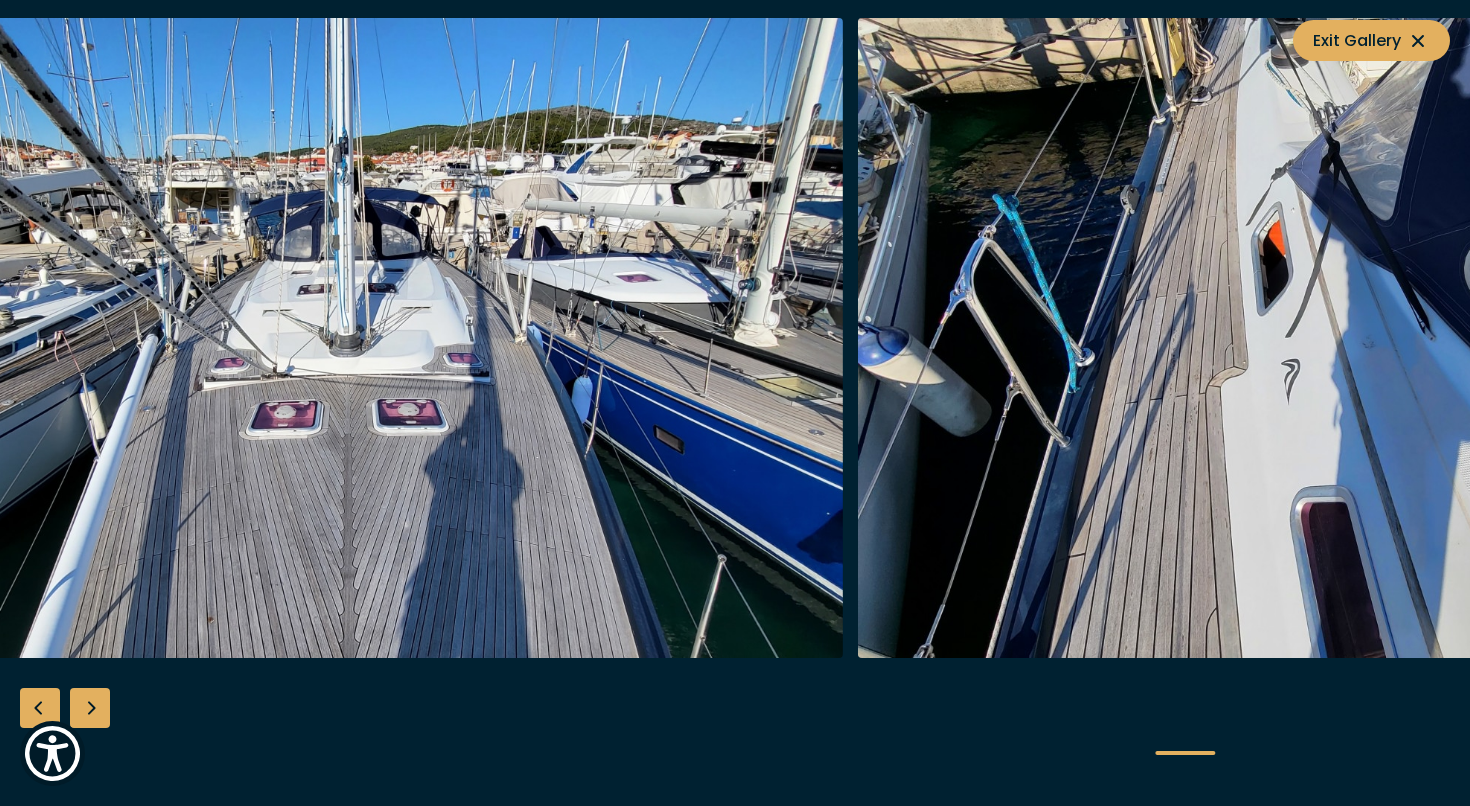 click at bounding box center [366, 338] 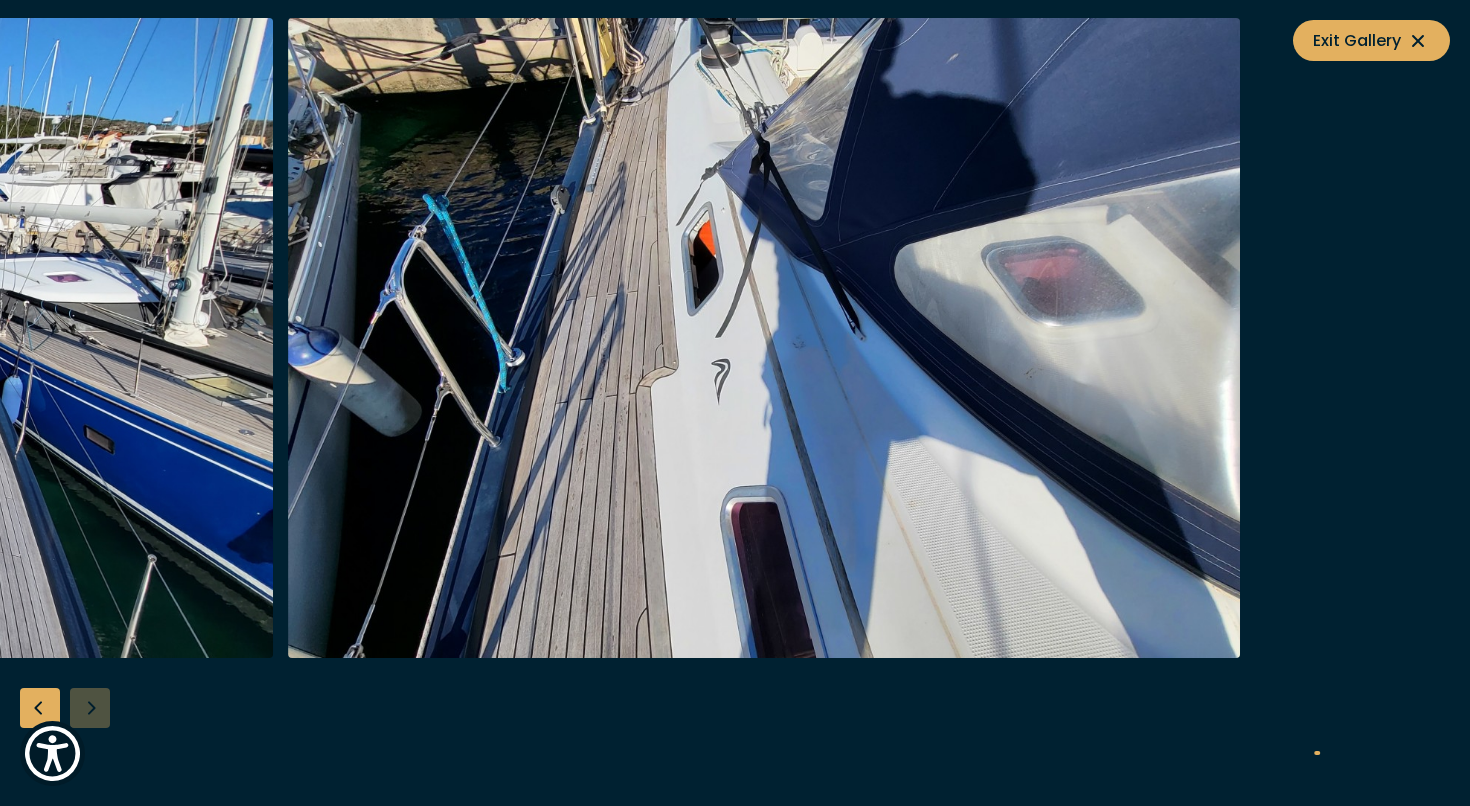 click at bounding box center (-3815, 338) 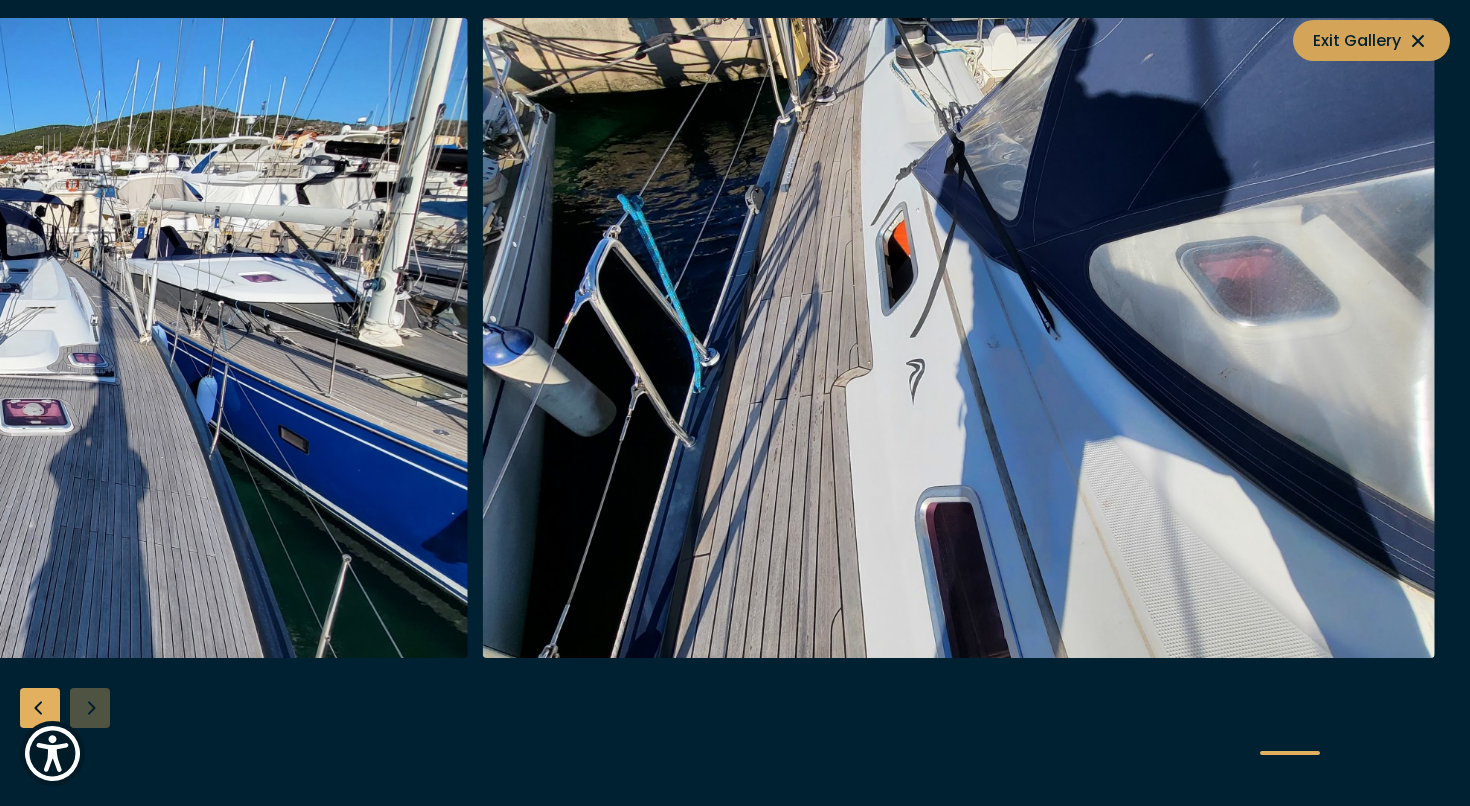 click on "Exit Gallery" at bounding box center [1371, 40] 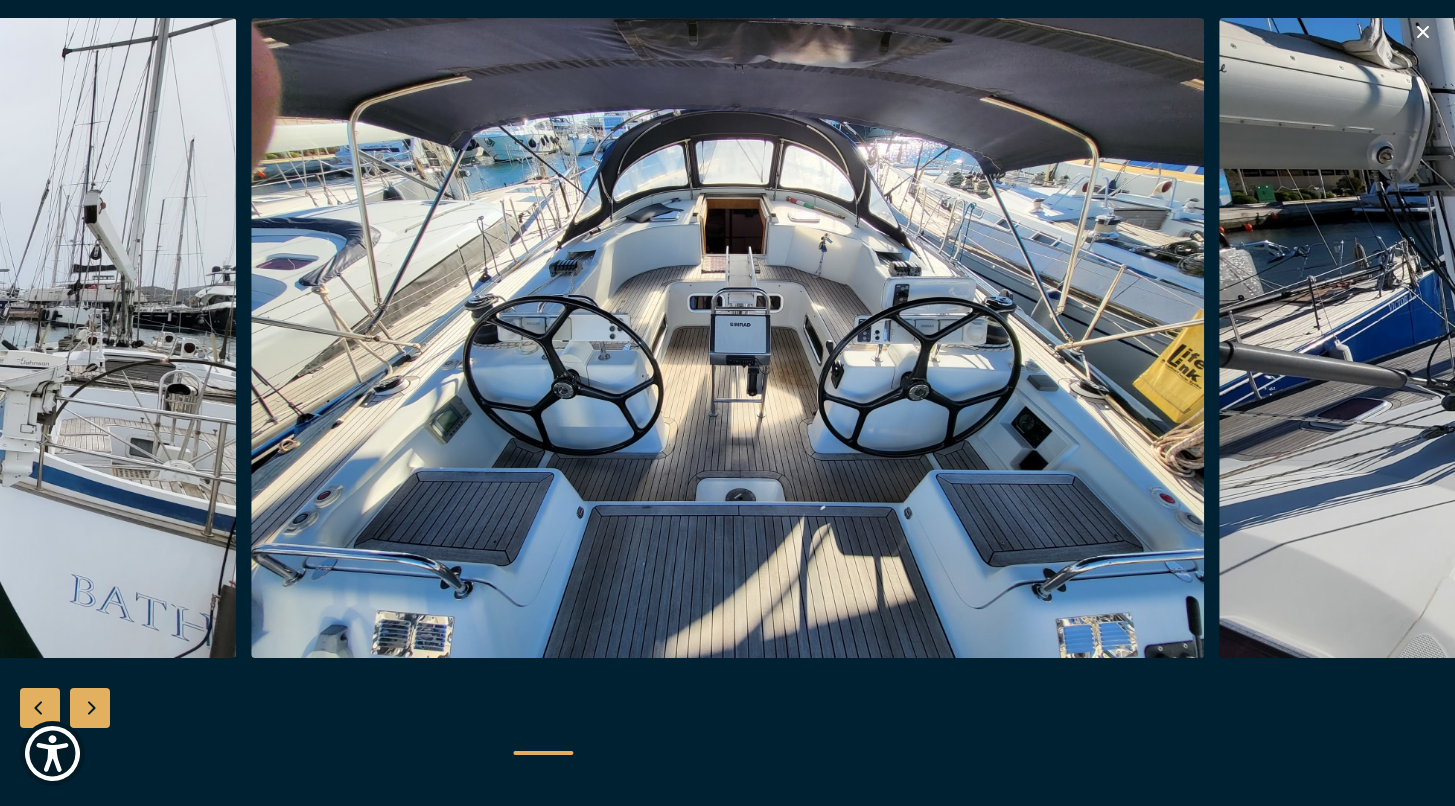 click 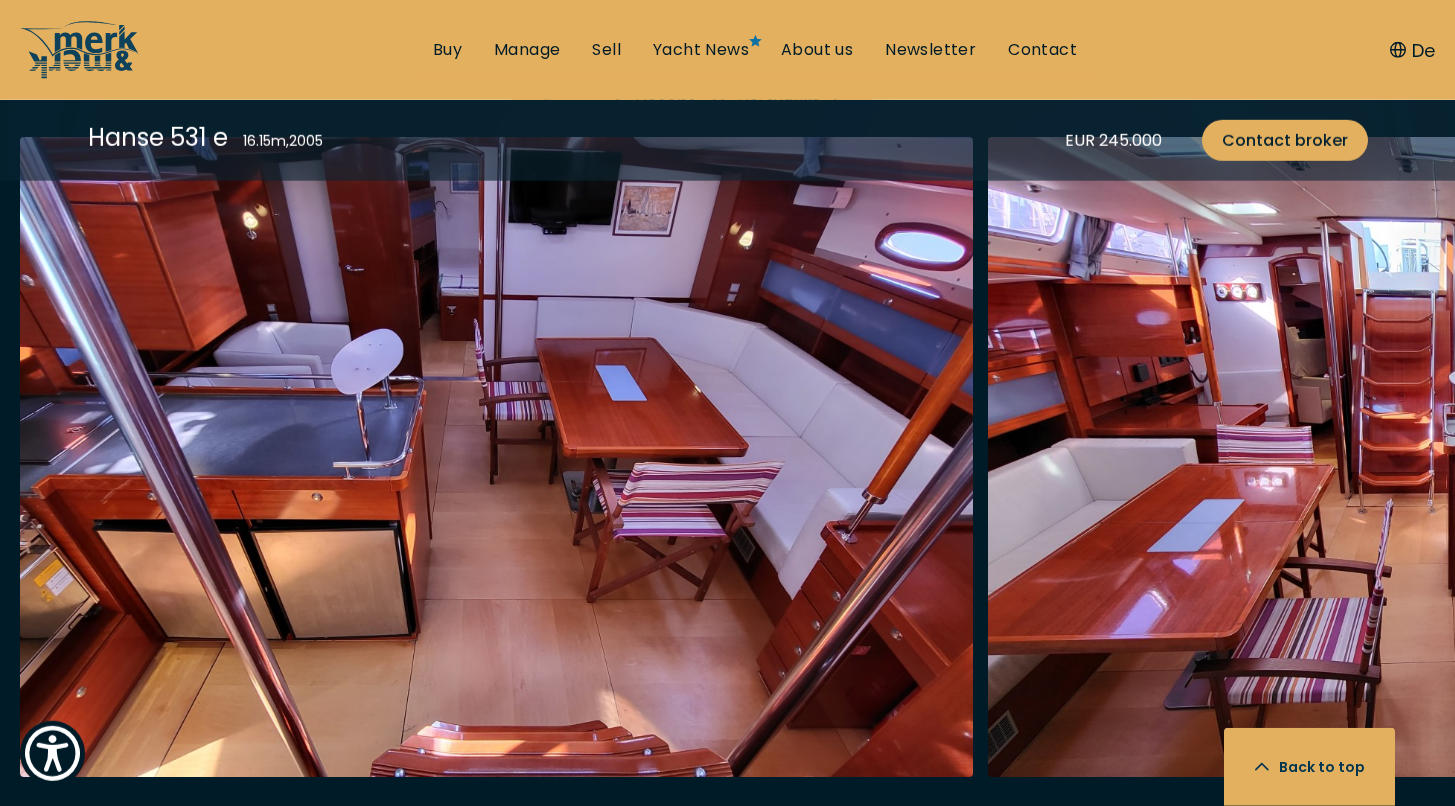 scroll, scrollTop: 3360, scrollLeft: 0, axis: vertical 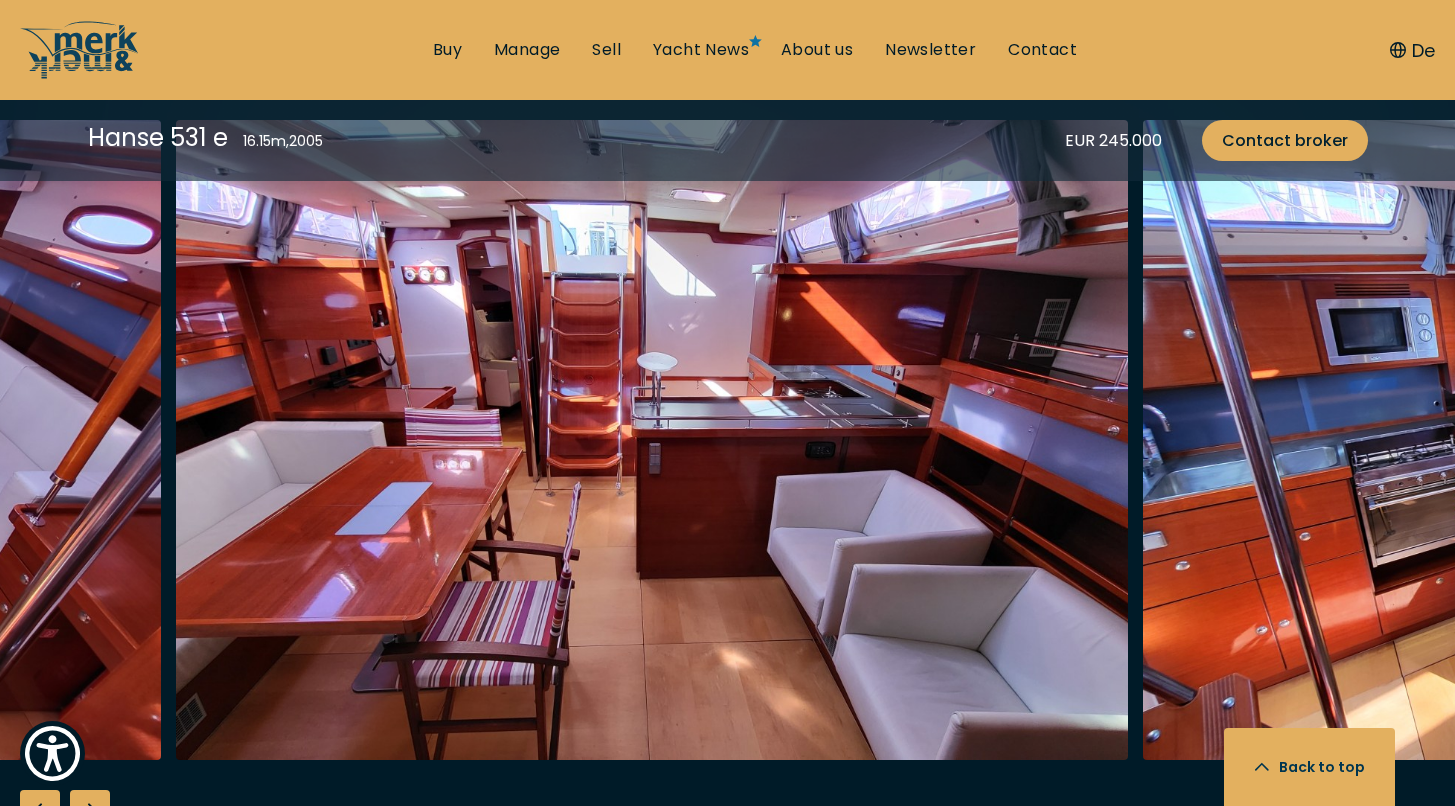 click at bounding box center [652, 440] 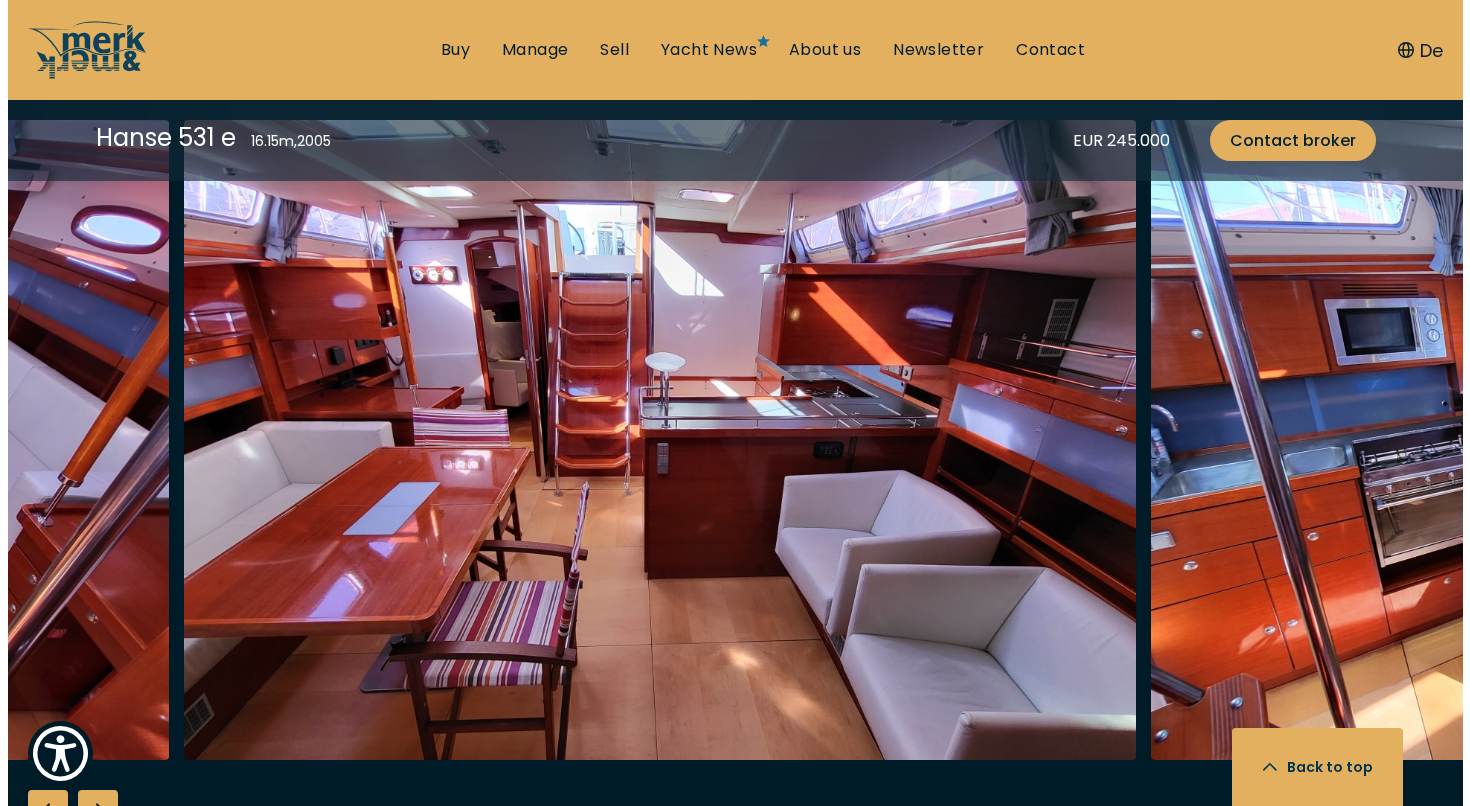 scroll, scrollTop: 3365, scrollLeft: 0, axis: vertical 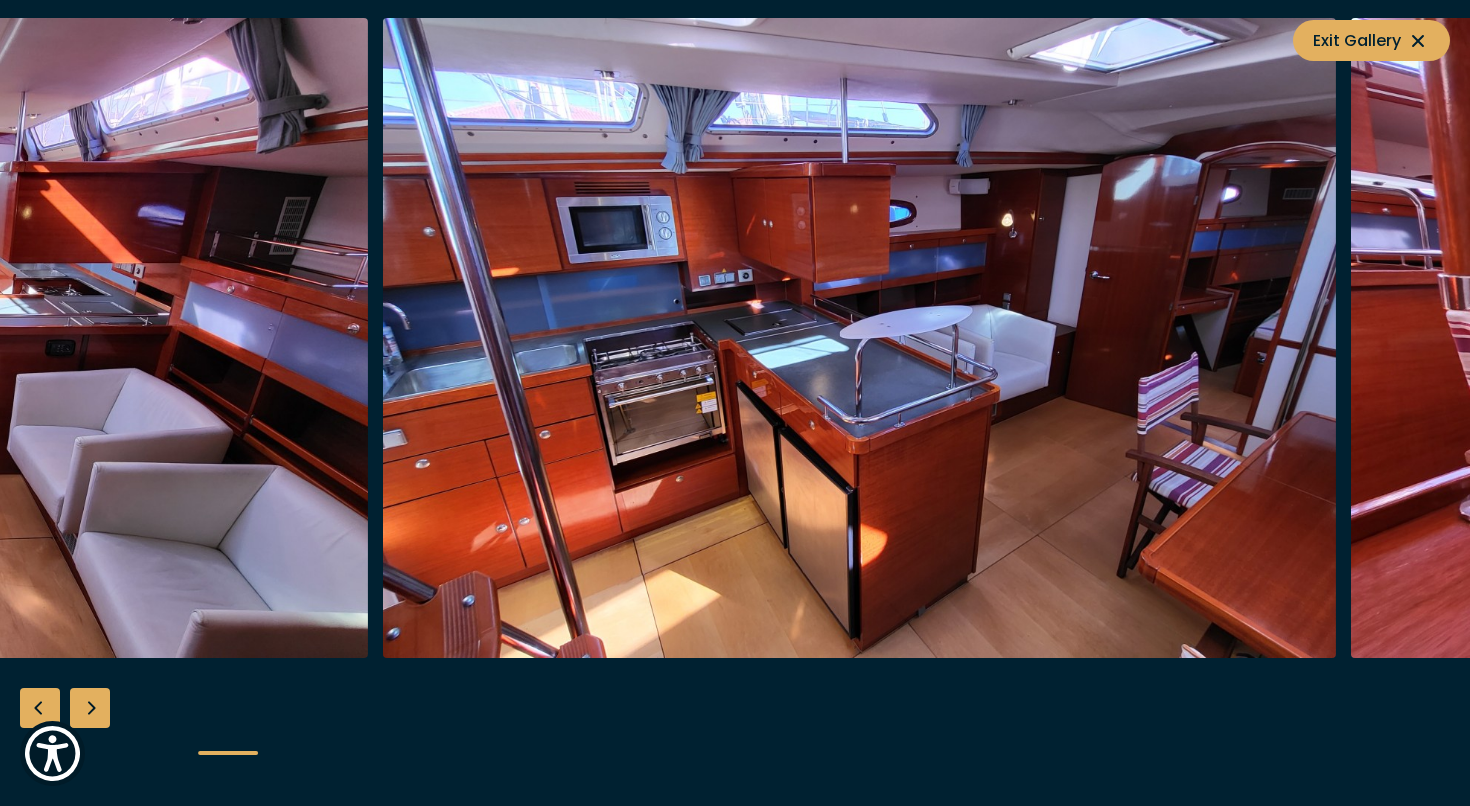 click at bounding box center (859, 338) 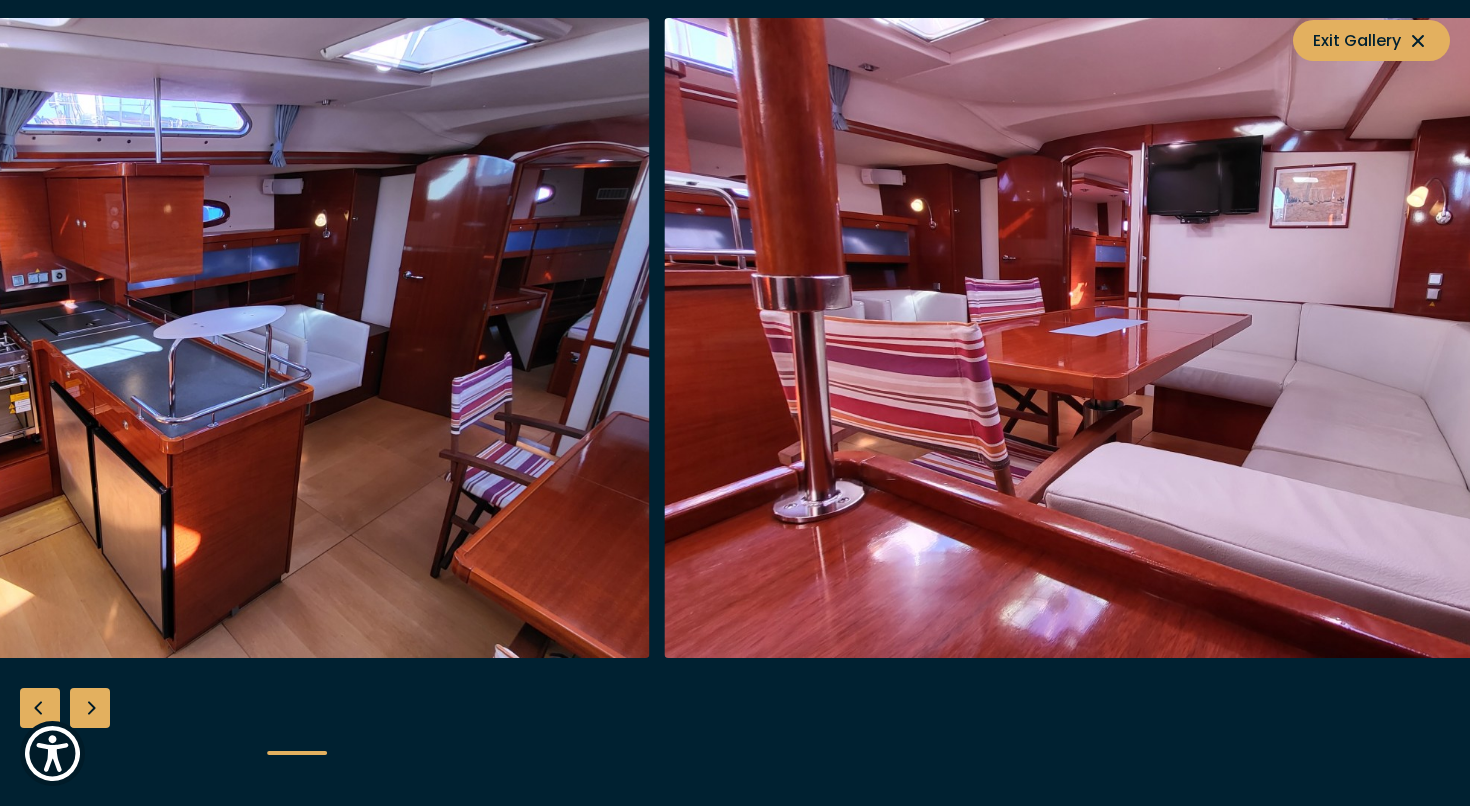 click at bounding box center (173, 338) 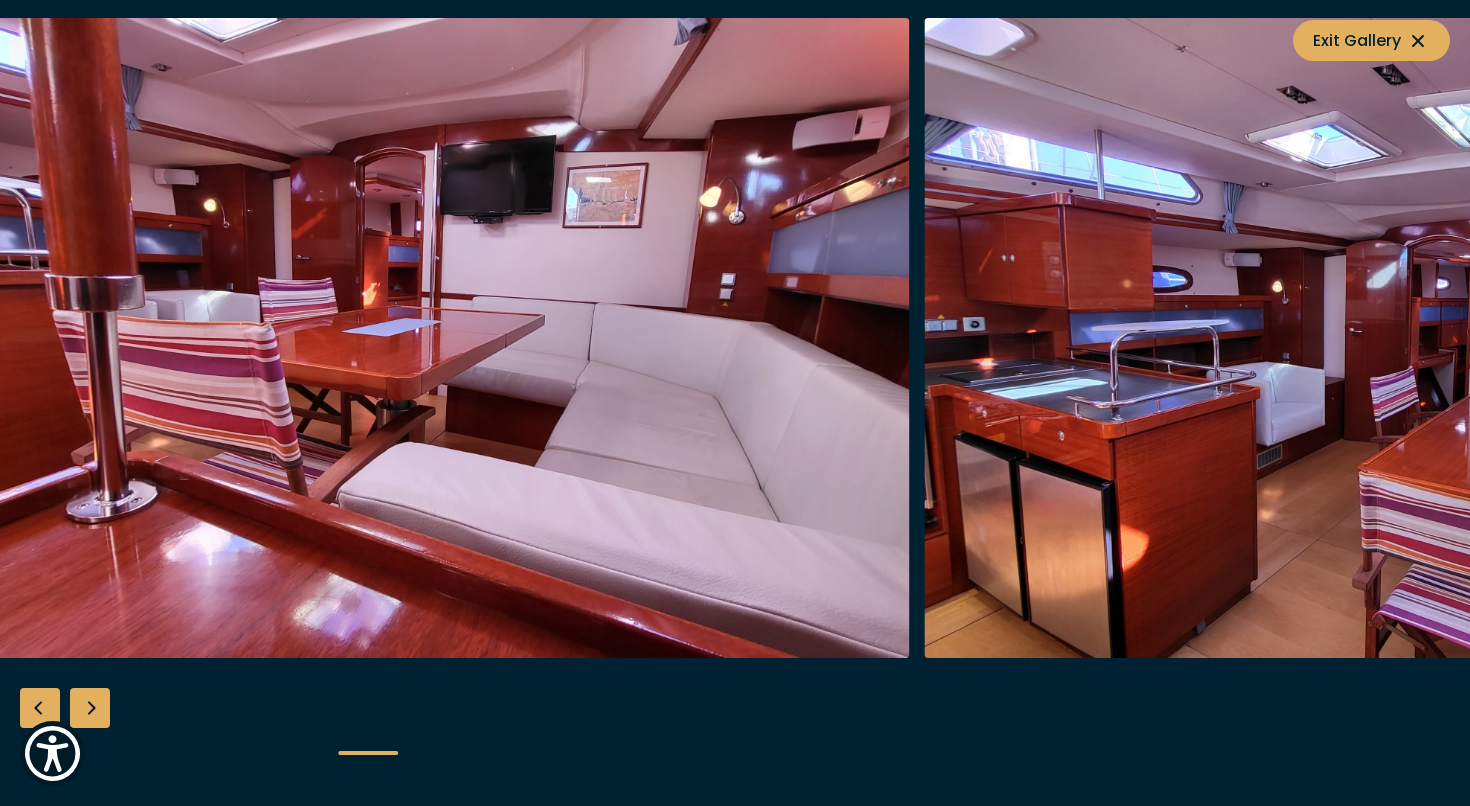 click at bounding box center [433, 338] 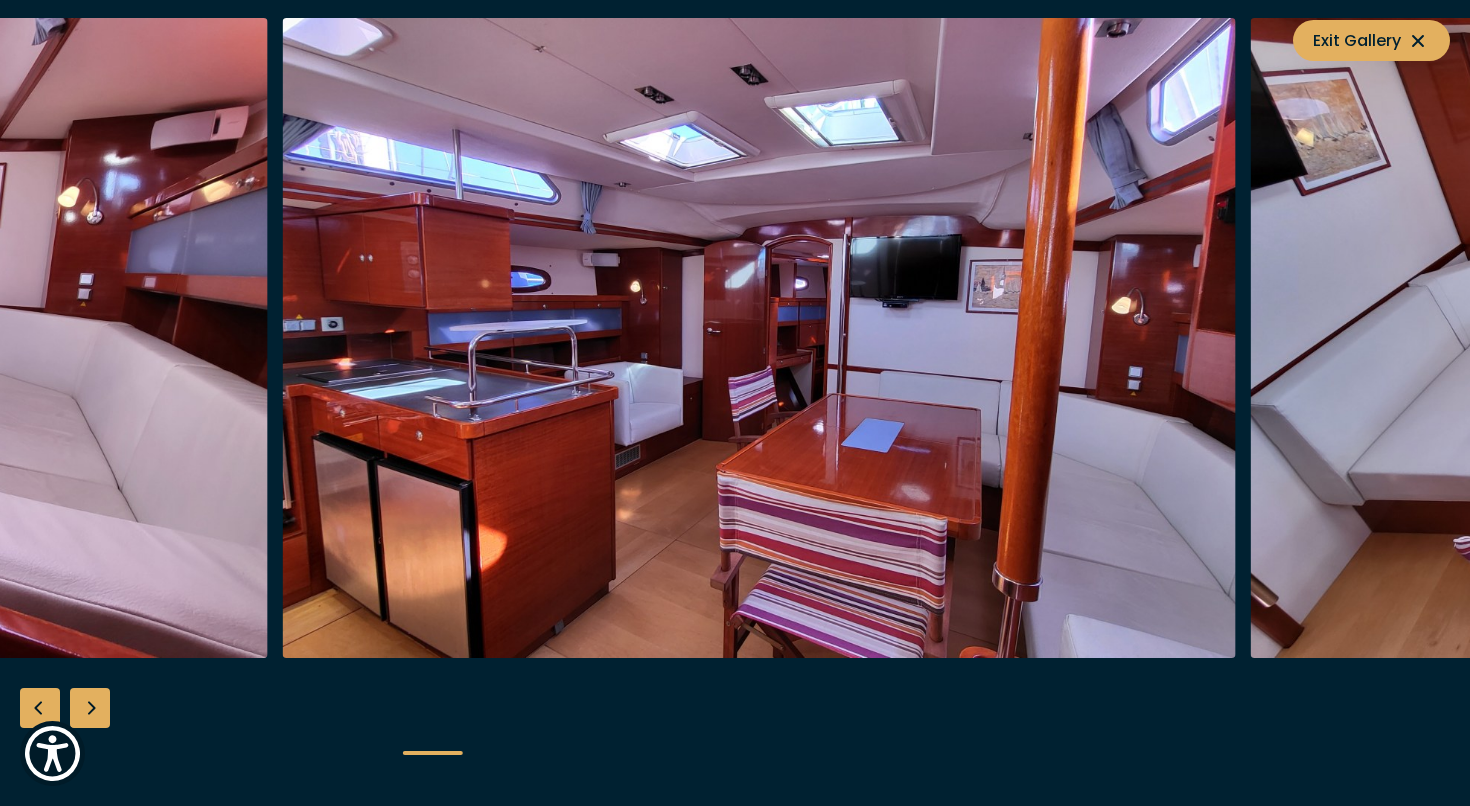 click at bounding box center (759, 338) 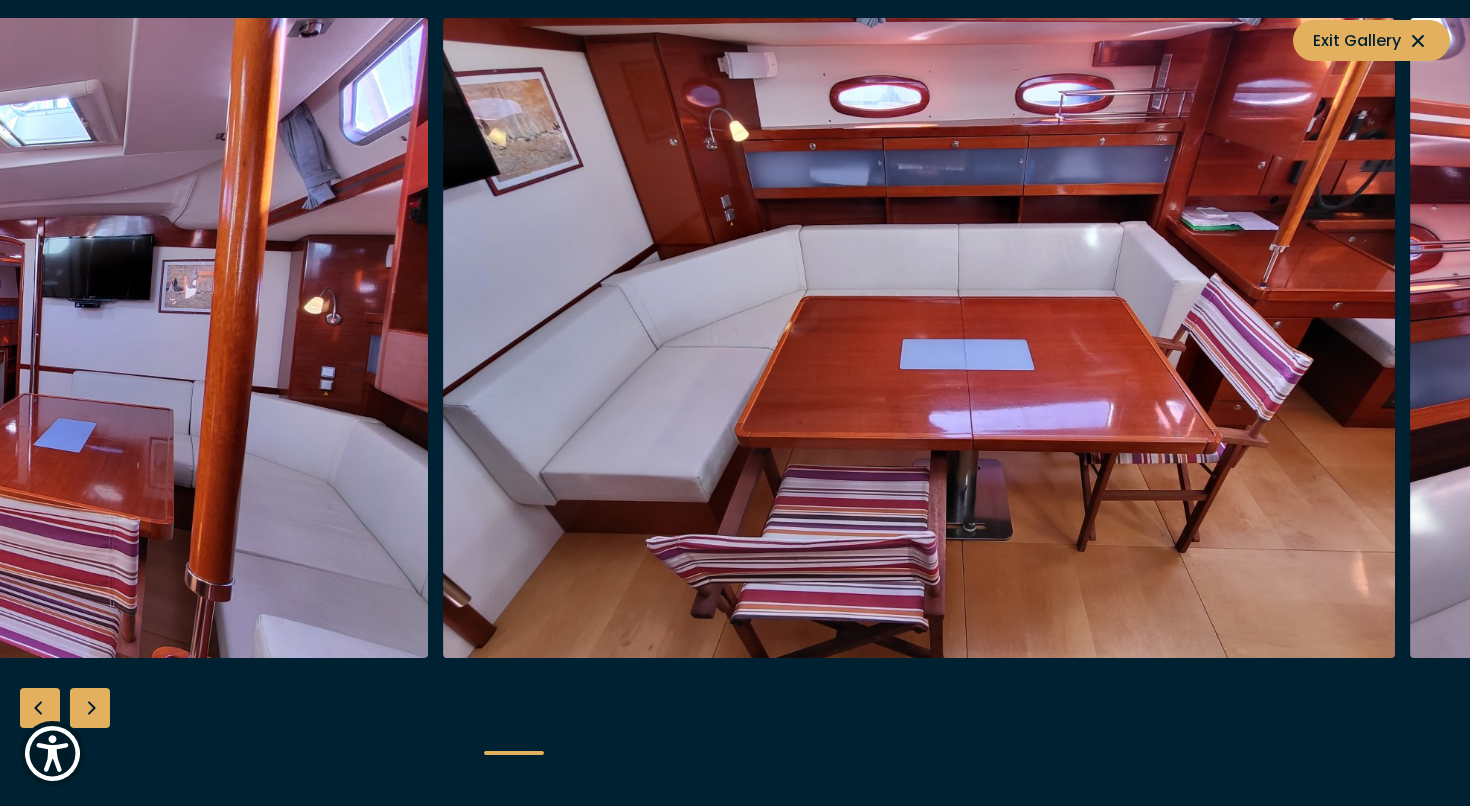 click at bounding box center (-49, 338) 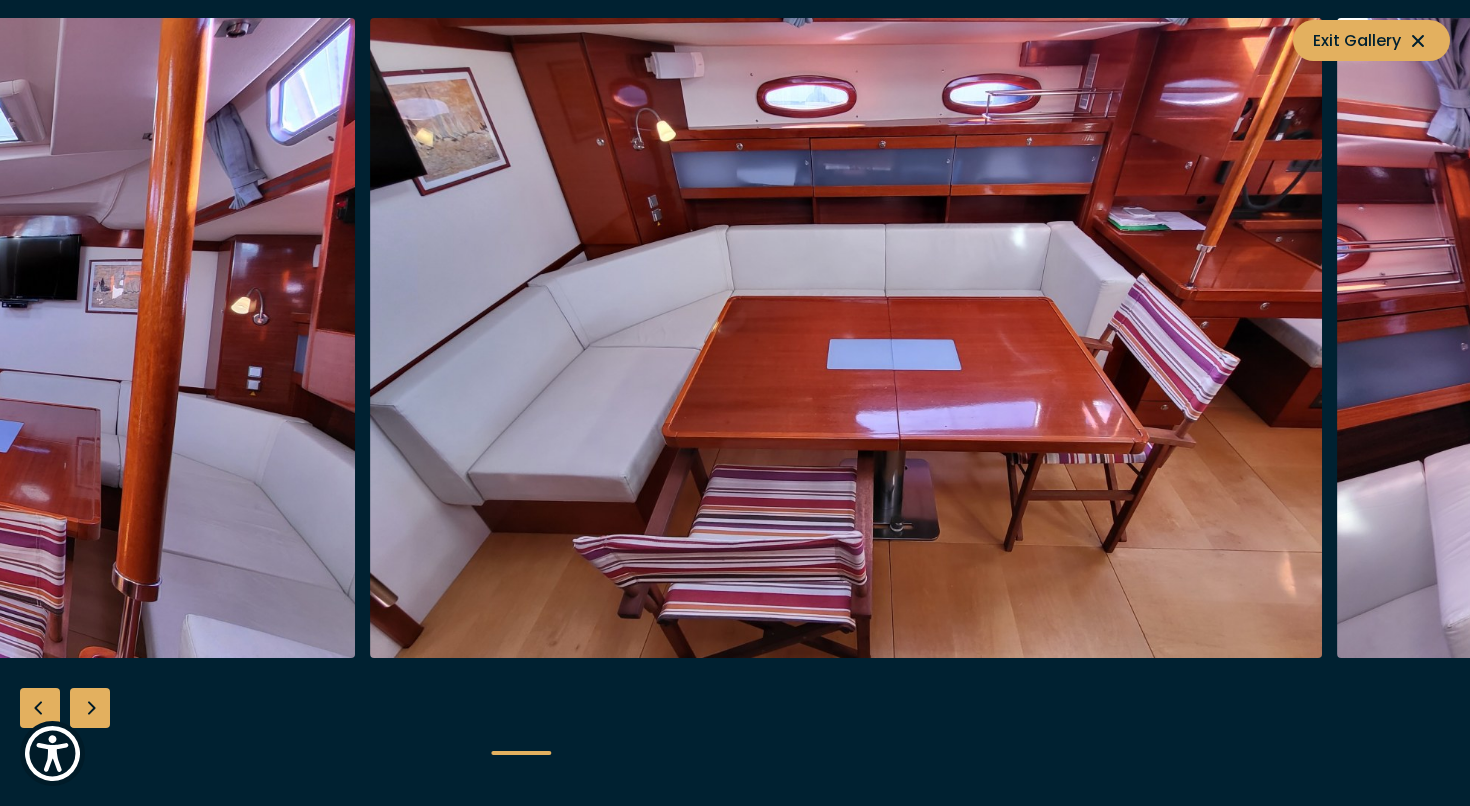 click at bounding box center (846, 338) 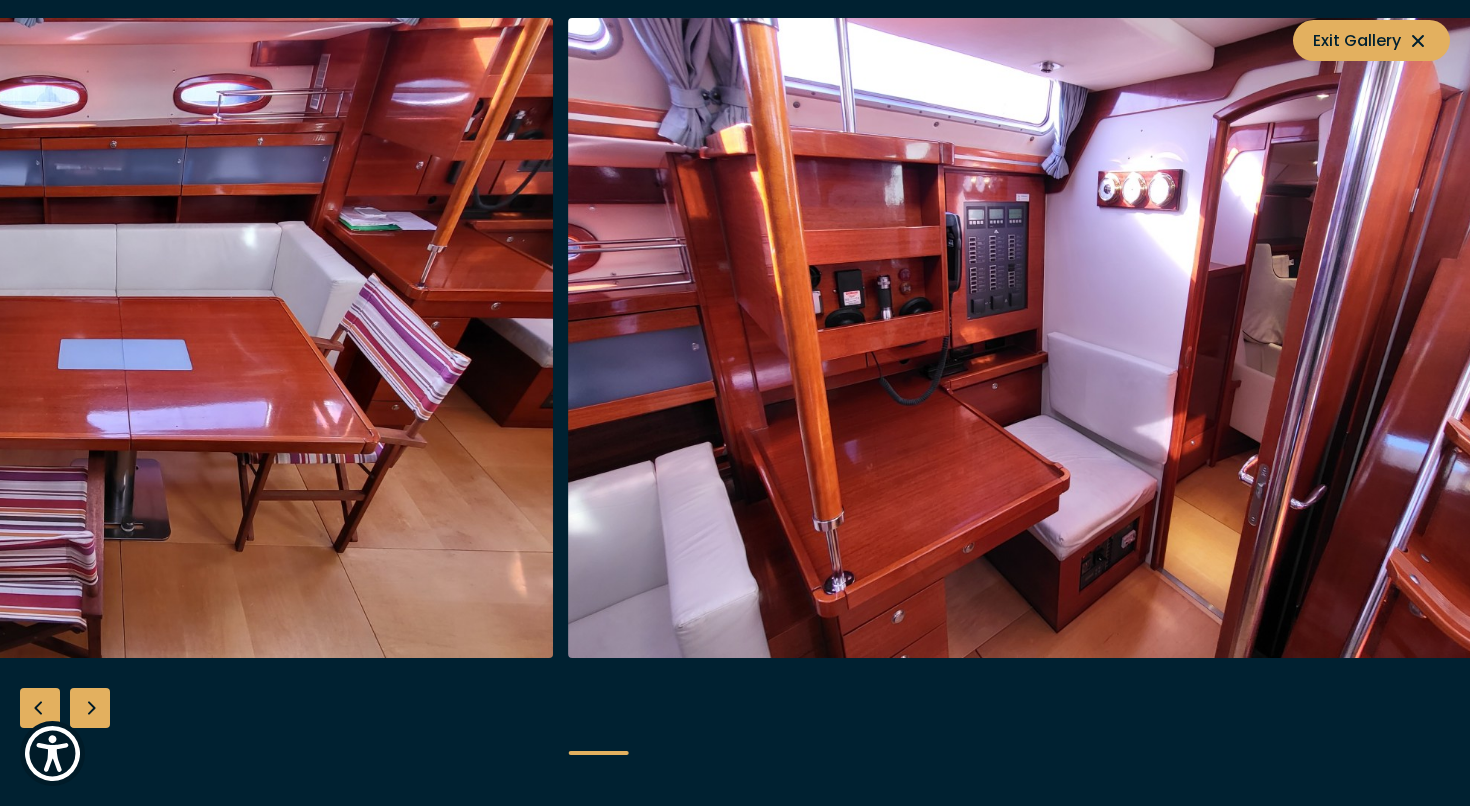 click at bounding box center (77, 338) 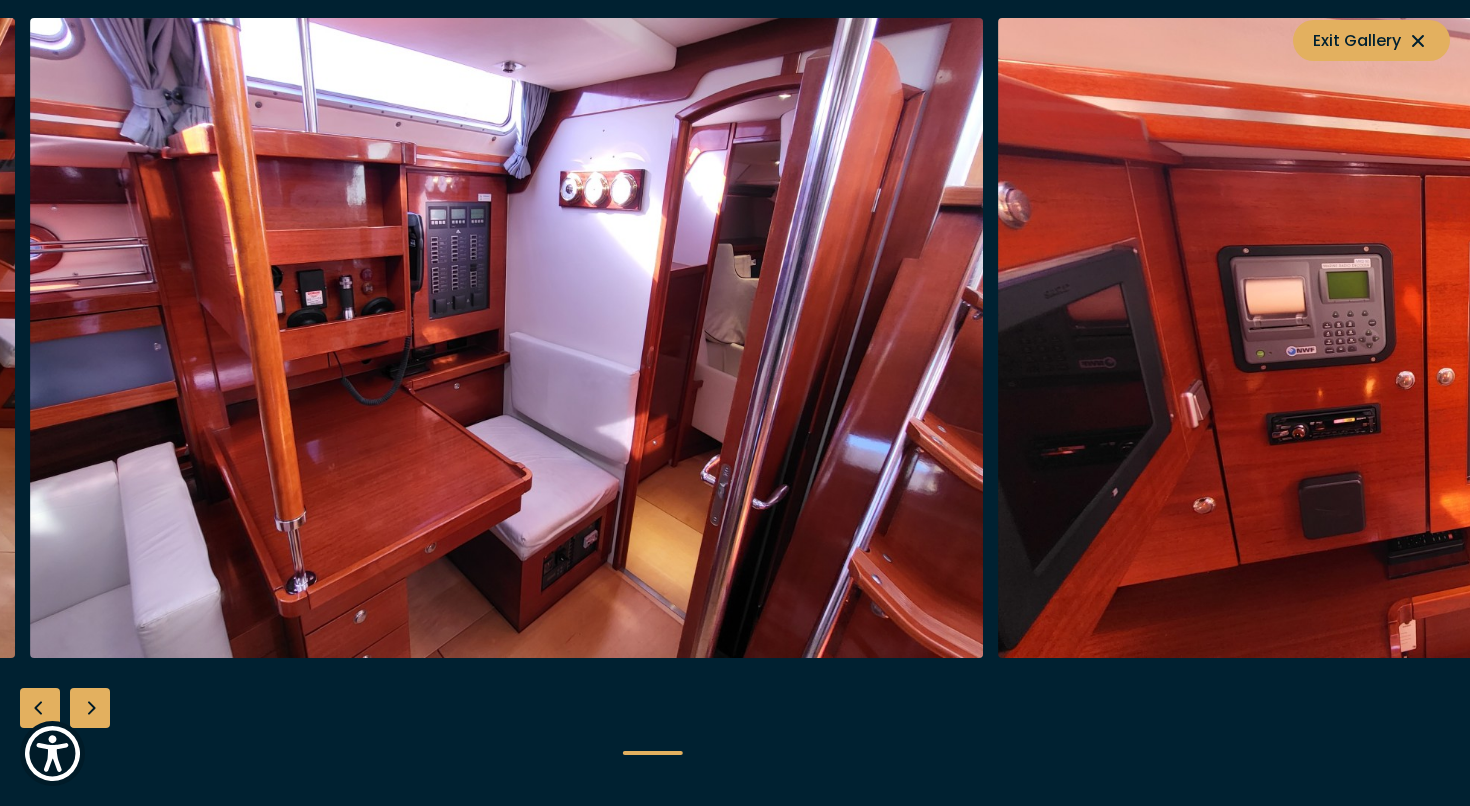 click at bounding box center [506, 338] 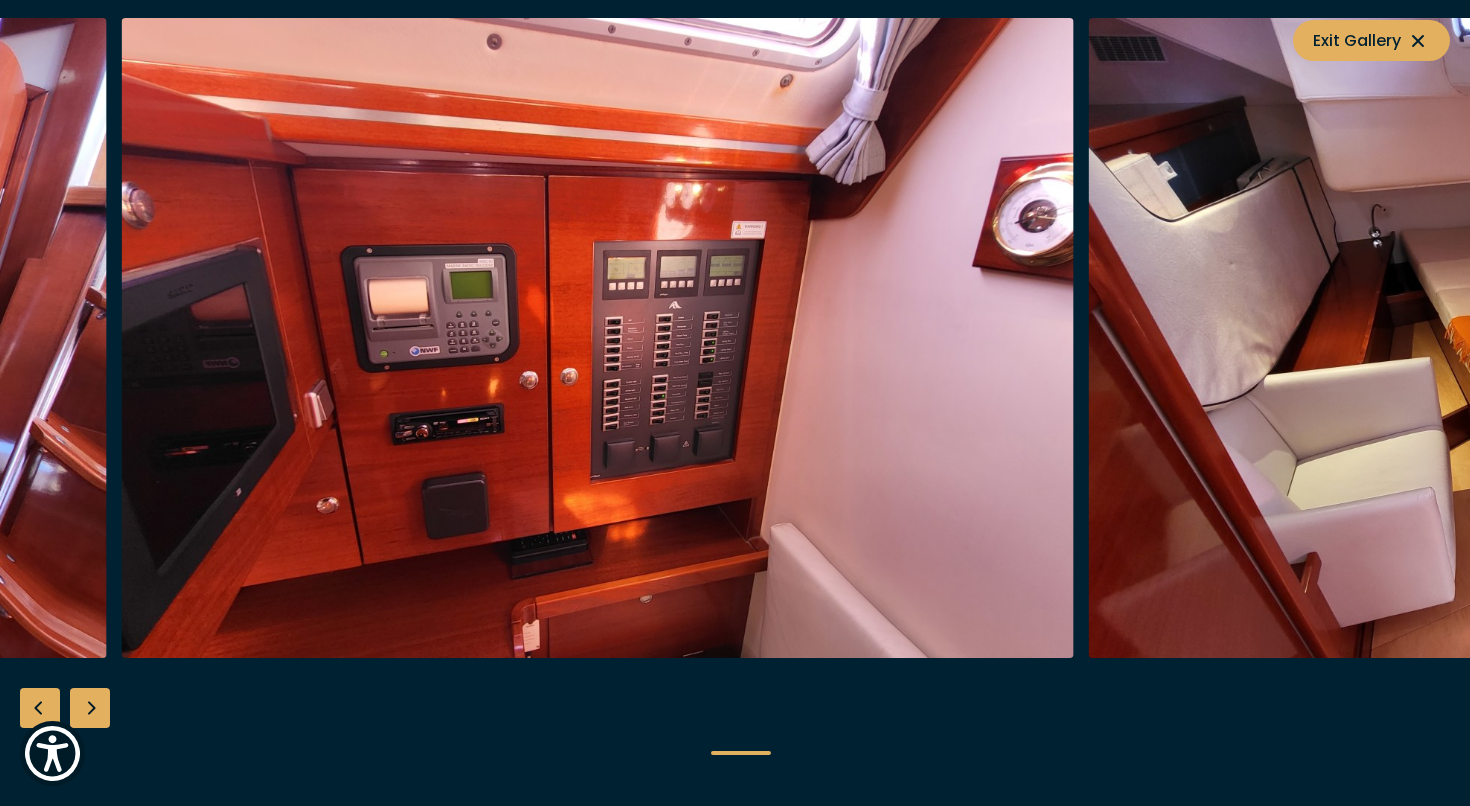 click at bounding box center [597, 338] 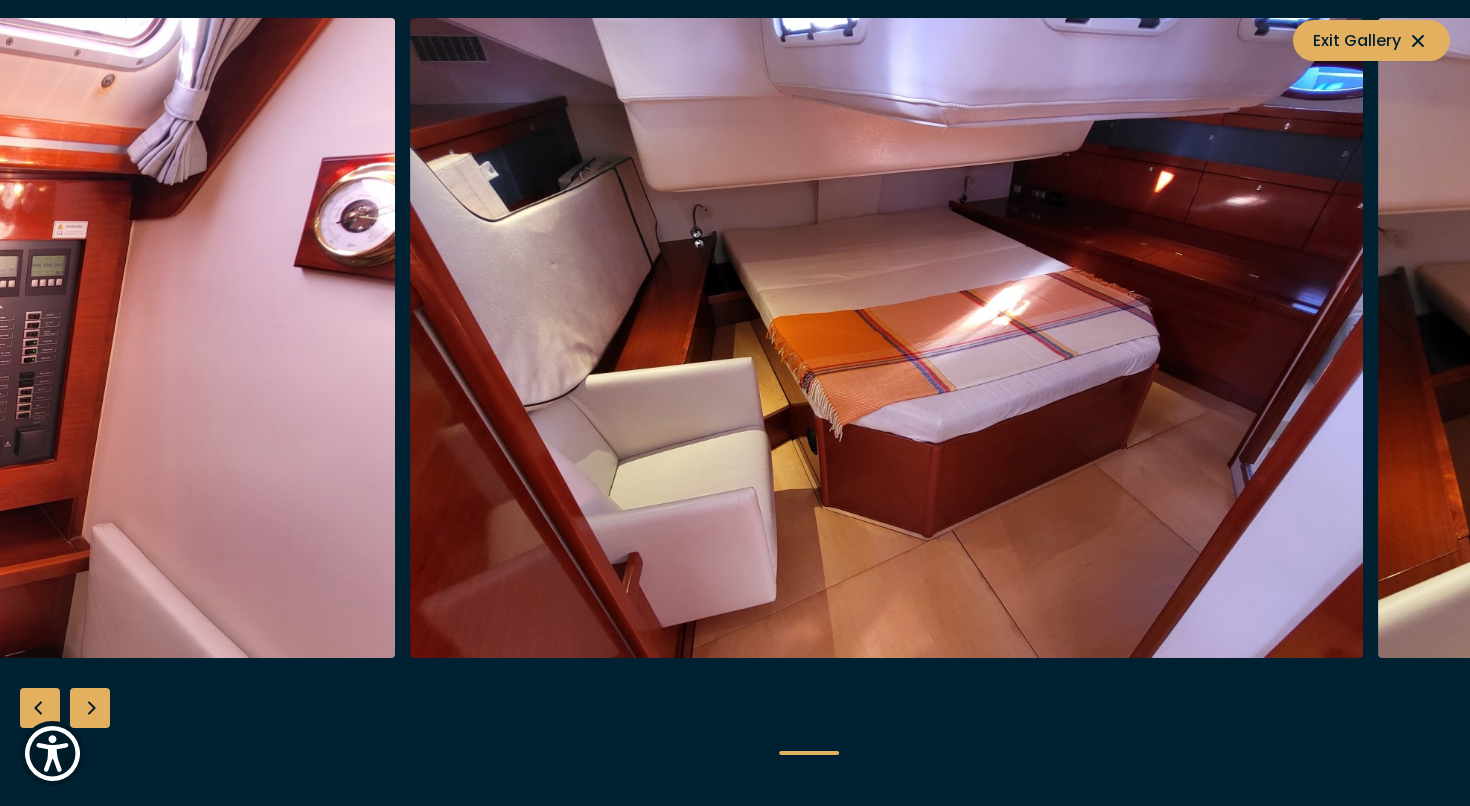 click at bounding box center [-81, 338] 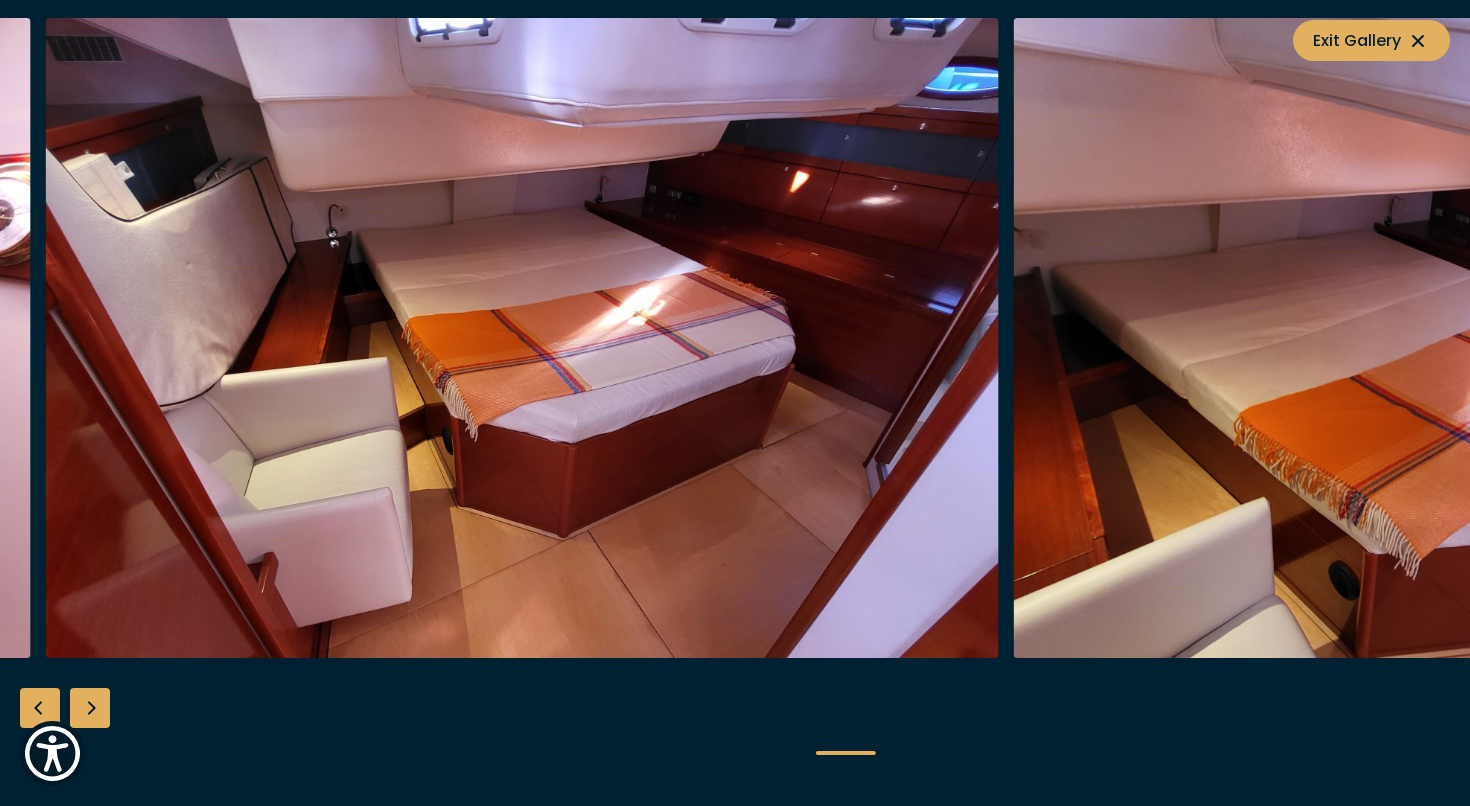 click at bounding box center (522, 338) 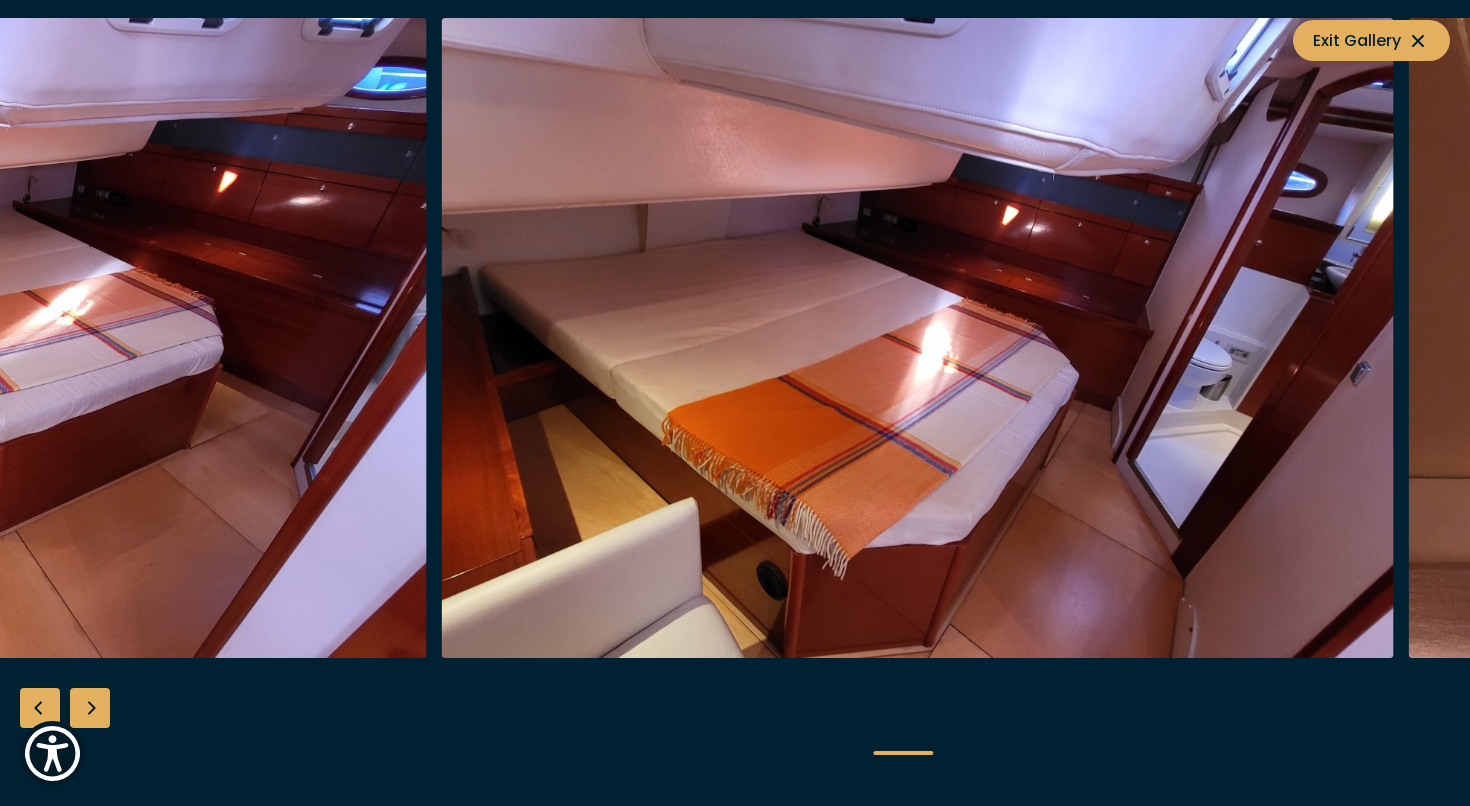 click at bounding box center (918, 338) 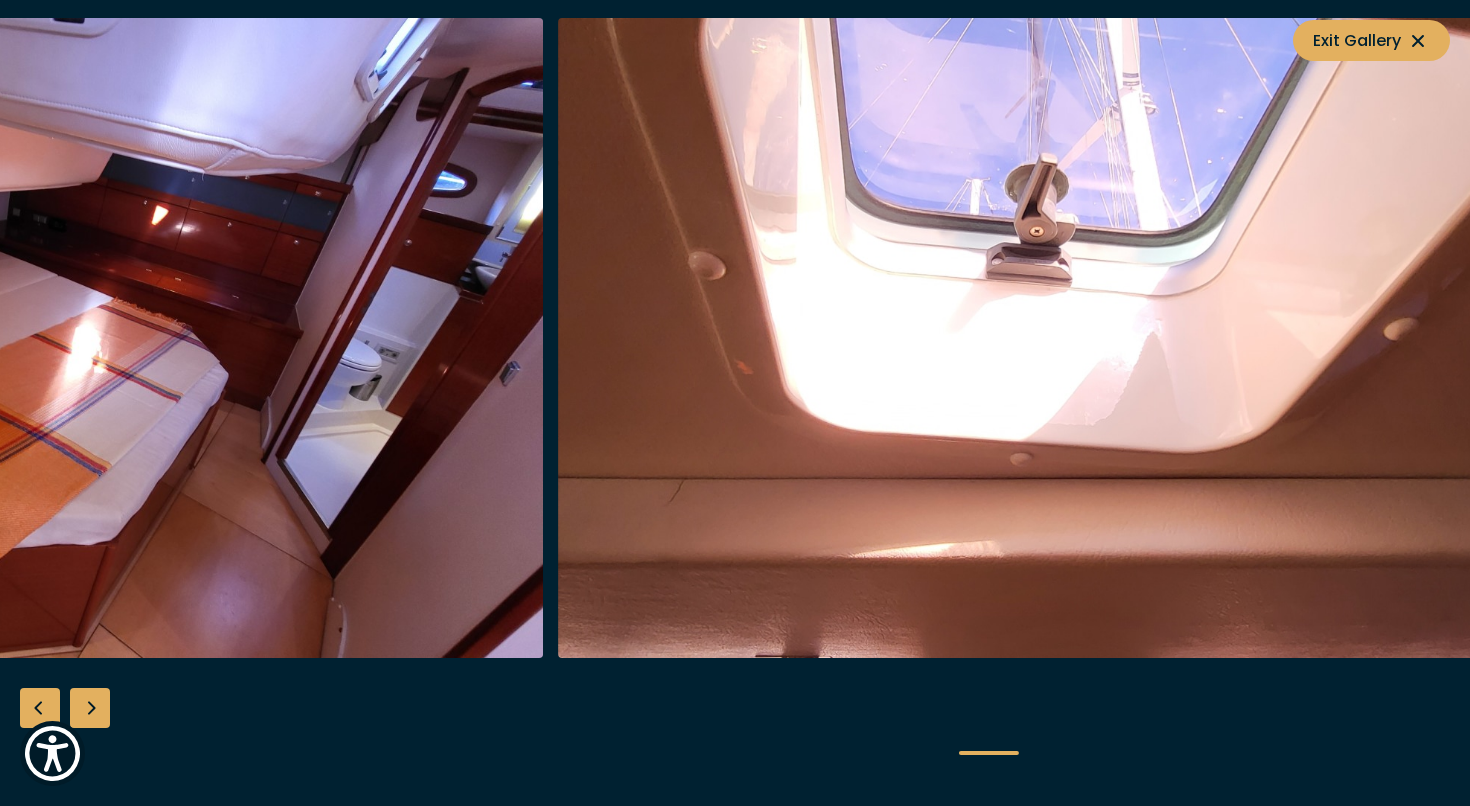 click at bounding box center [67, 338] 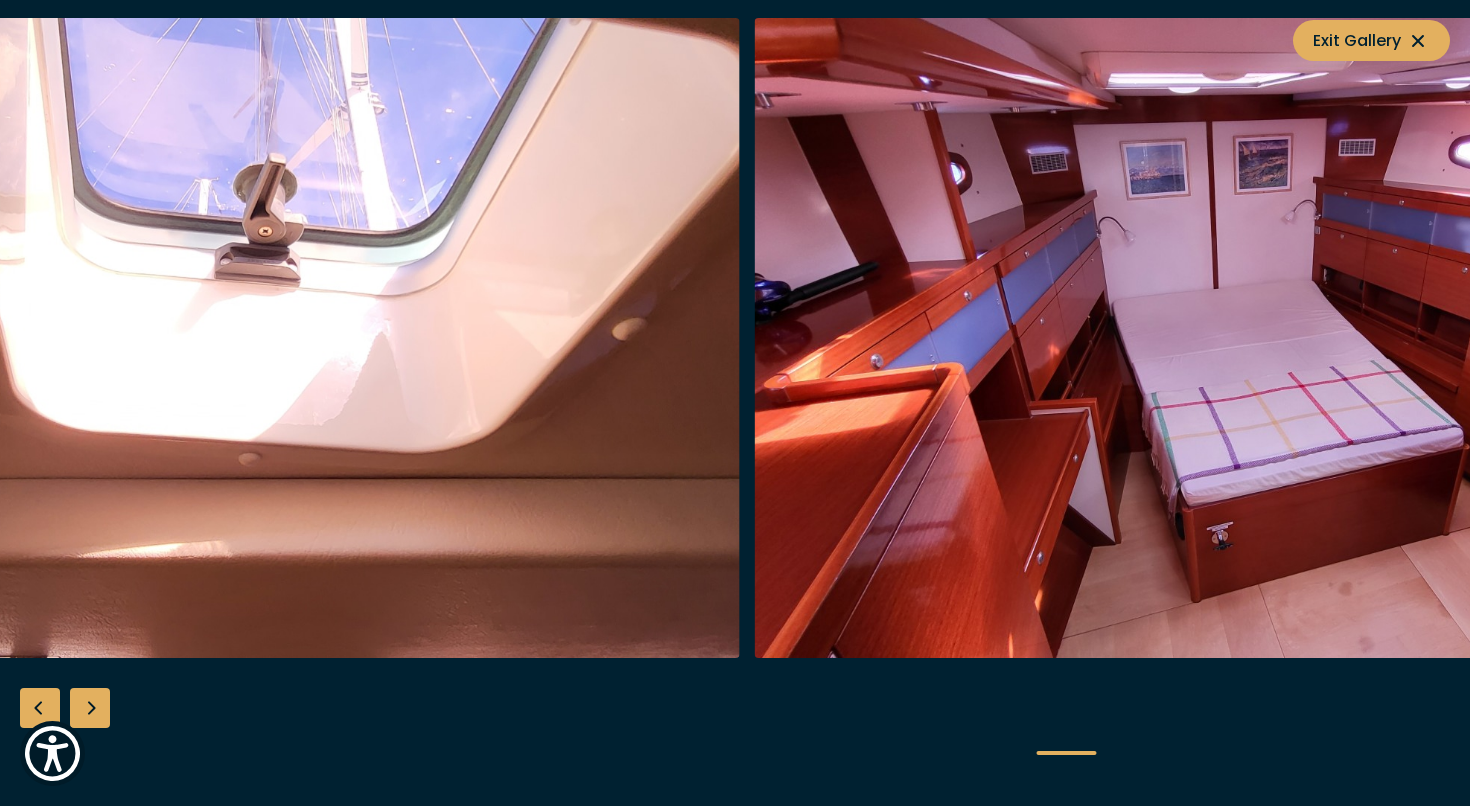 click at bounding box center [263, 338] 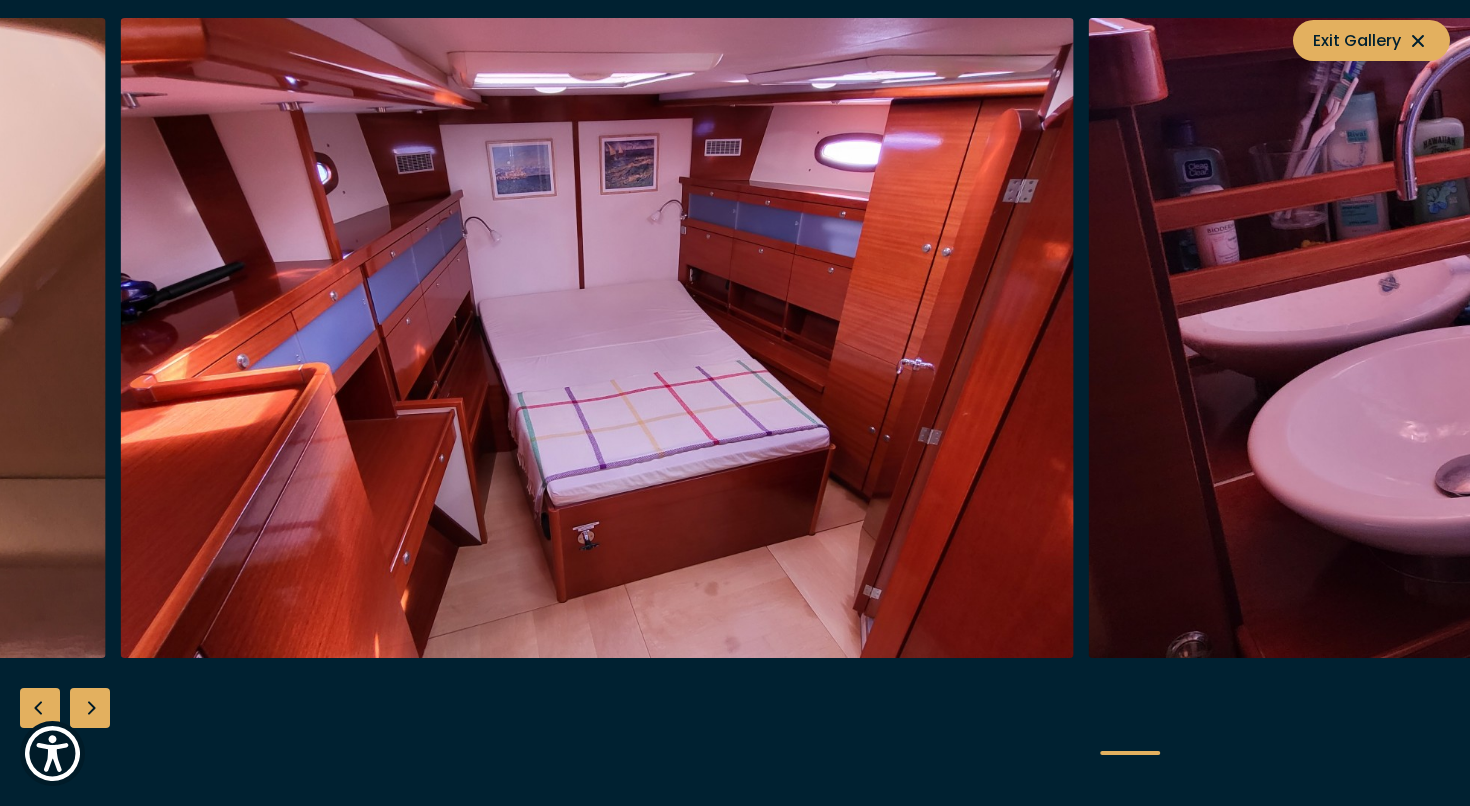 click at bounding box center (597, 338) 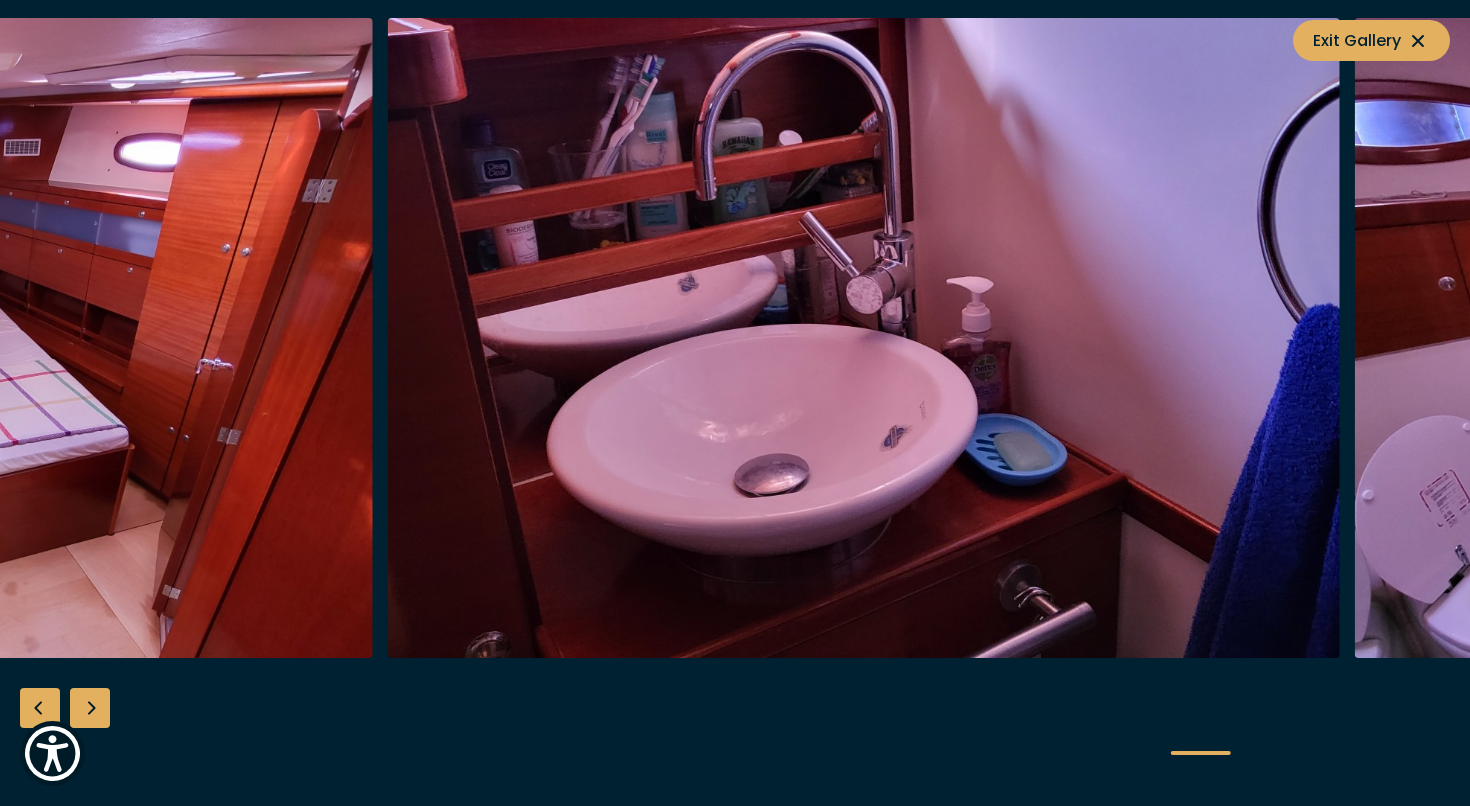click at bounding box center (863, 338) 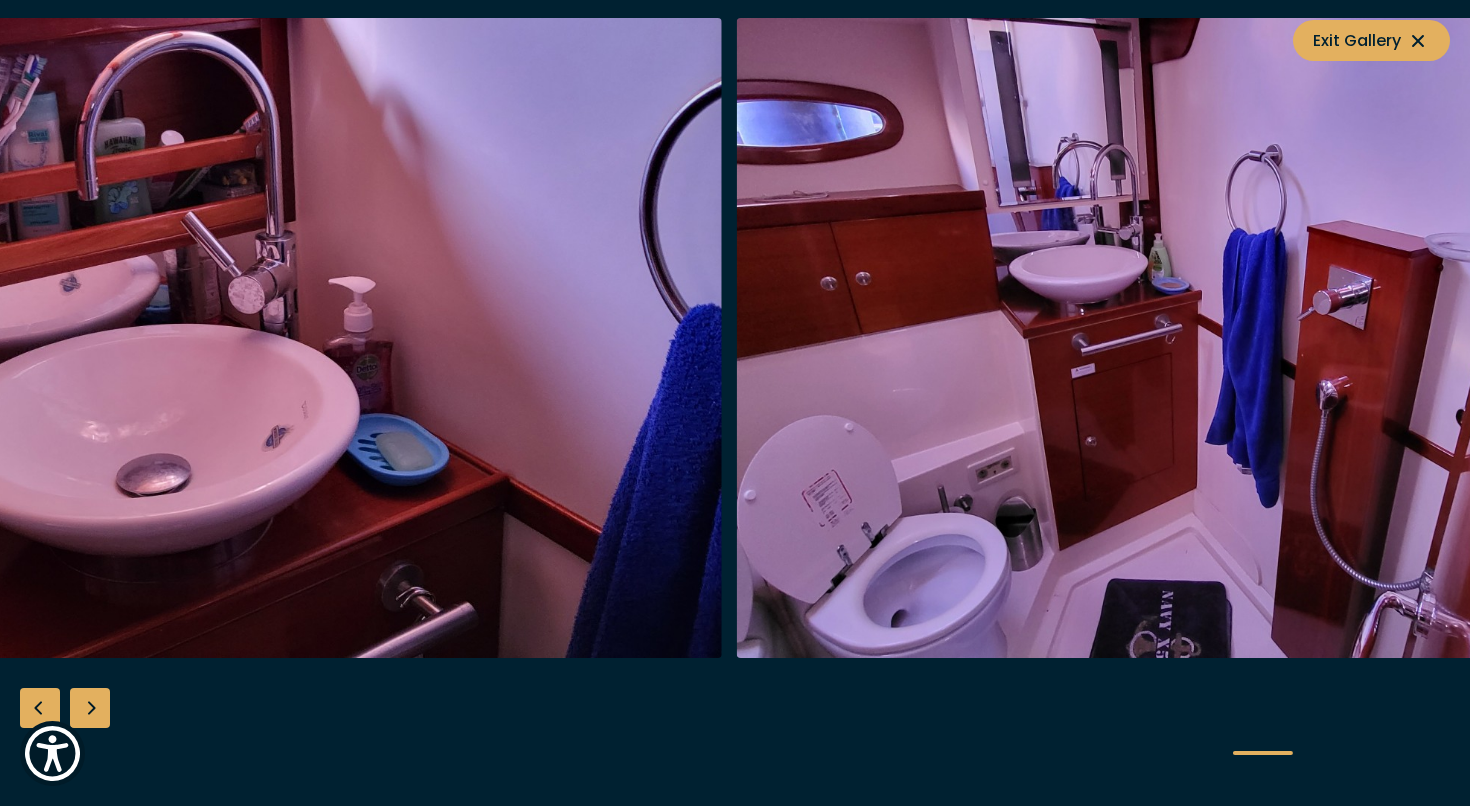 click at bounding box center (245, 338) 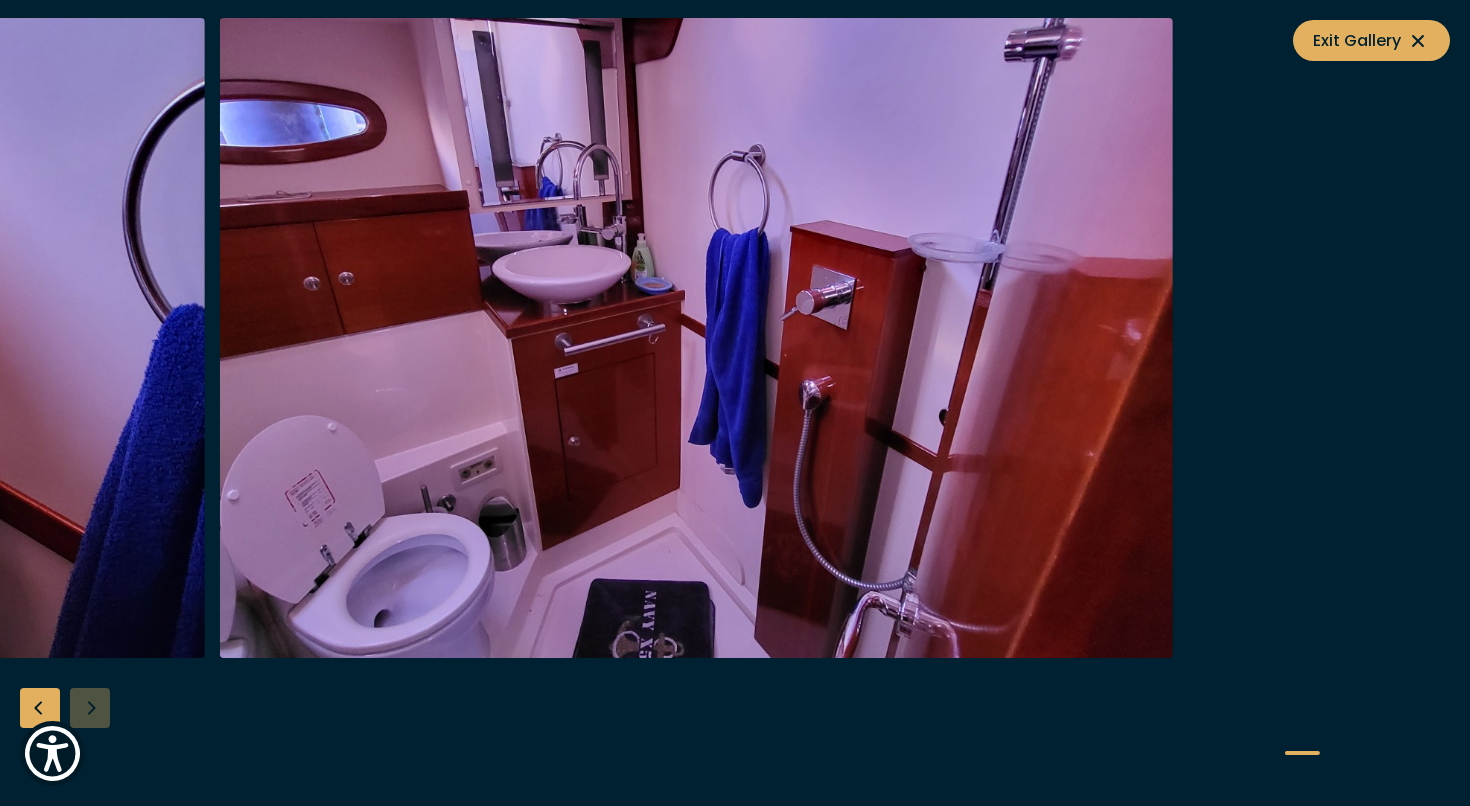click at bounding box center [696, 338] 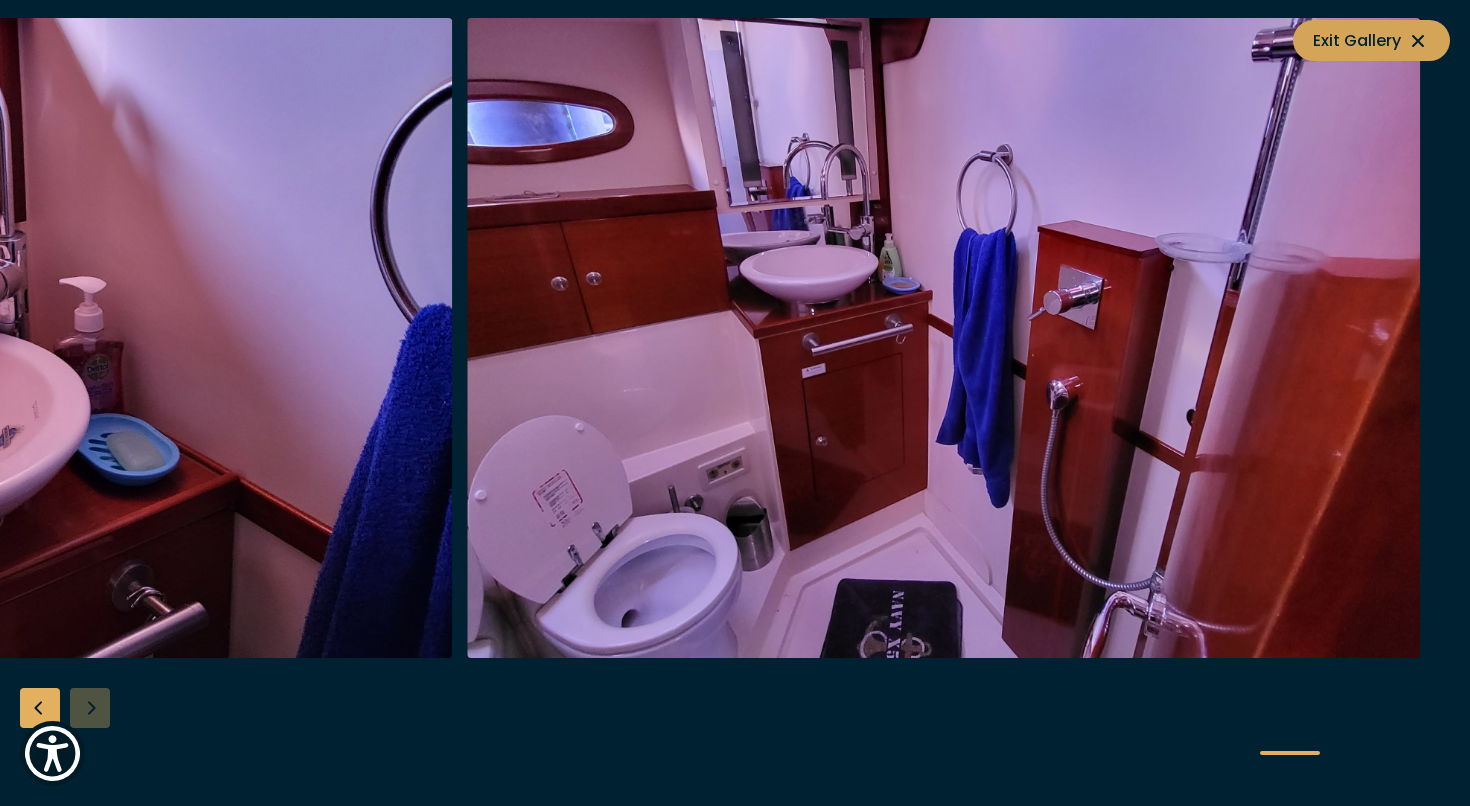 click on "Exit Gallery" at bounding box center (1371, 40) 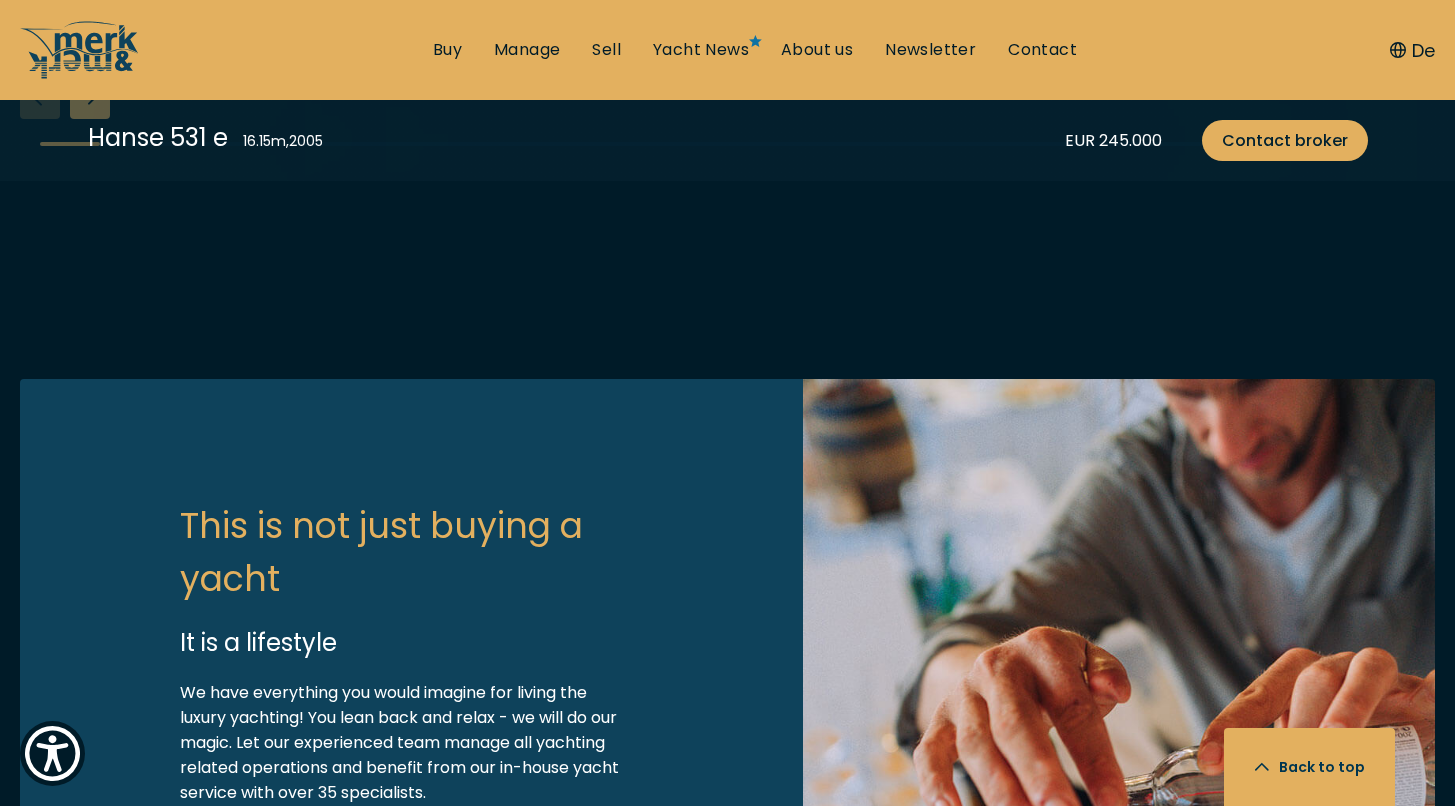 scroll, scrollTop: 5200, scrollLeft: 0, axis: vertical 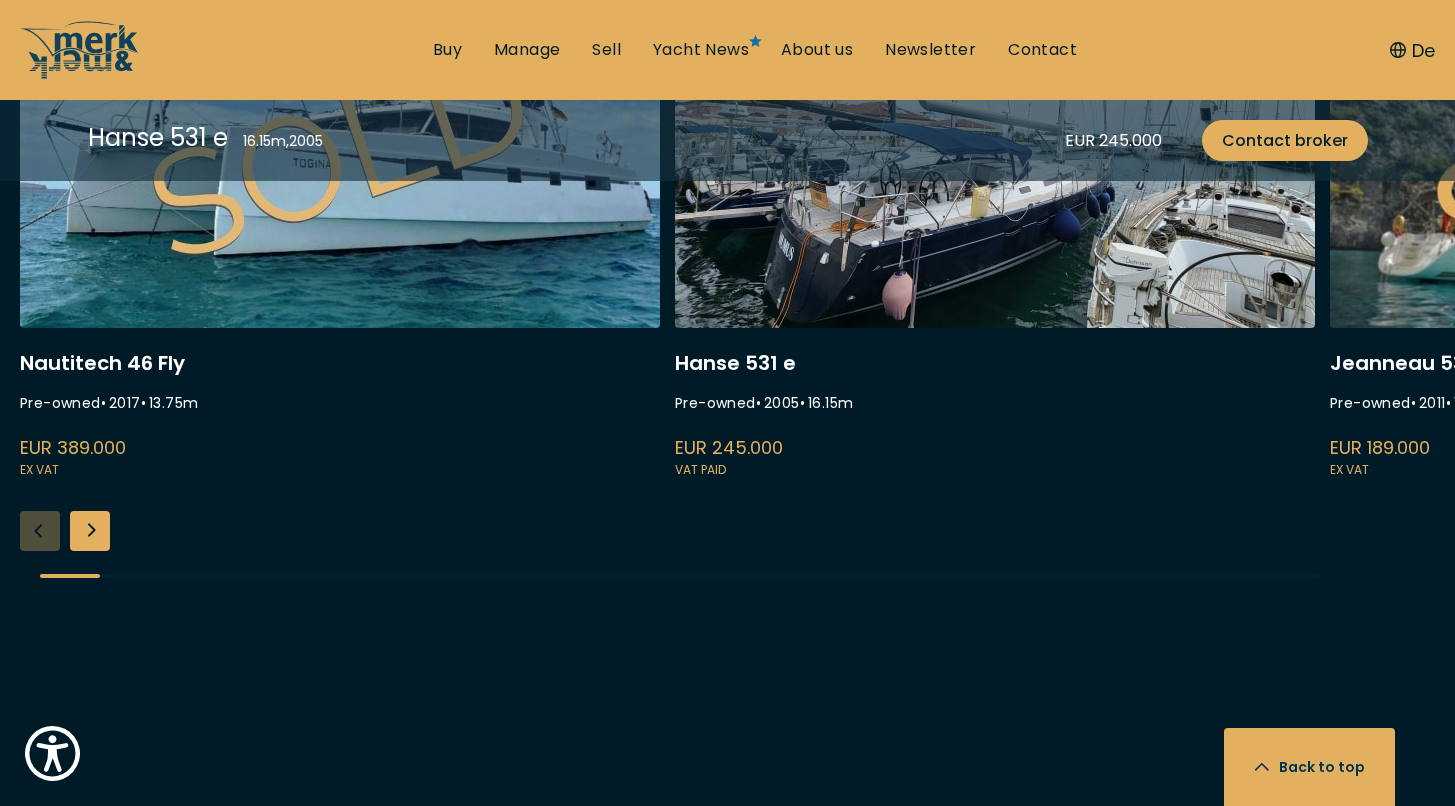 click at bounding box center (995, 214) 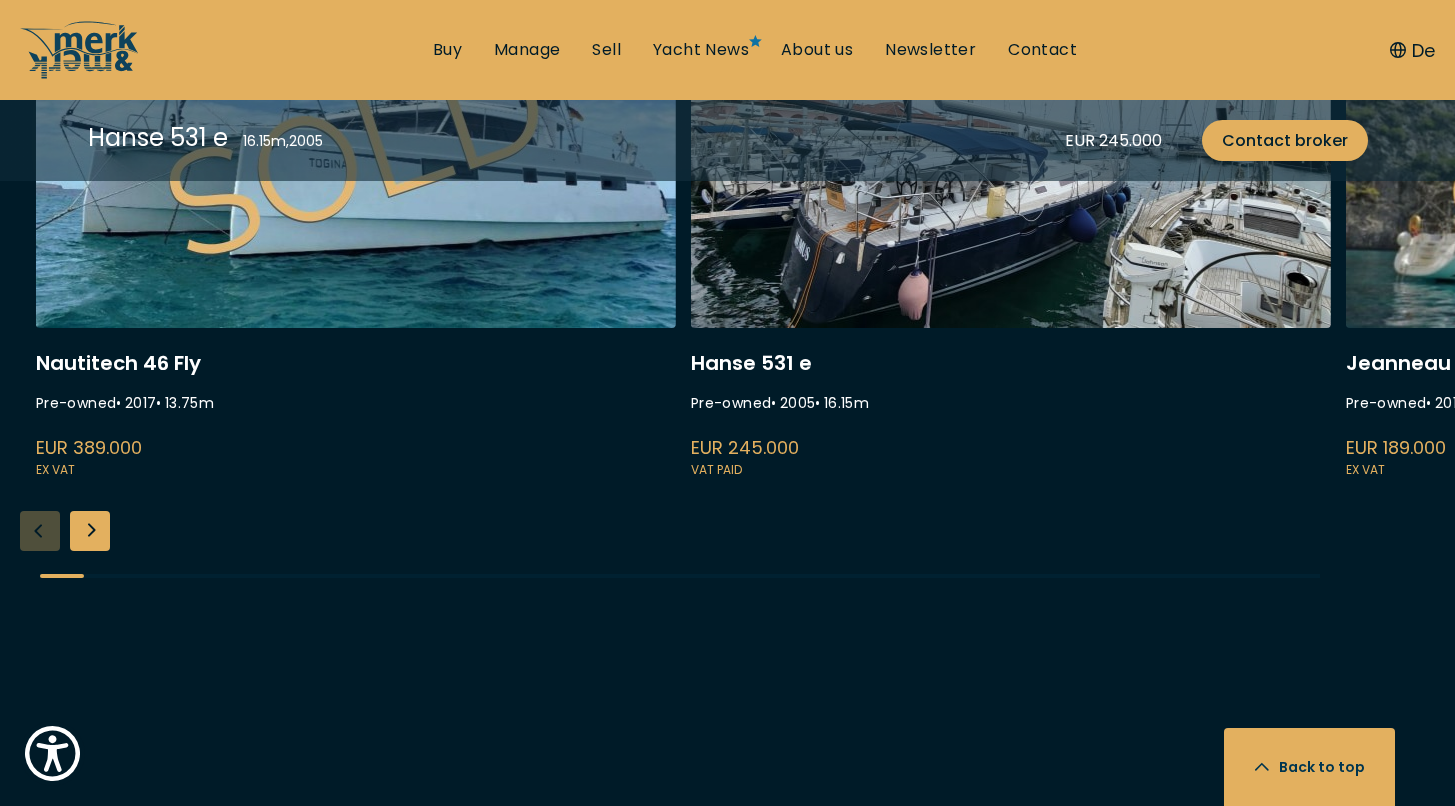 click on "Nautitech 46 Fly Pre-owned  • 2017  • 13.75 m EUR   389.000 ex VAT Hanse 531 e Pre-owned  • 2005  • 16.15 m EUR   245.000 VAT paid [PERSON_NAME] 53 Pre-owned  • 2011  • 15.73 m EUR   189.000 ex VAT Spray 46 DS Pre-owned  • 2011  • 13.98 m EUR   163.000 VAT paid" at bounding box center [763, 214] 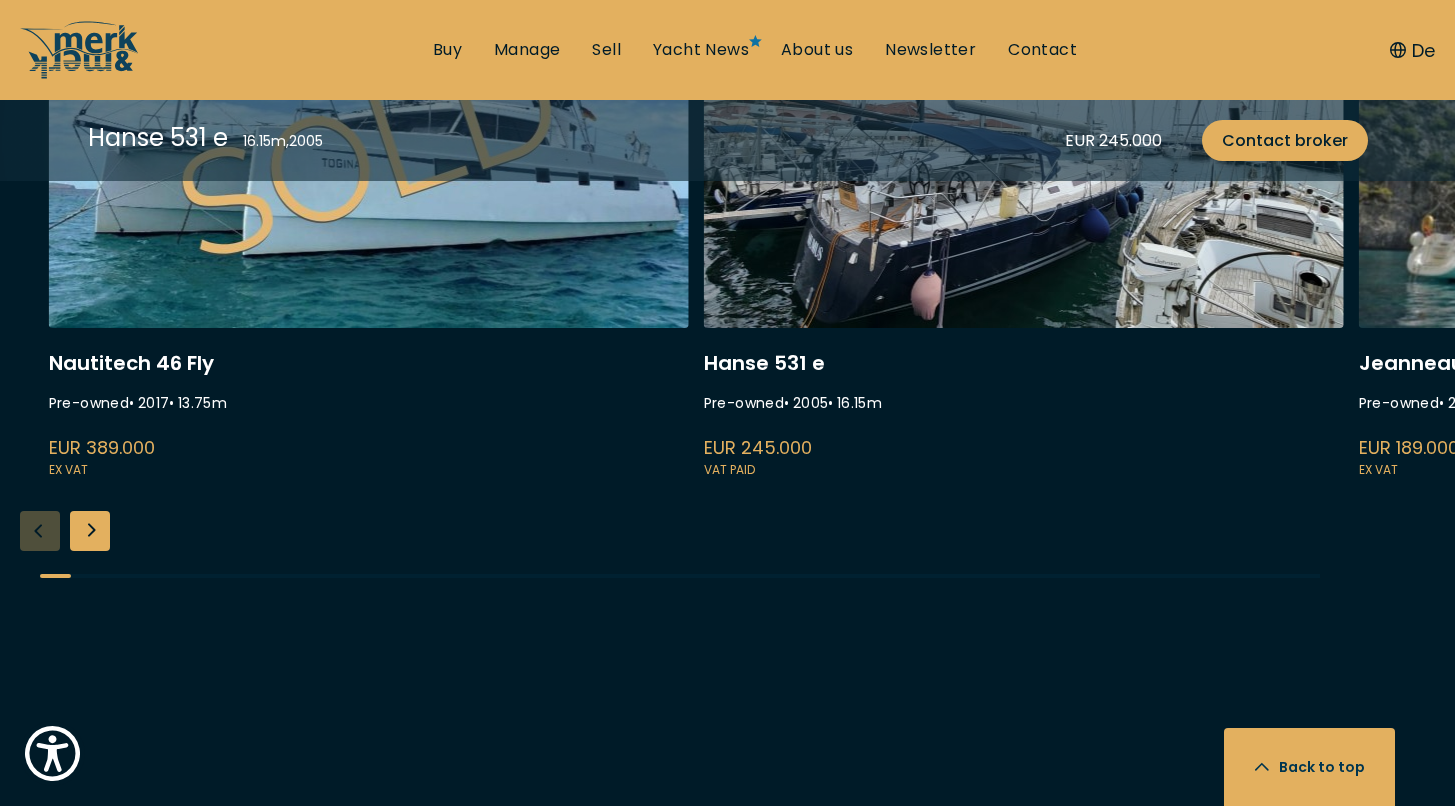 click on "Nautitech 46 Fly Pre-owned  • 2017  • 13.75 m EUR   389.000 ex VAT Hanse 531 e Pre-owned  • 2005  • 16.15 m EUR   245.000 VAT paid [PERSON_NAME] 53 Pre-owned  • 2011  • 15.73 m EUR   189.000 ex VAT Spray 46 DS Pre-owned  • 2011  • 13.98 m EUR   163.000 VAT paid" at bounding box center [776, 214] 